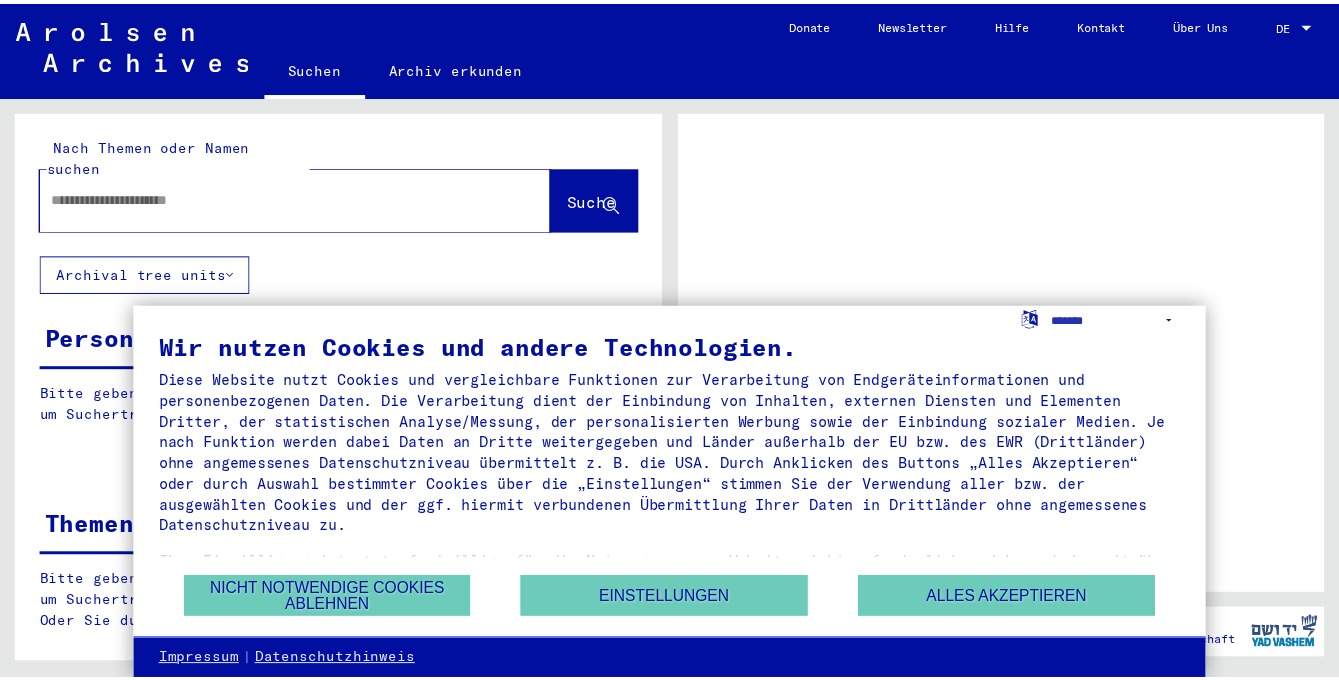 scroll, scrollTop: 0, scrollLeft: 0, axis: both 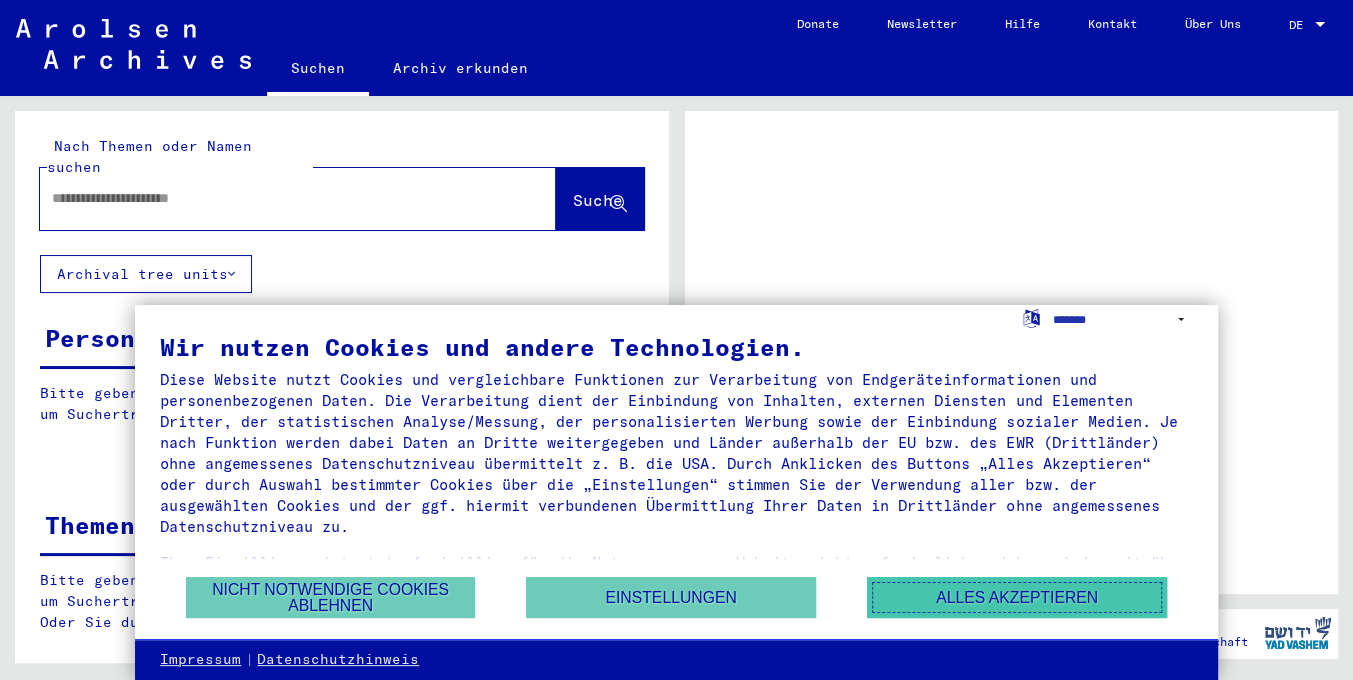 click on "Alles akzeptieren" at bounding box center [1017, 597] 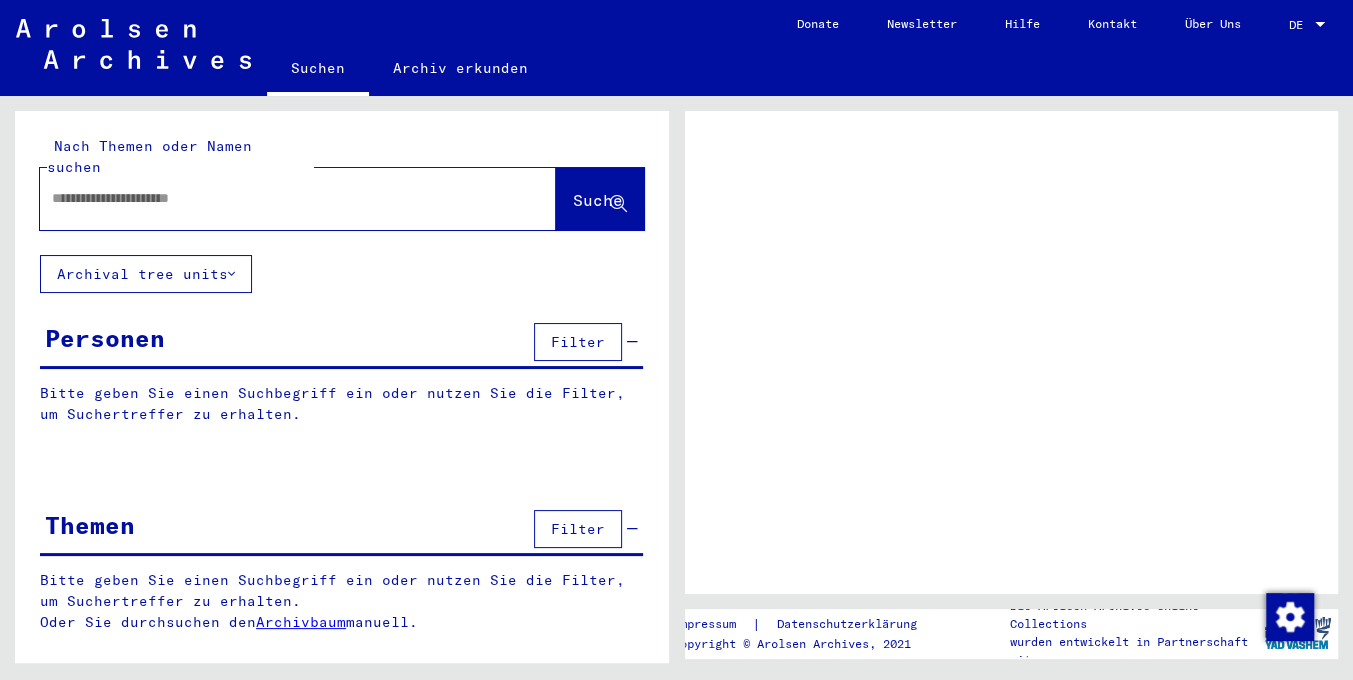 click at bounding box center (280, 198) 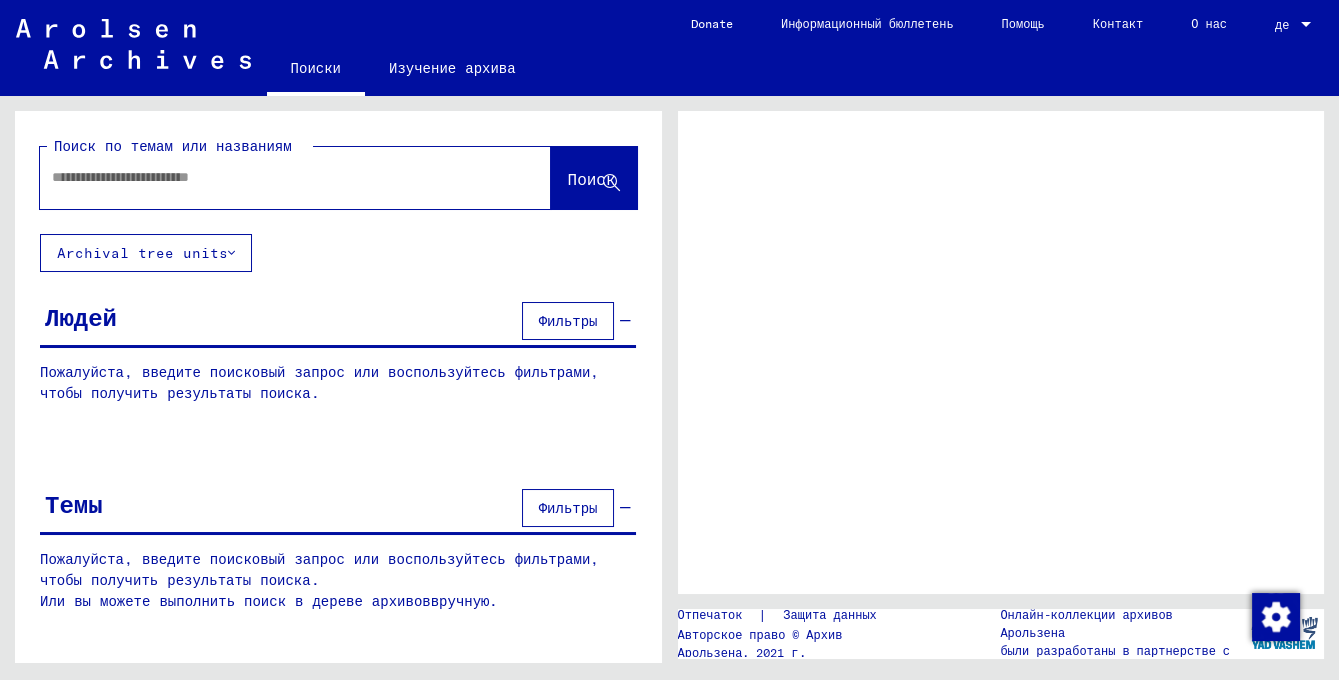 click at bounding box center (277, 177) 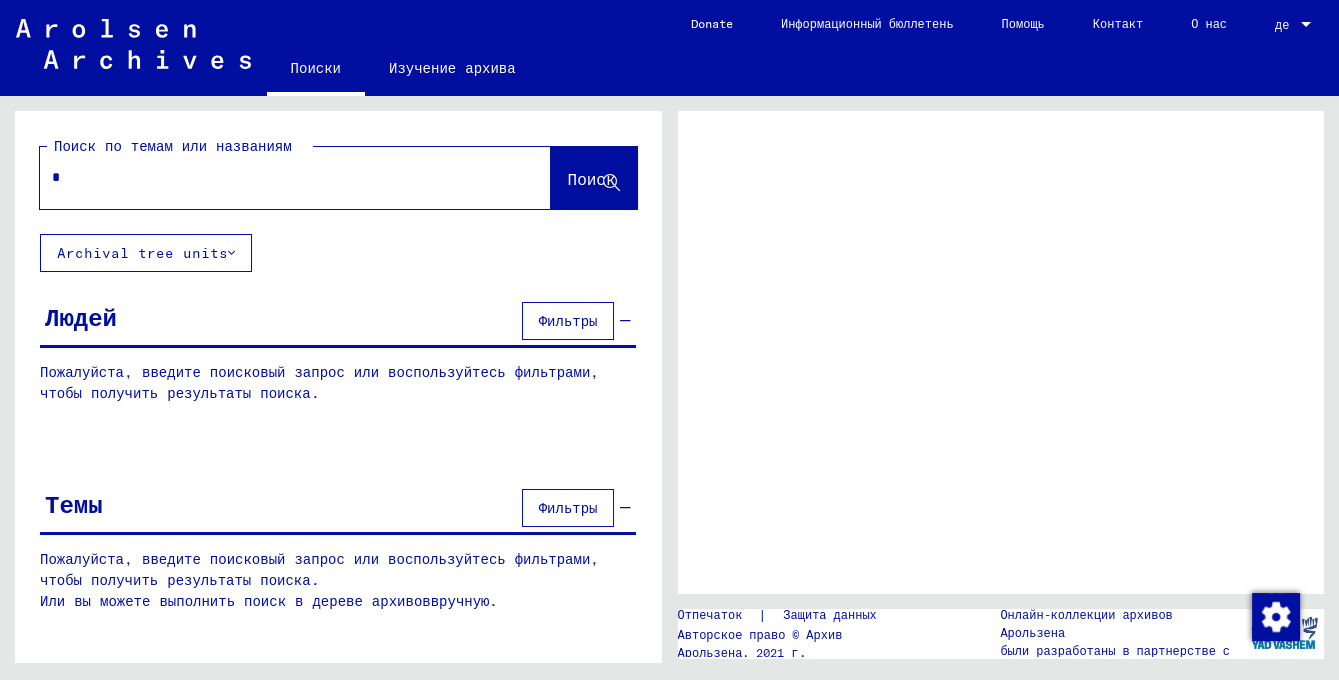 type 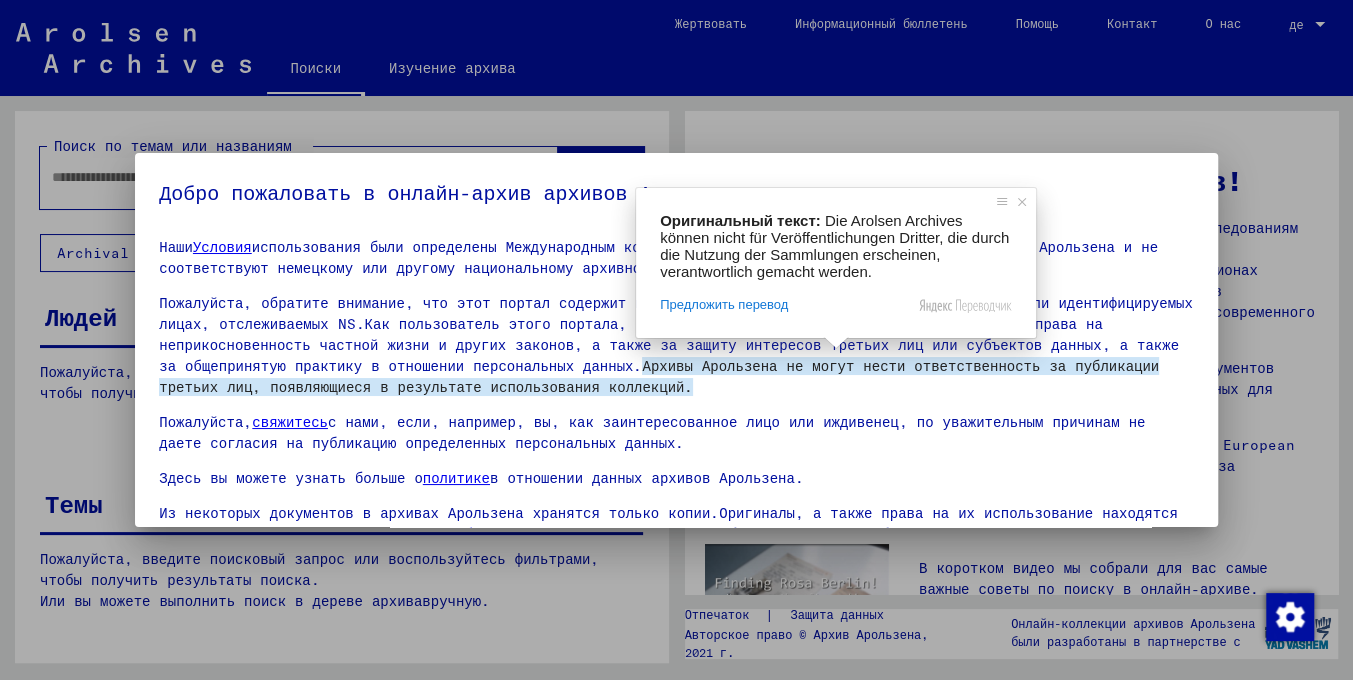 scroll, scrollTop: 0, scrollLeft: 0, axis: both 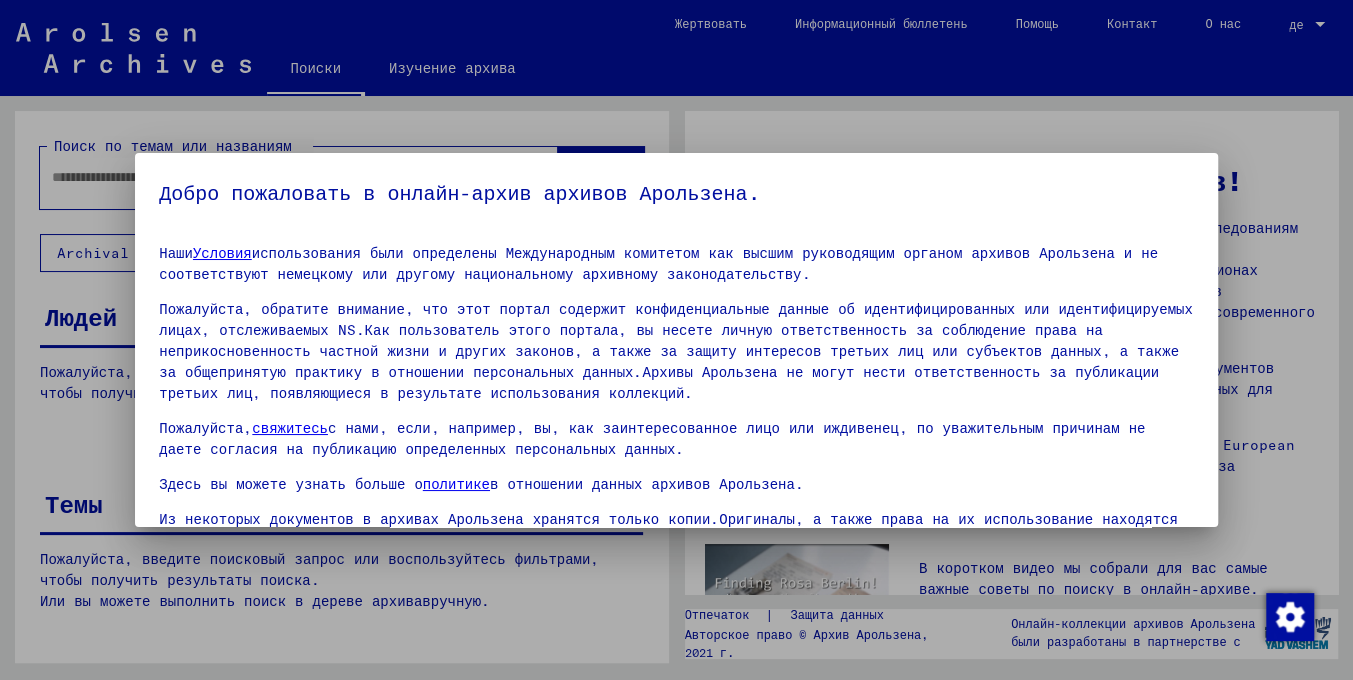 click at bounding box center (676, 340) 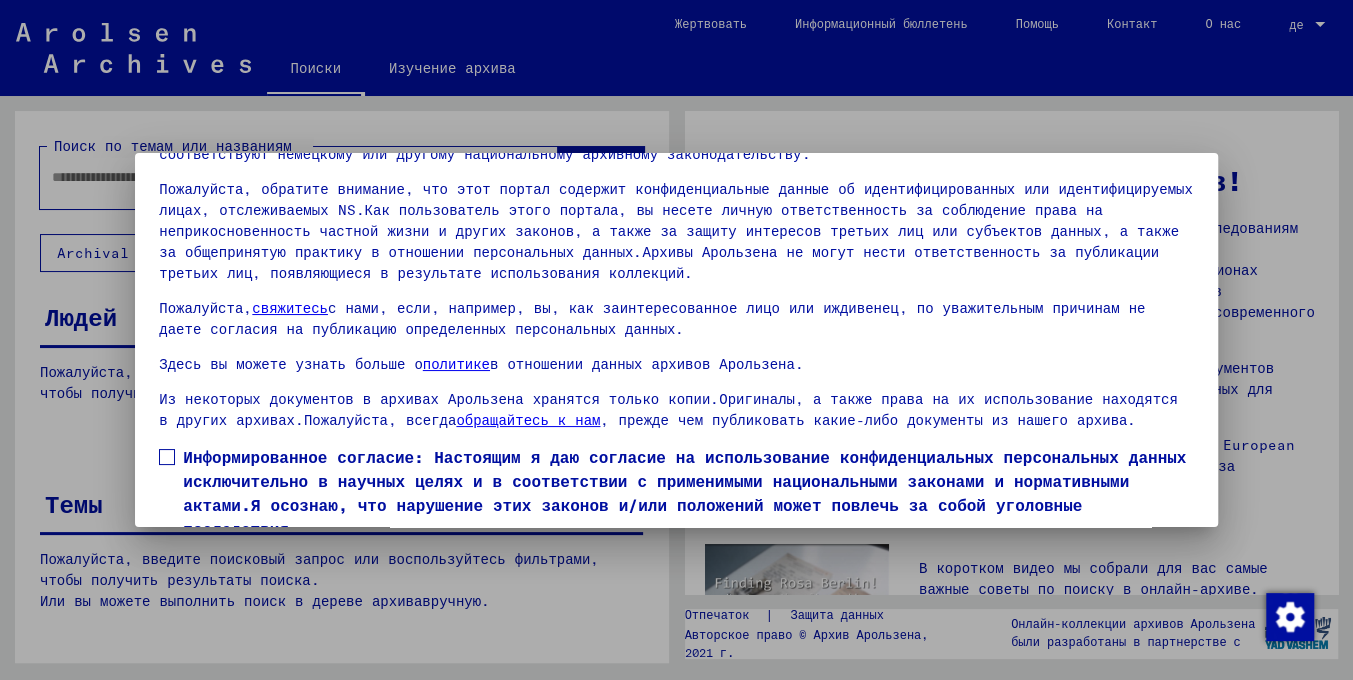 scroll, scrollTop: 168, scrollLeft: 0, axis: vertical 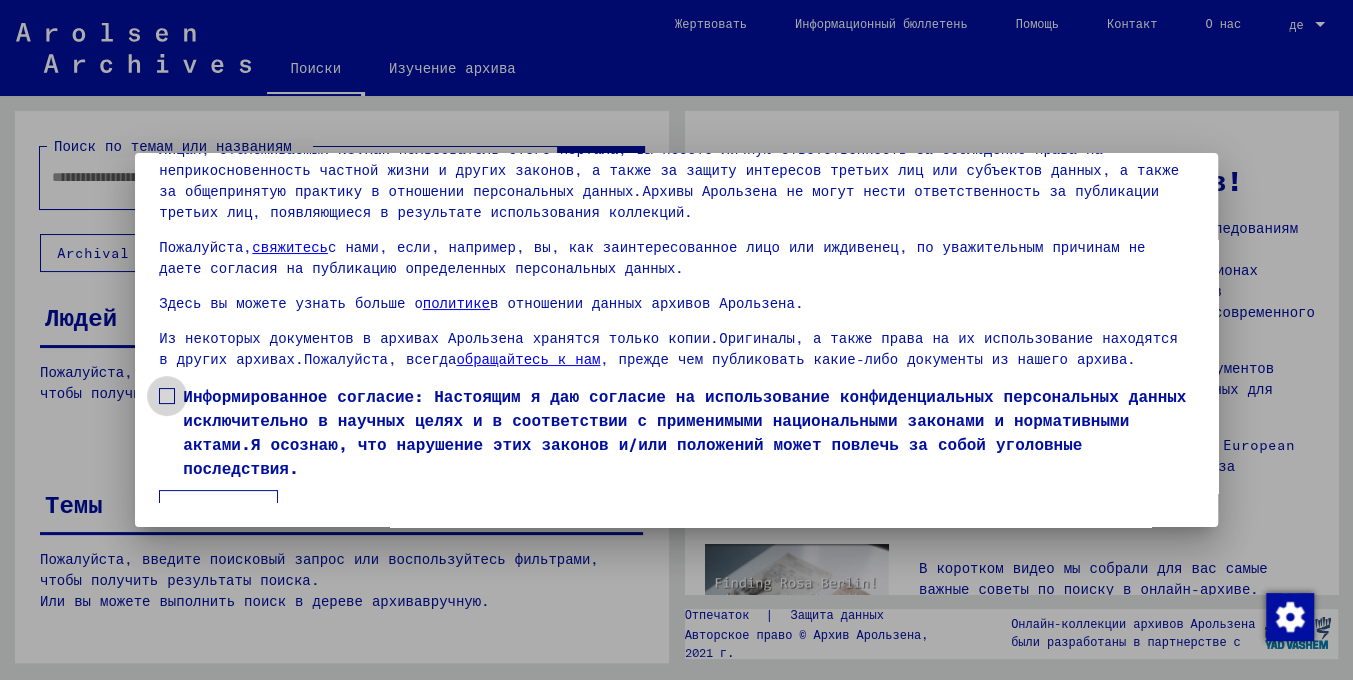 drag, startPoint x: 175, startPoint y: 392, endPoint x: 214, endPoint y: 482, distance: 98.08669 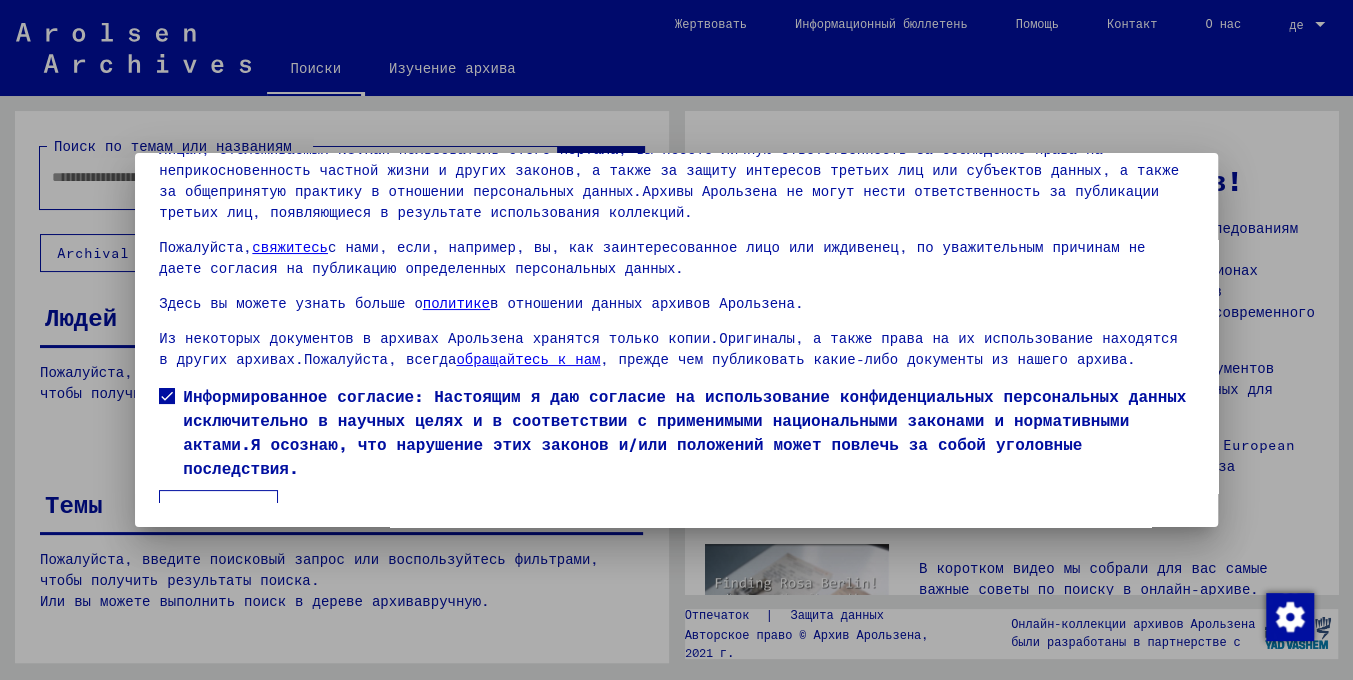 drag, startPoint x: 231, startPoint y: 484, endPoint x: 219, endPoint y: 385, distance: 99.724625 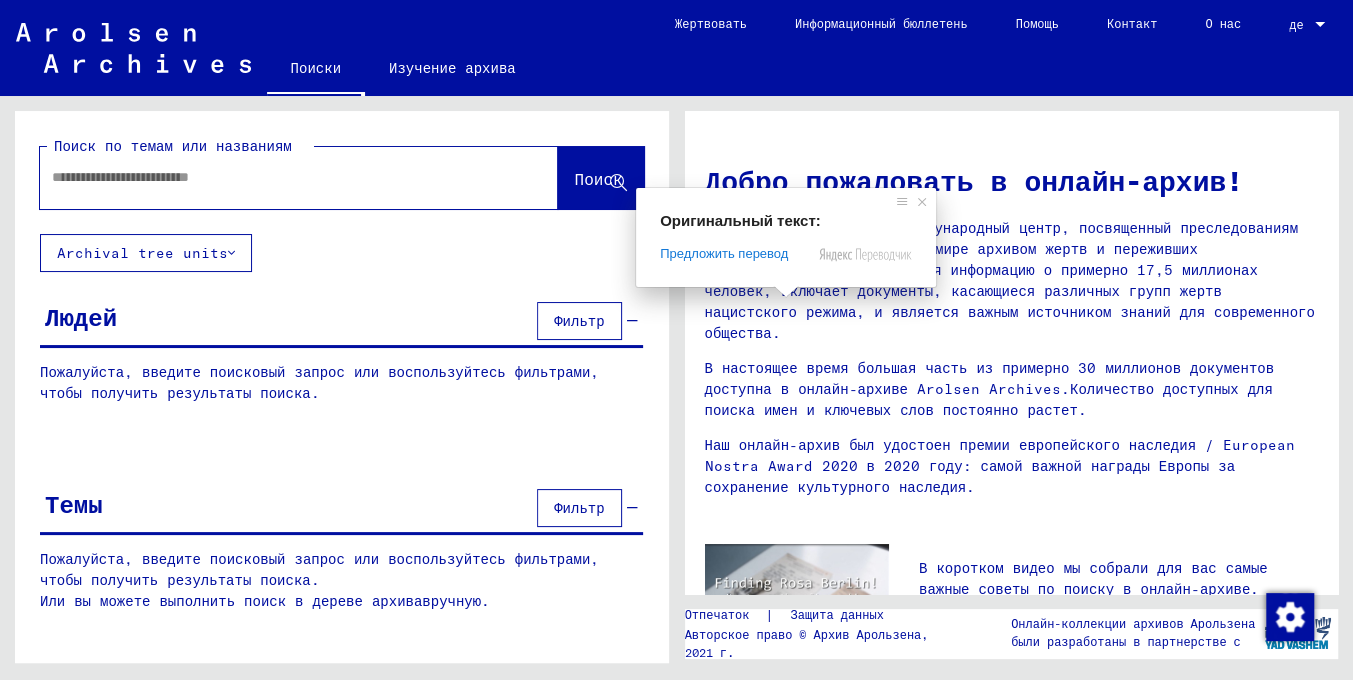 click at bounding box center [275, 177] 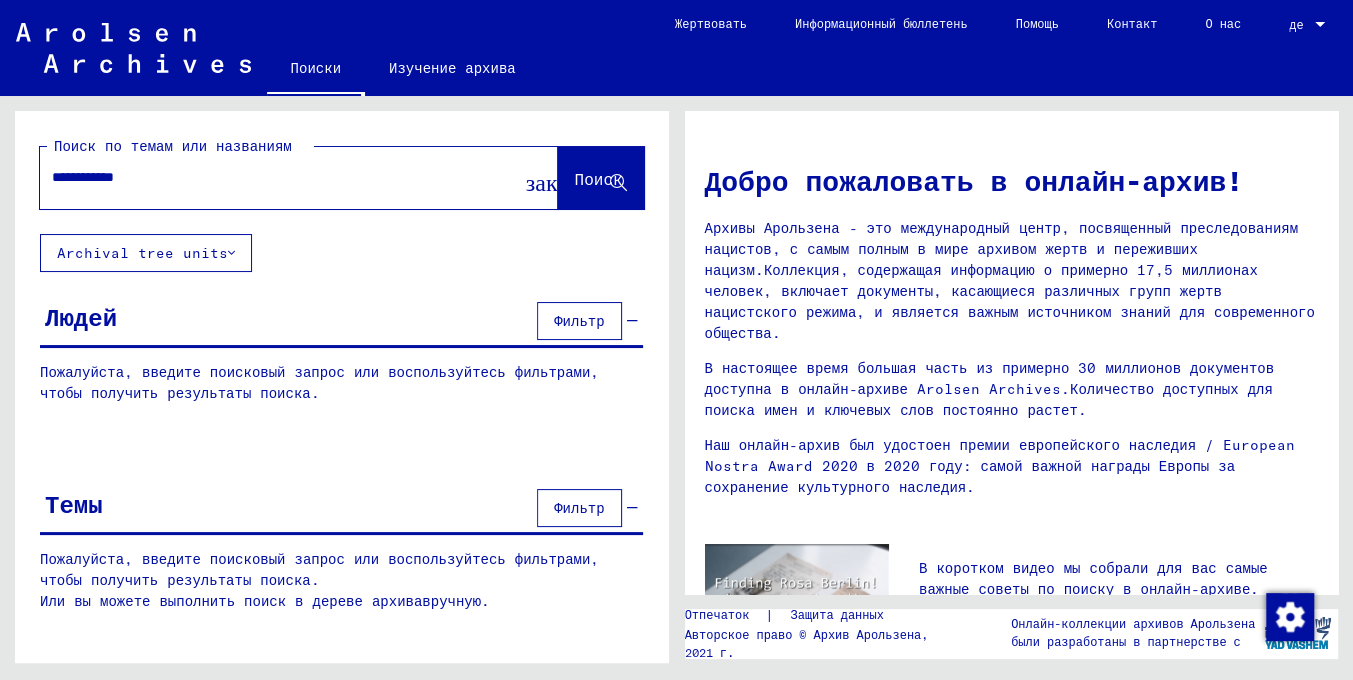 click on "Поиск" 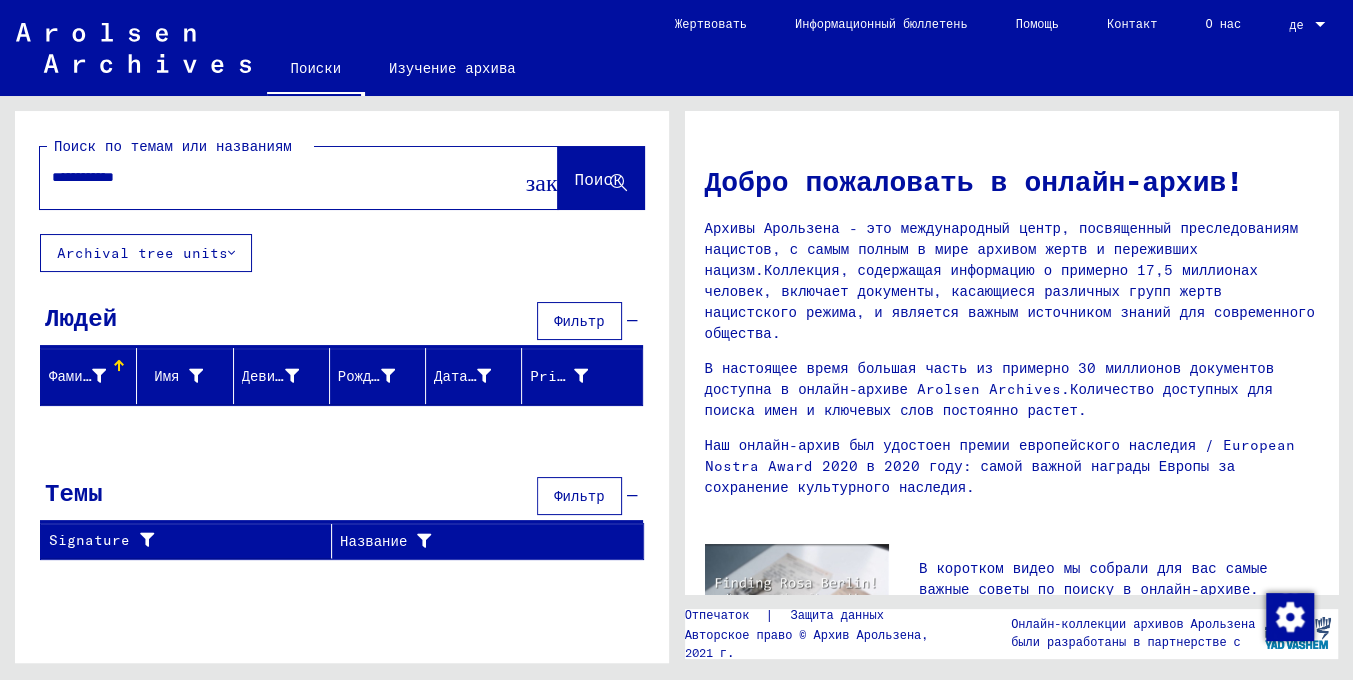 drag, startPoint x: 109, startPoint y: 173, endPoint x: 44, endPoint y: 175, distance: 65.03076 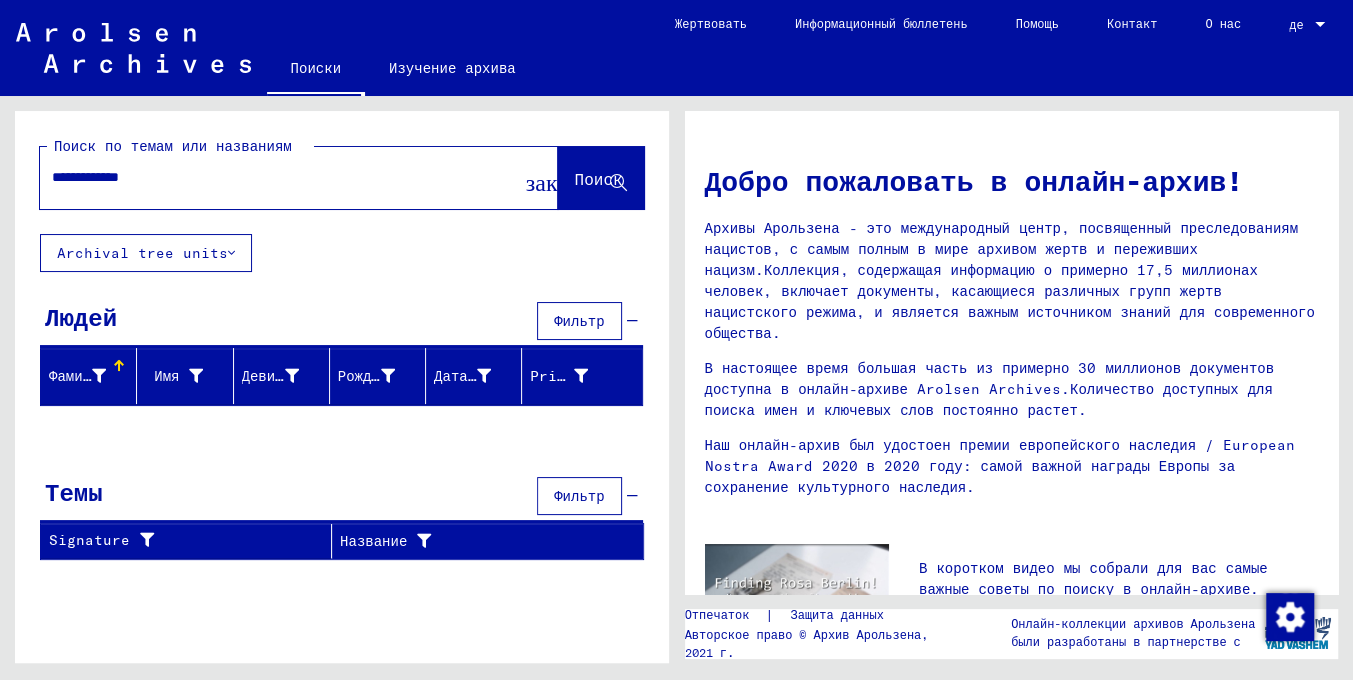 type on "**********" 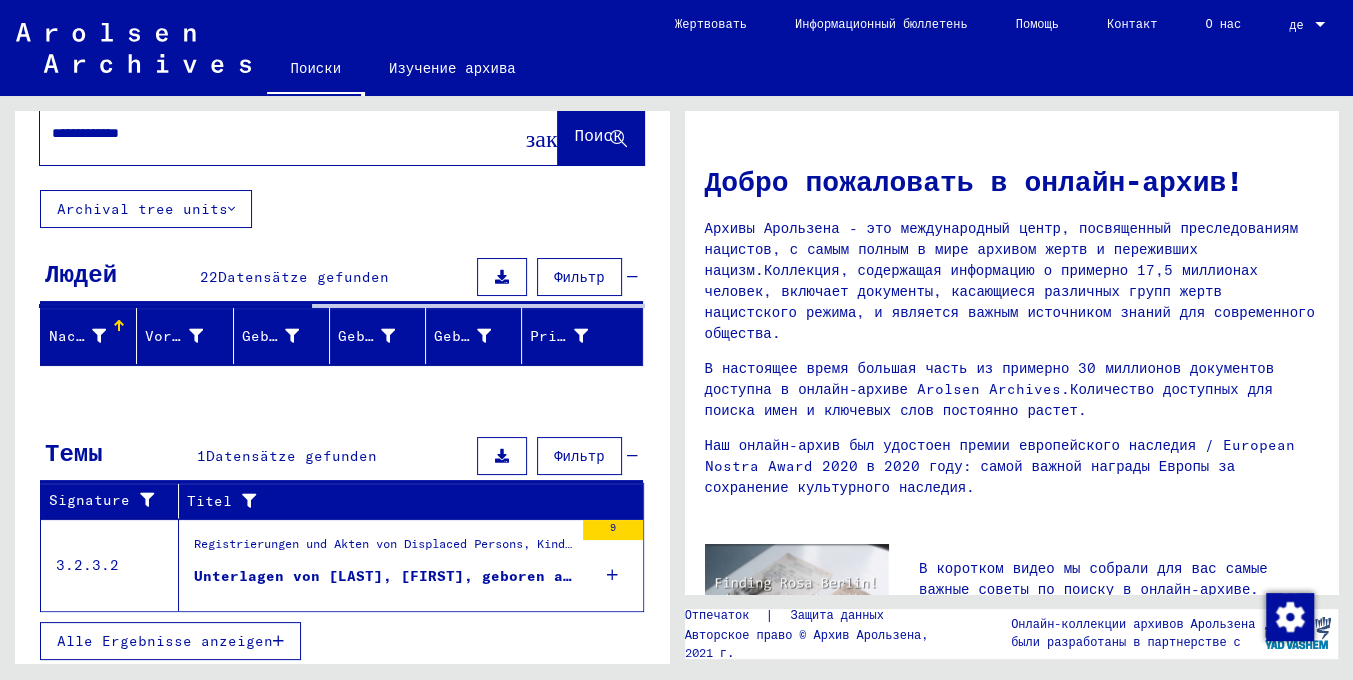 scroll, scrollTop: 47, scrollLeft: 0, axis: vertical 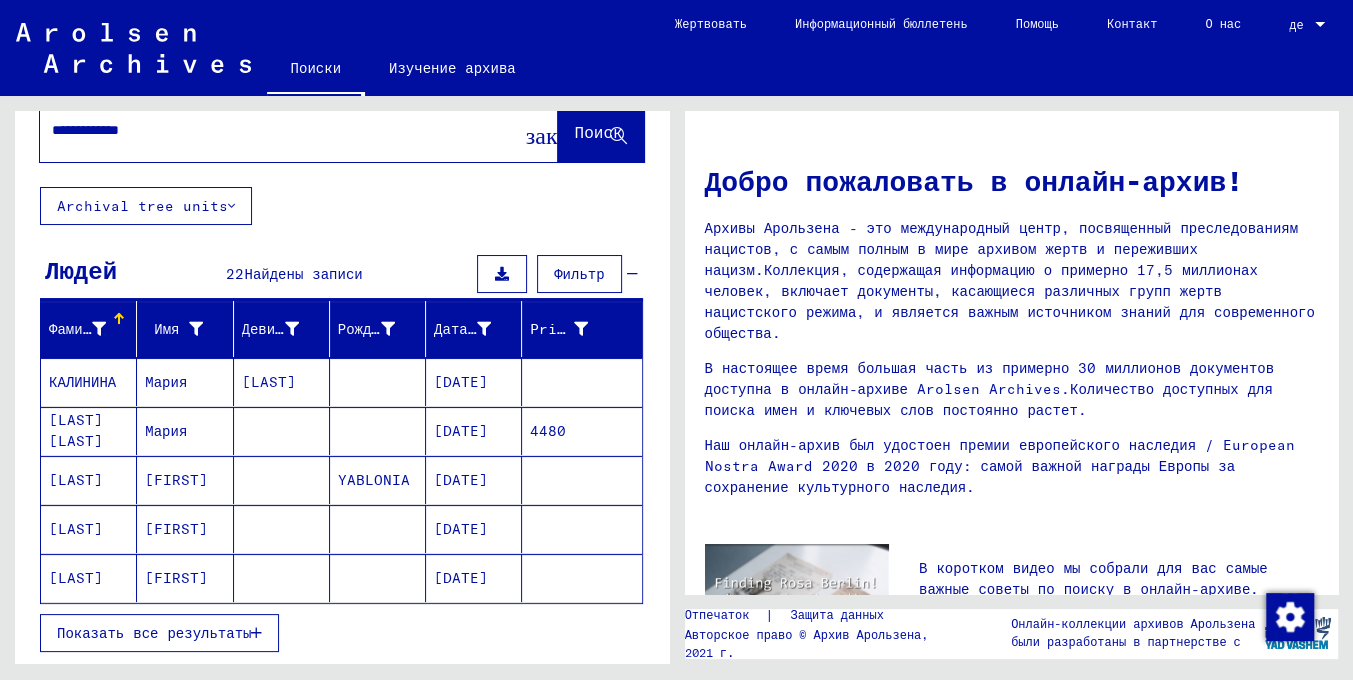 click on "[DATE]" at bounding box center [474, 578] 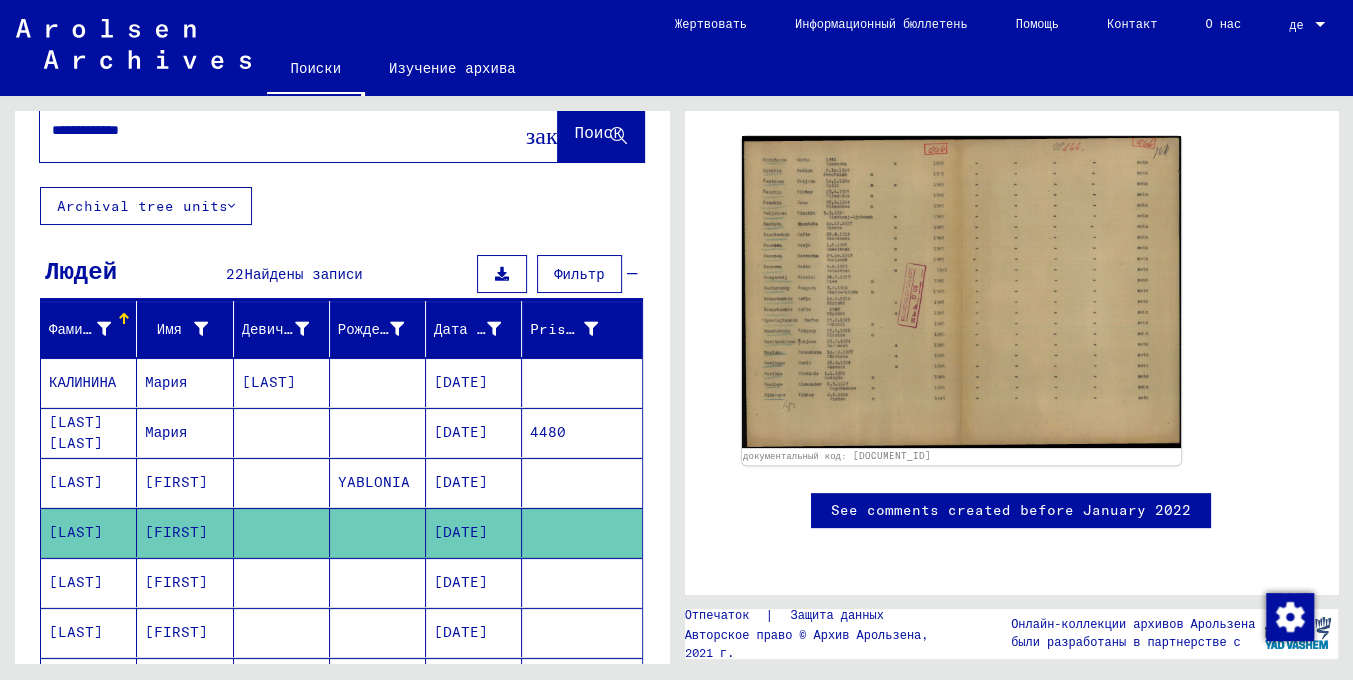 scroll, scrollTop: 363, scrollLeft: 0, axis: vertical 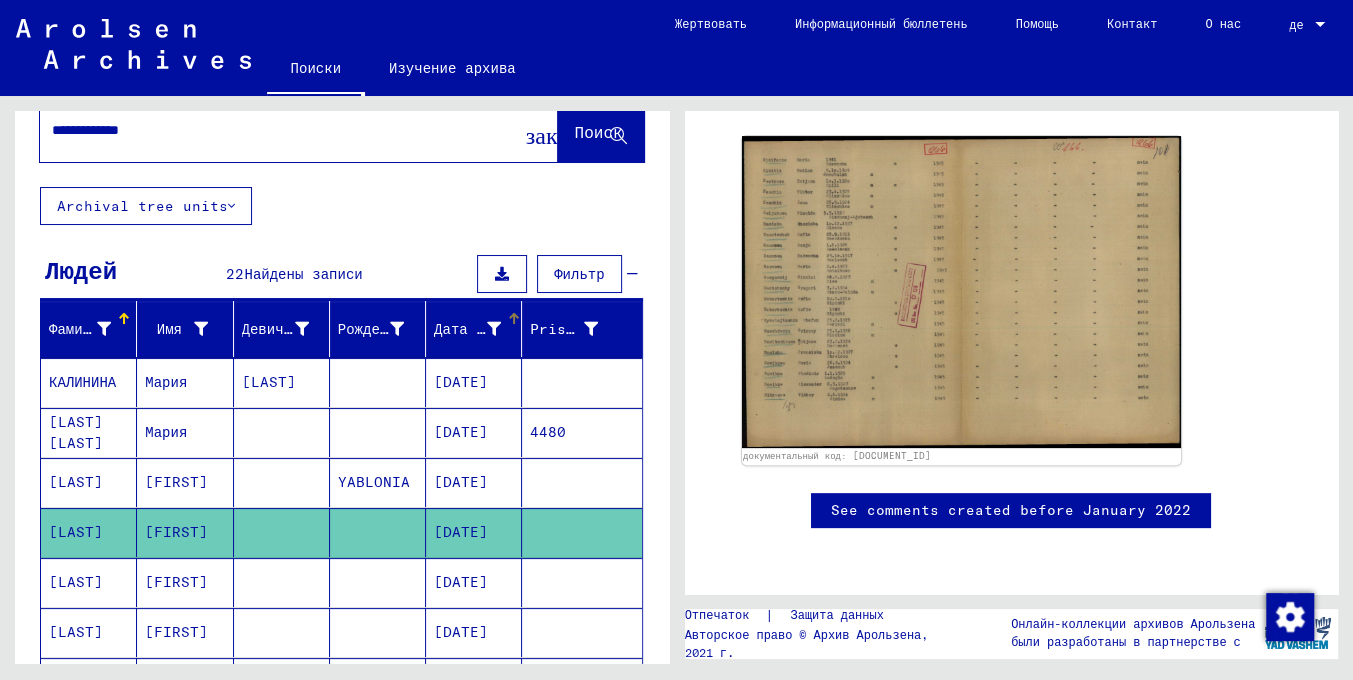 click at bounding box center [514, 319] 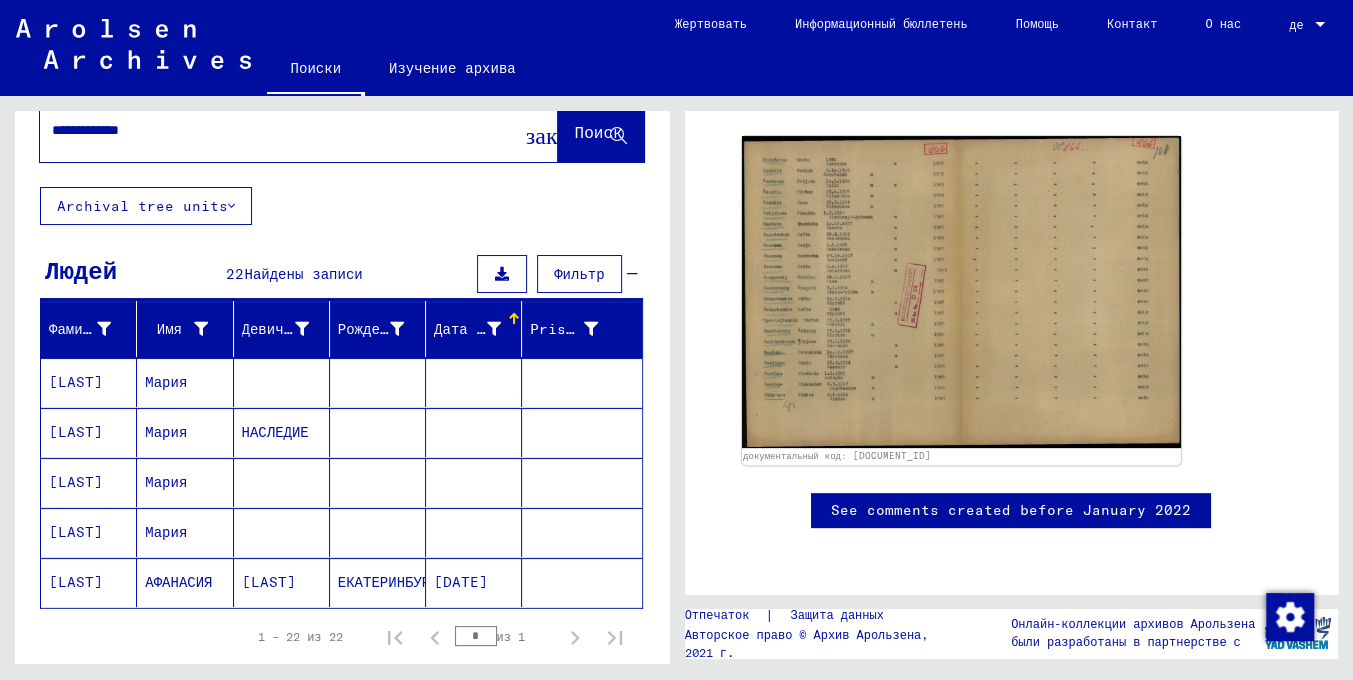 click on "НАСЛЕДИЕ" 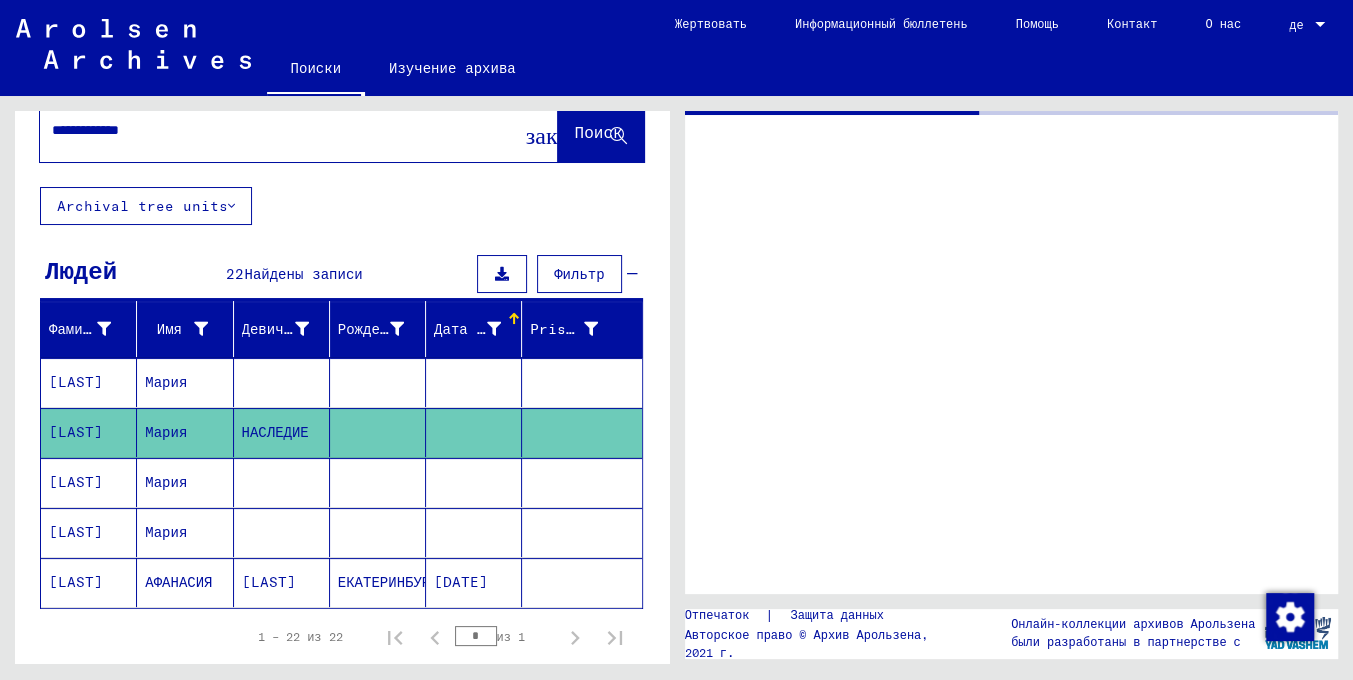 scroll, scrollTop: 0, scrollLeft: 0, axis: both 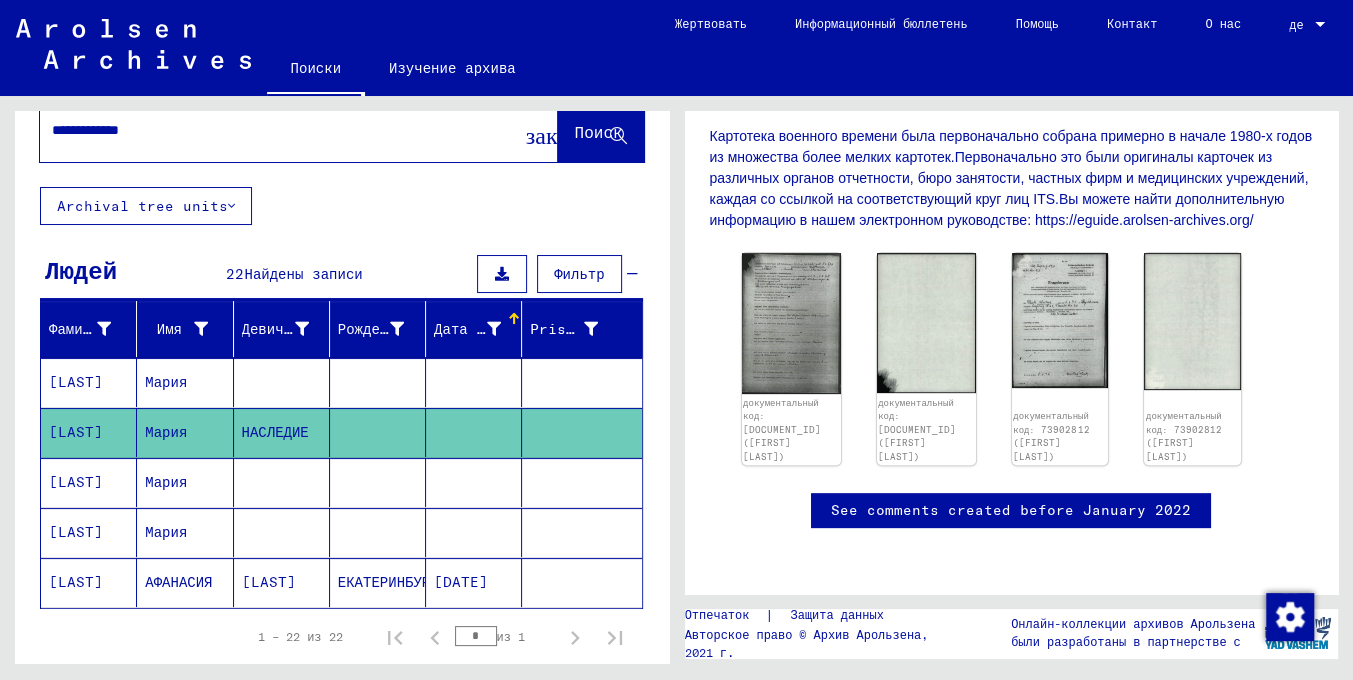 click at bounding box center [378, 532] 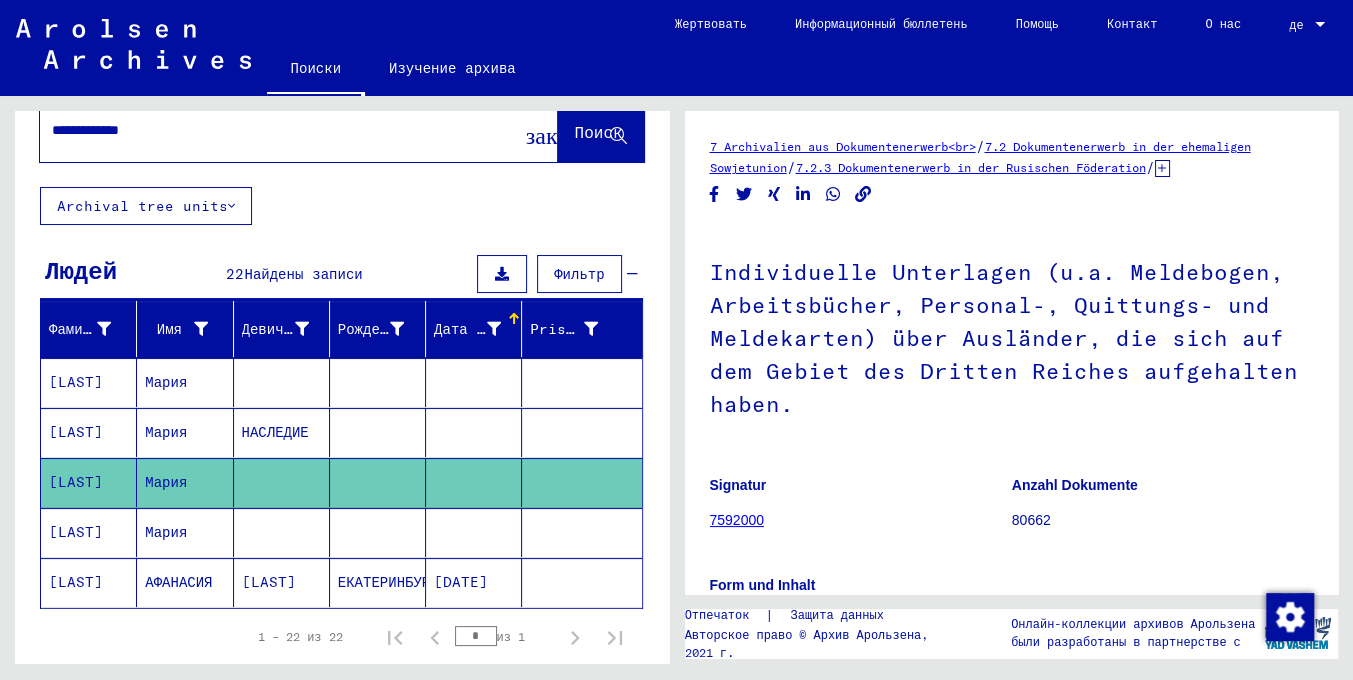 scroll, scrollTop: 0, scrollLeft: 0, axis: both 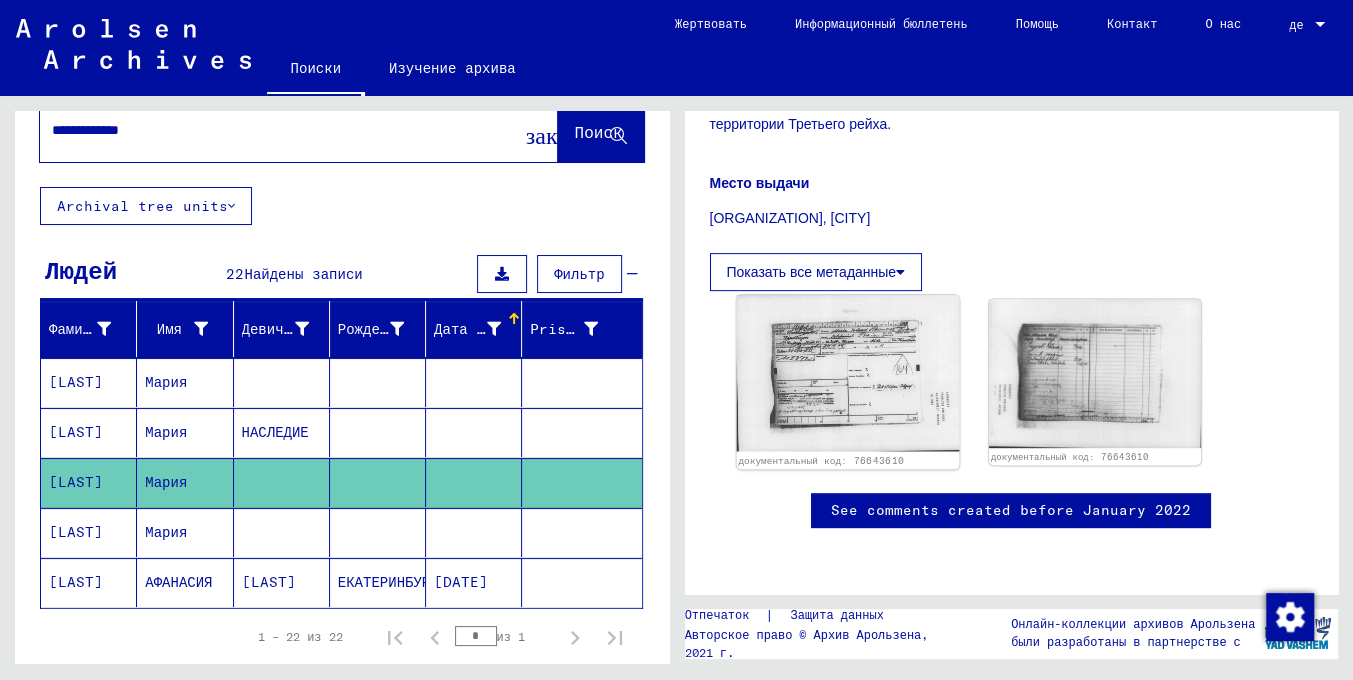 click 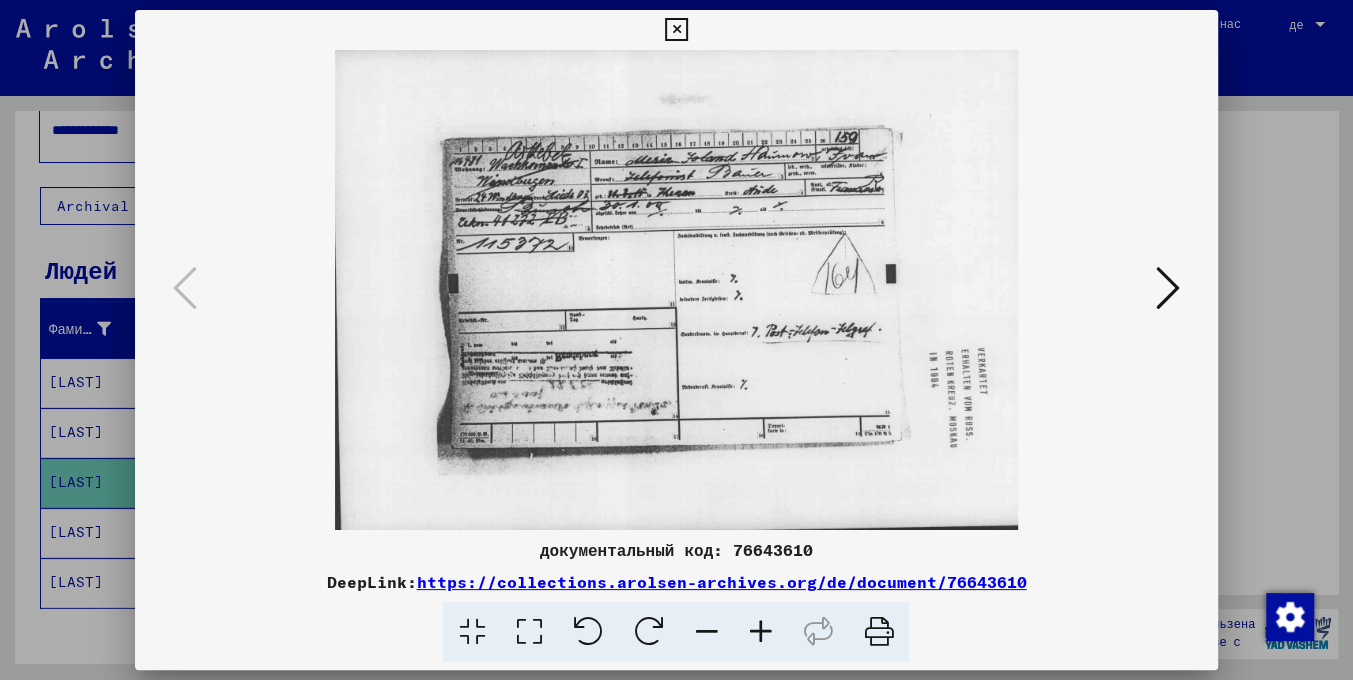 type 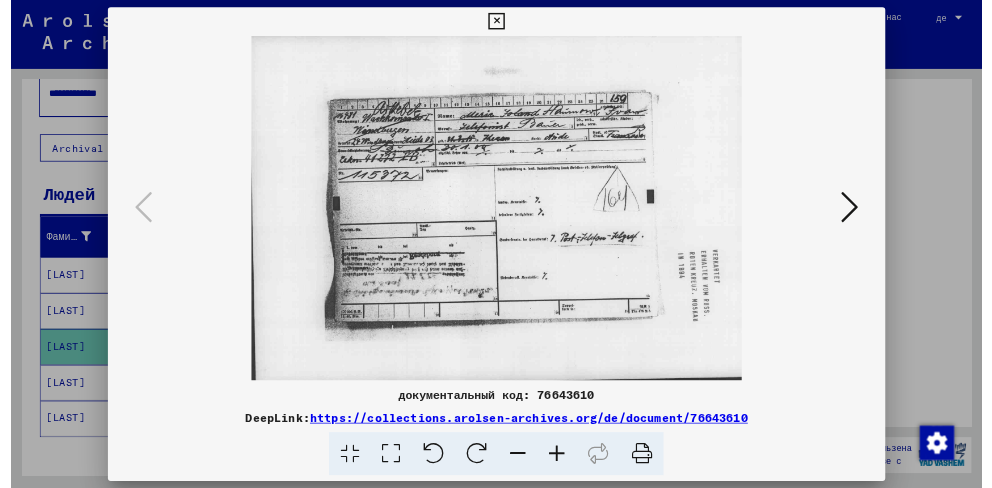 scroll, scrollTop: 47, scrollLeft: 0, axis: vertical 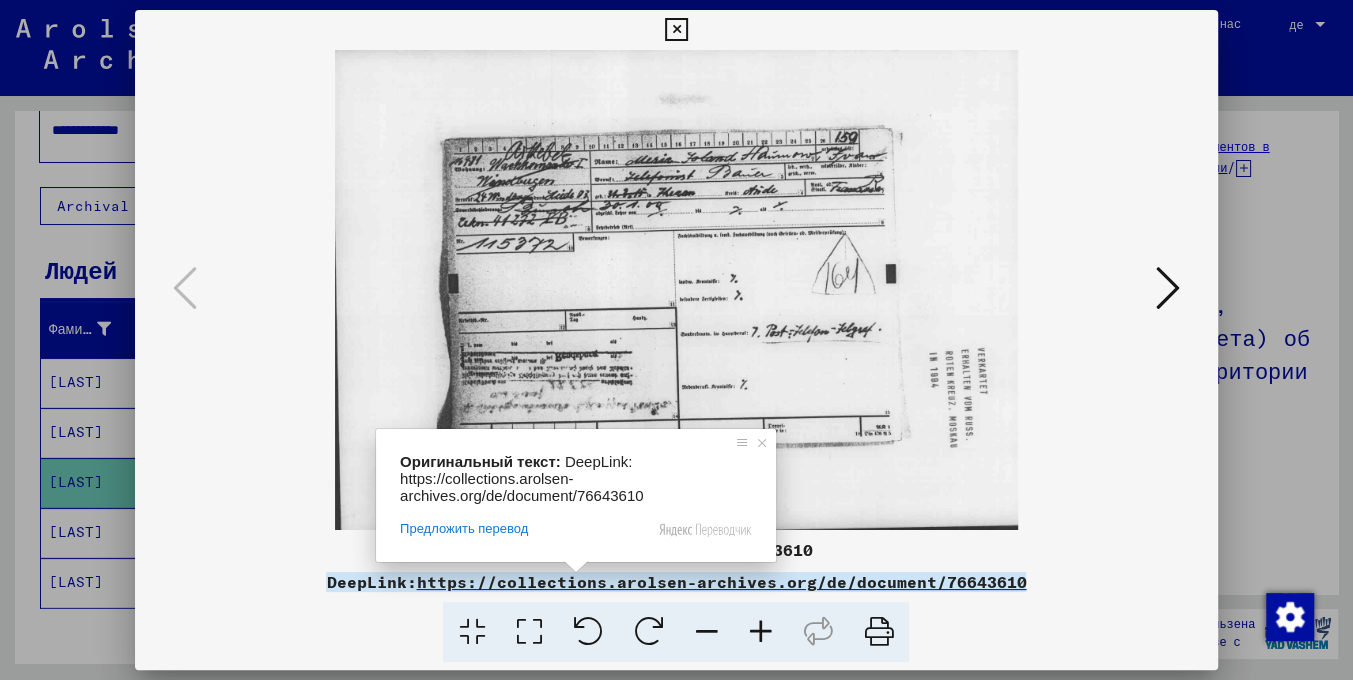 click on "https://collections.arolsen-archives.org/de/document/76643610" at bounding box center [721, 582] 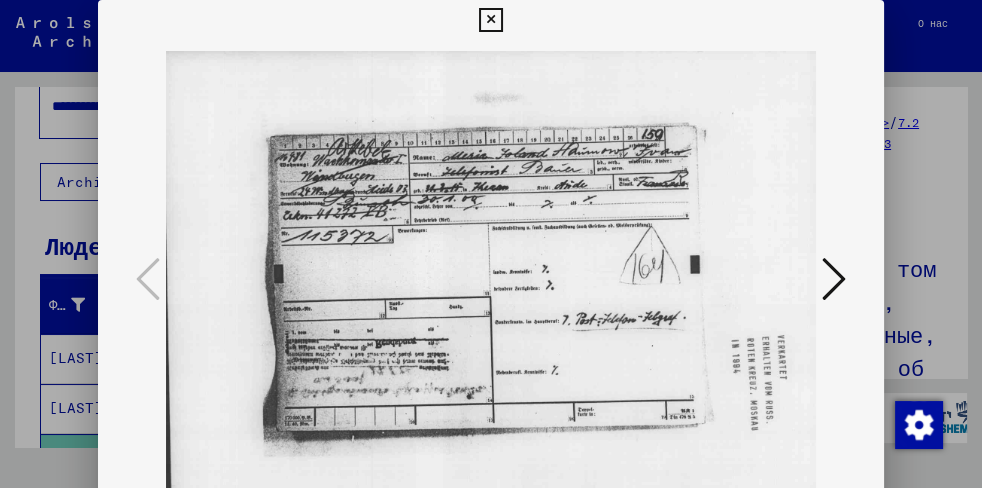 scroll, scrollTop: 47, scrollLeft: 0, axis: vertical 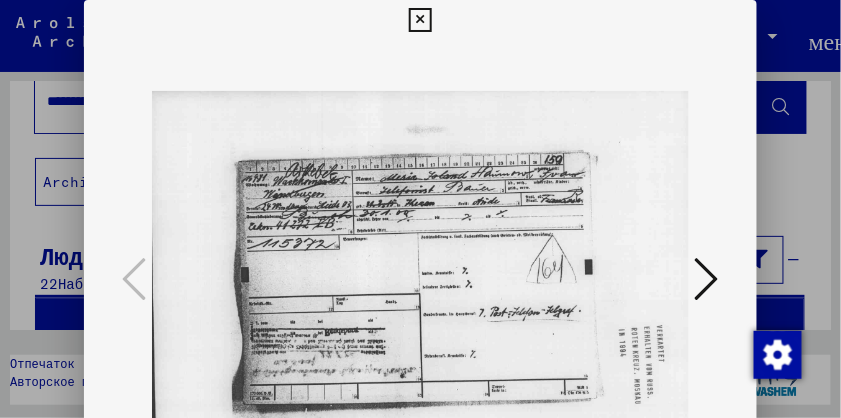 click on "документальный код: [DOCUMENT_ID]  DeepLink:  https://collections.arolsen-archives.org/de/document/76643610" at bounding box center [420, 338] 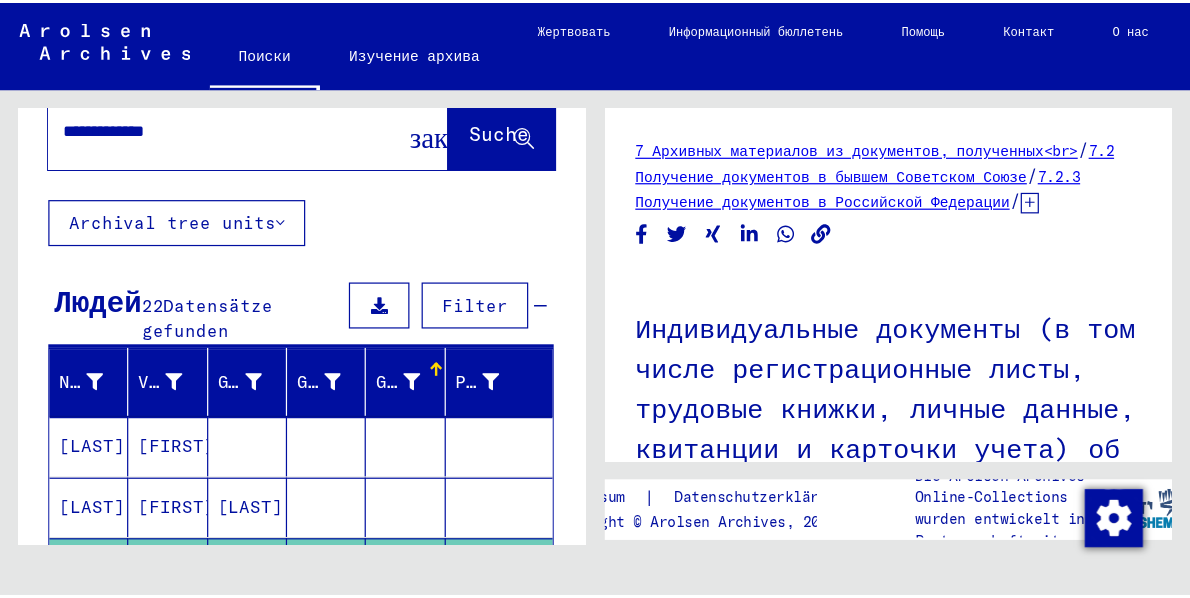 scroll, scrollTop: 47, scrollLeft: 0, axis: vertical 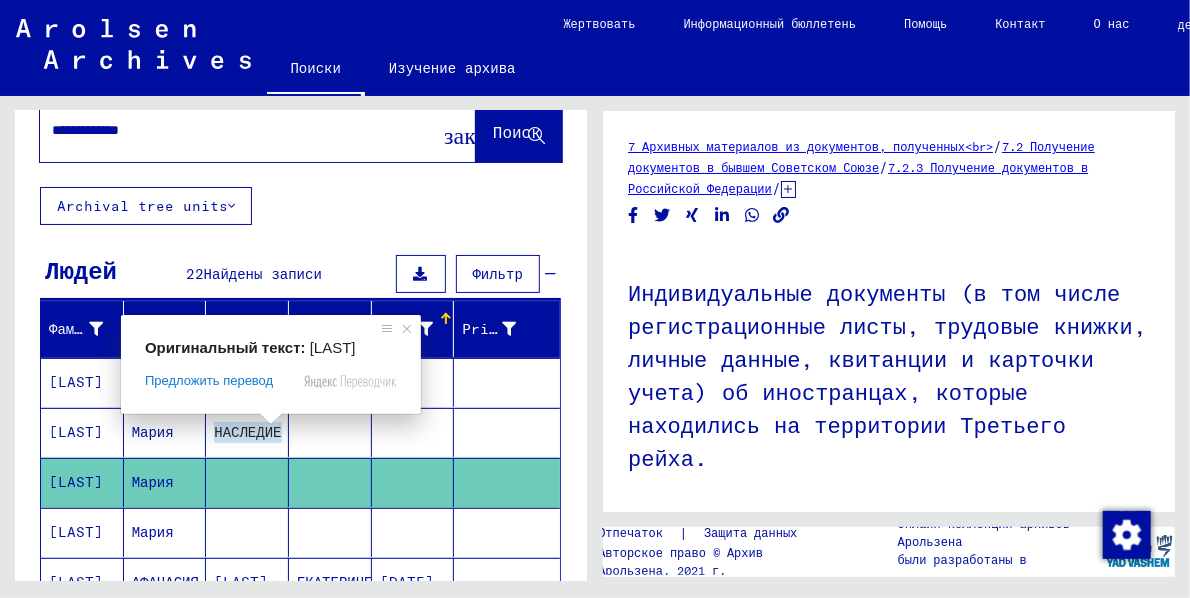 click on "[LAST]" 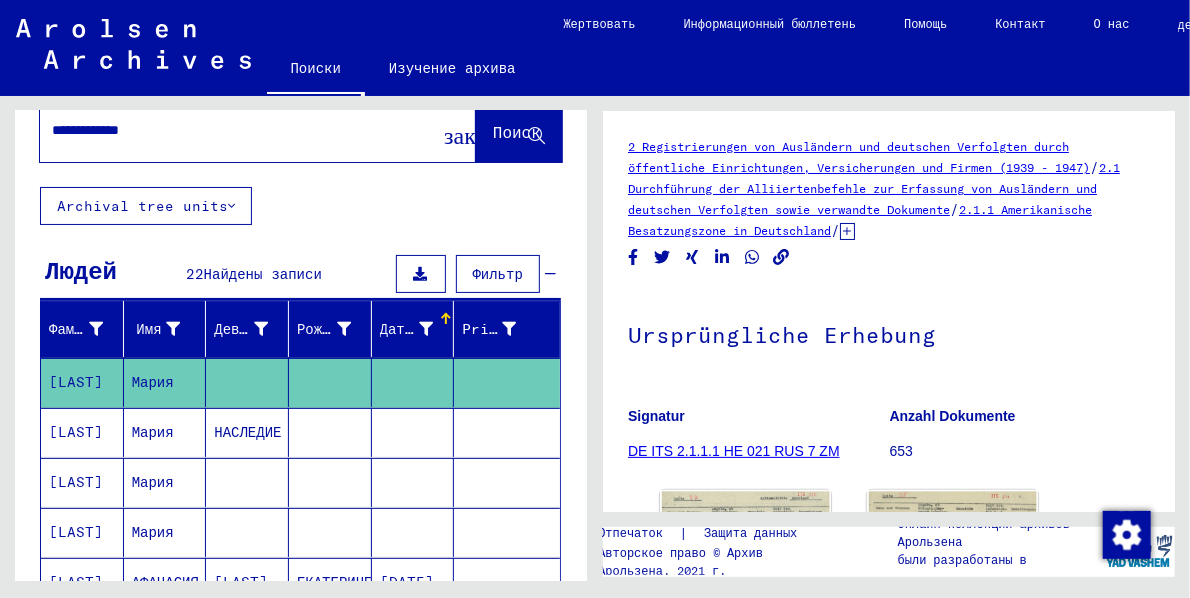 scroll, scrollTop: 0, scrollLeft: 0, axis: both 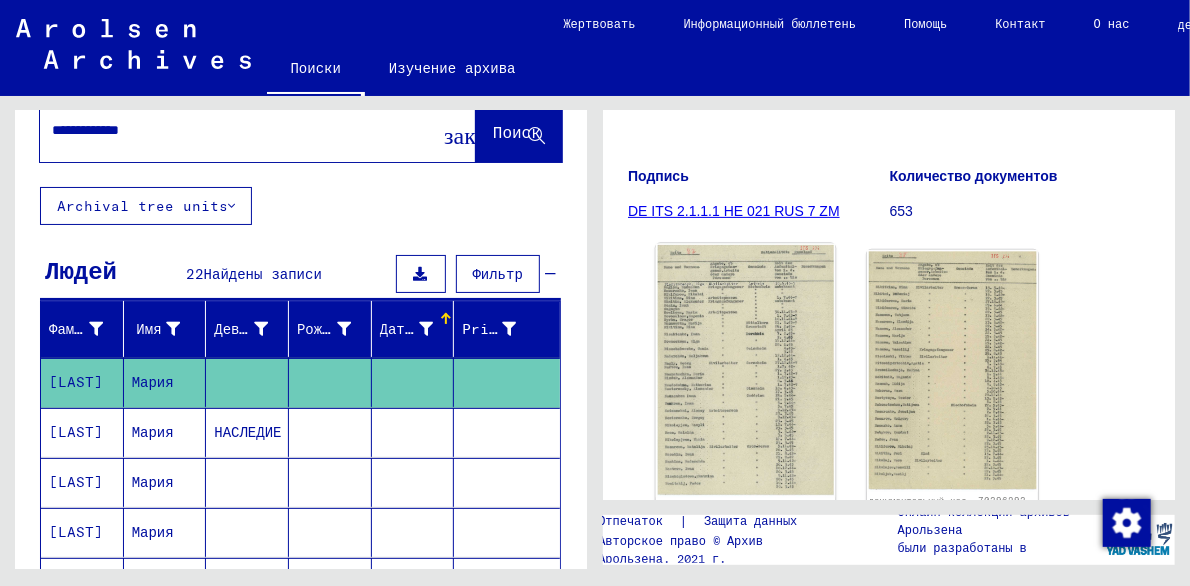click 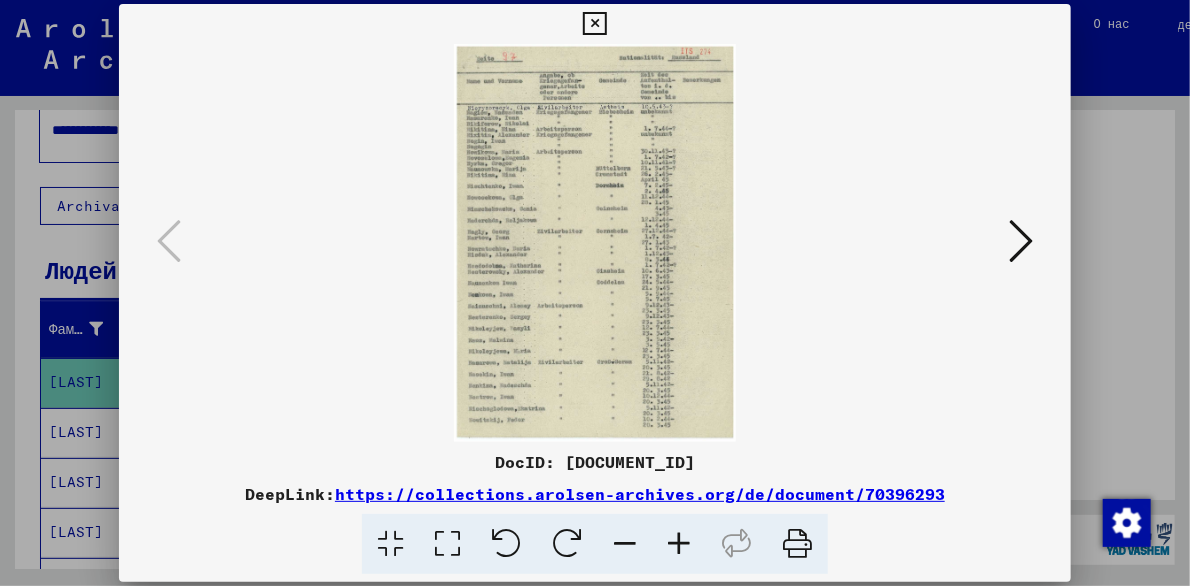 type 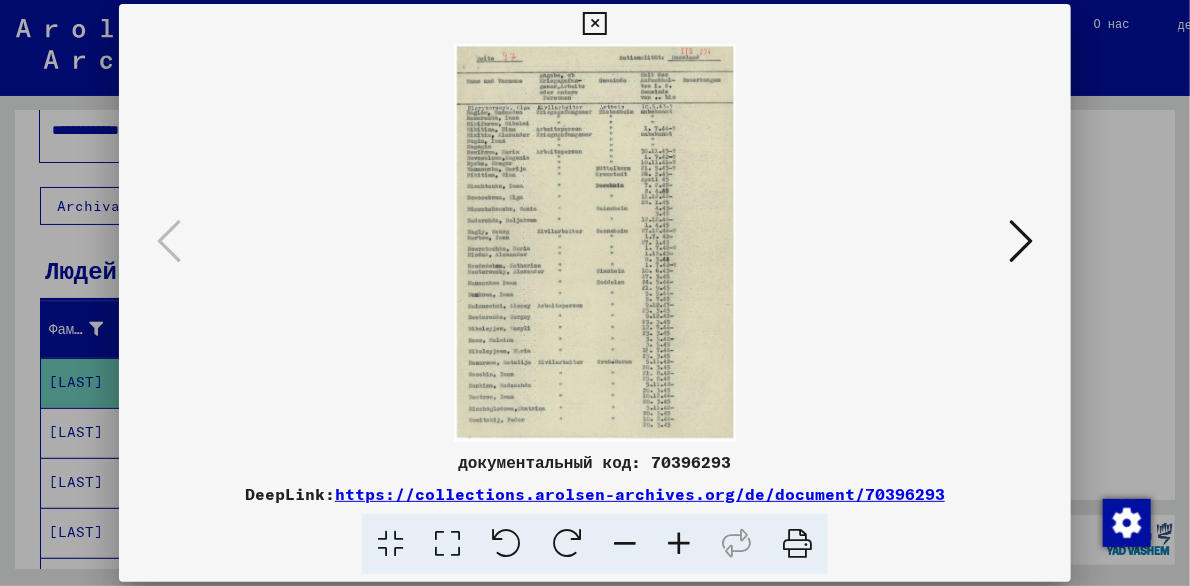 click at bounding box center [679, 544] 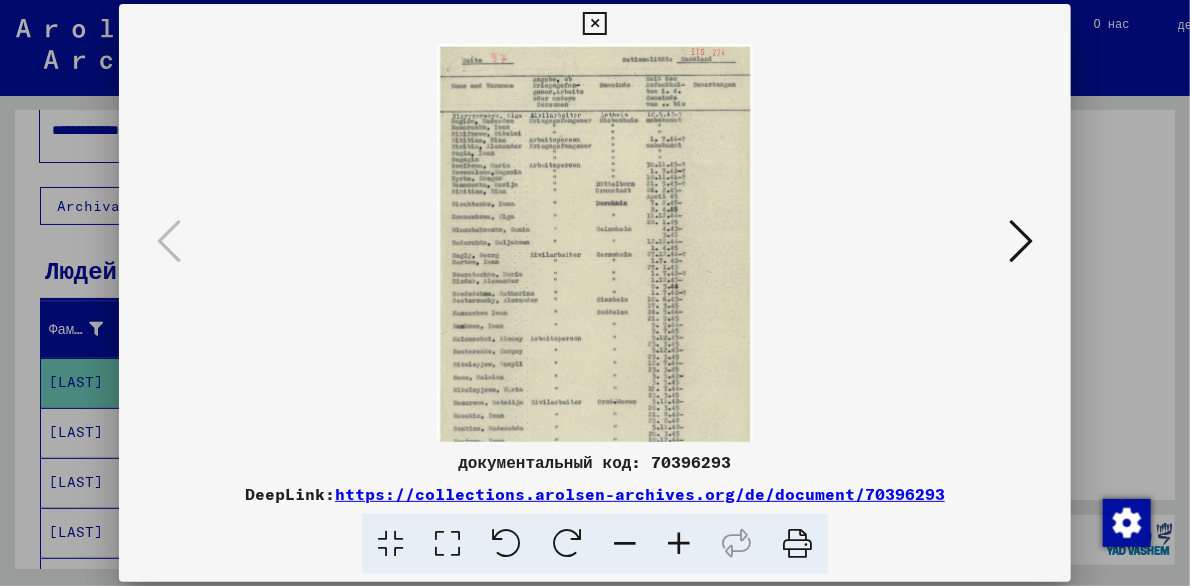 click at bounding box center (679, 544) 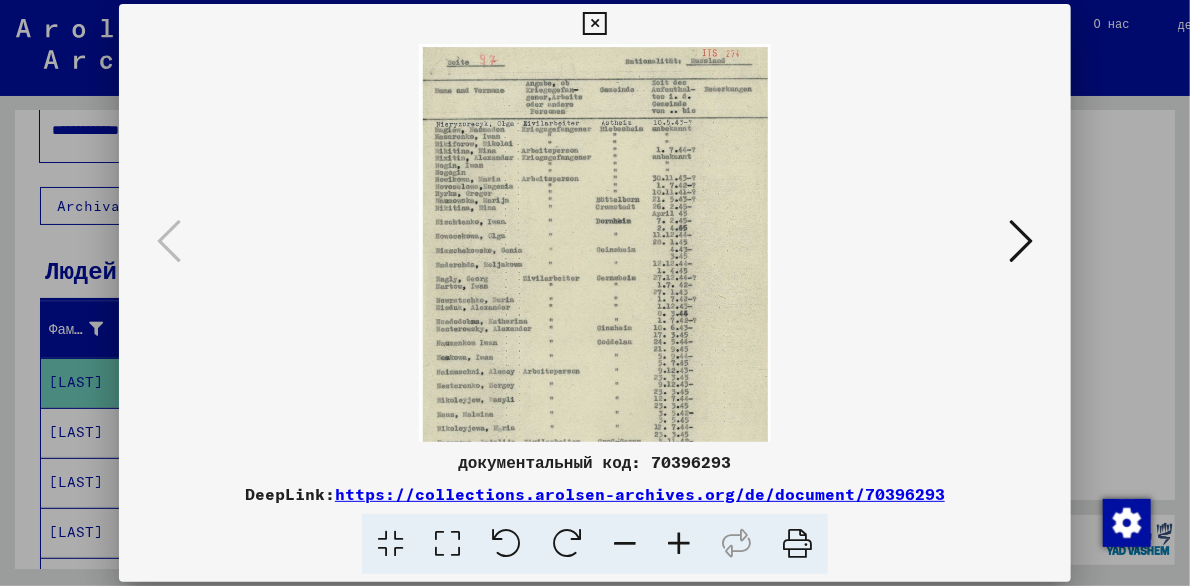 click at bounding box center (679, 544) 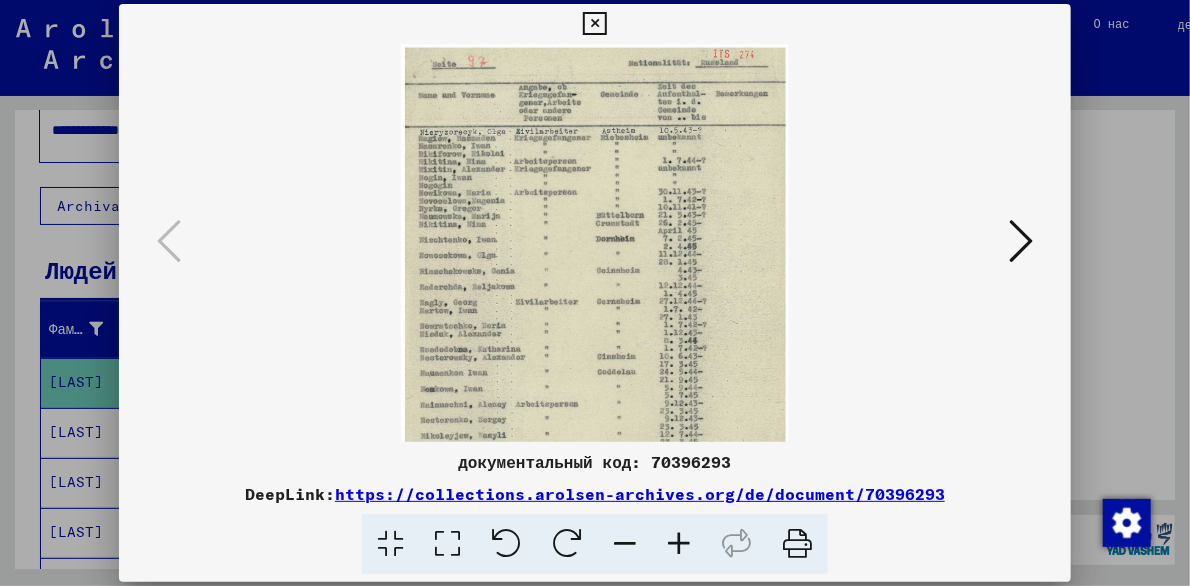 click at bounding box center (679, 544) 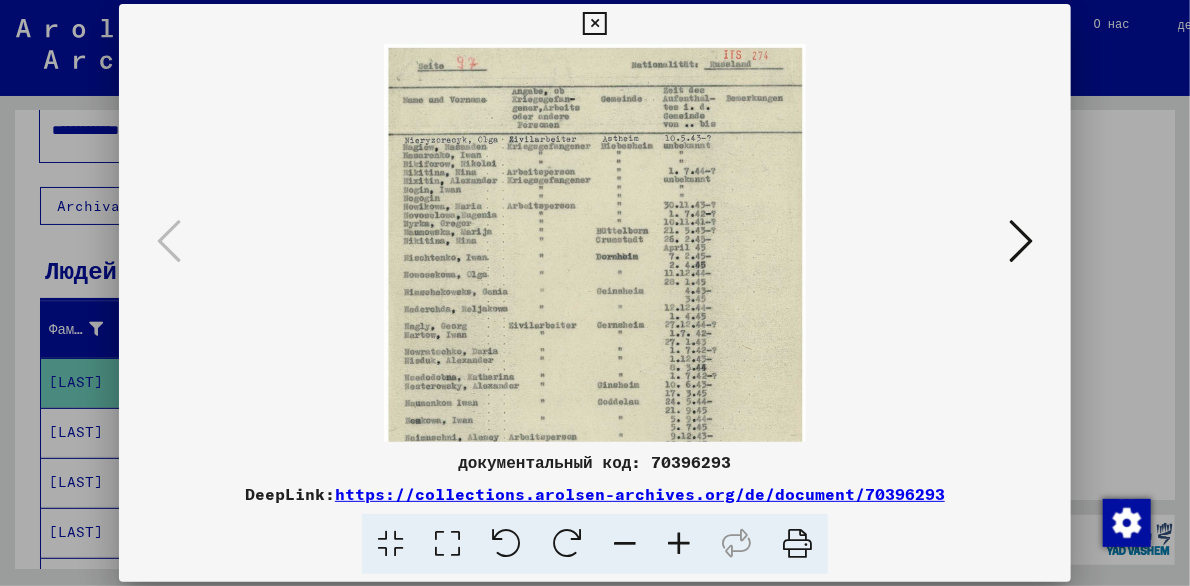 click at bounding box center [679, 544] 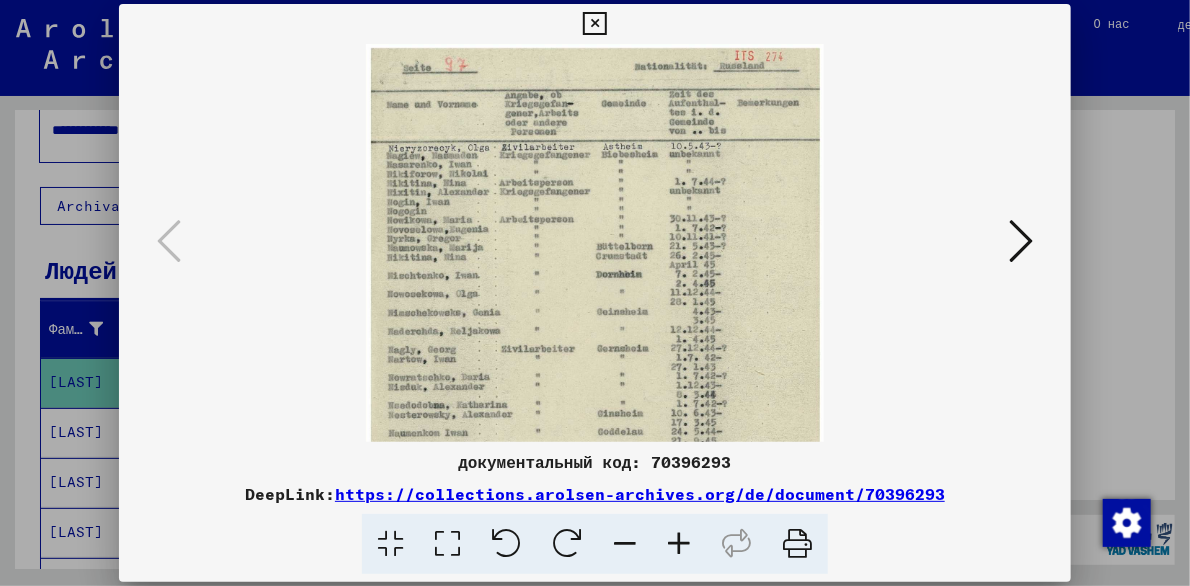 click at bounding box center (679, 544) 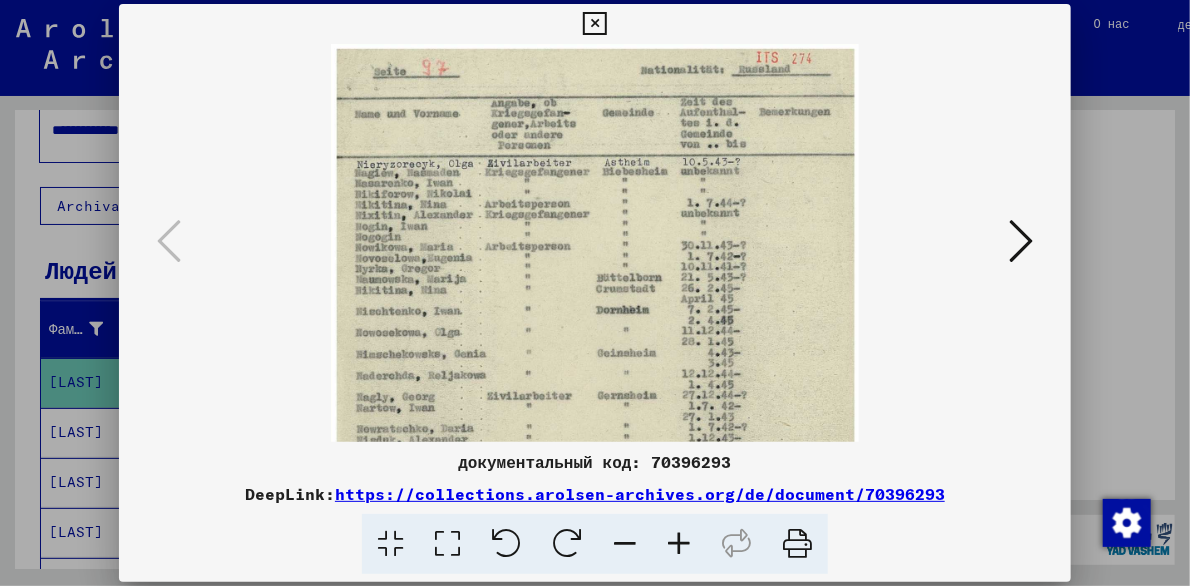 click at bounding box center [679, 544] 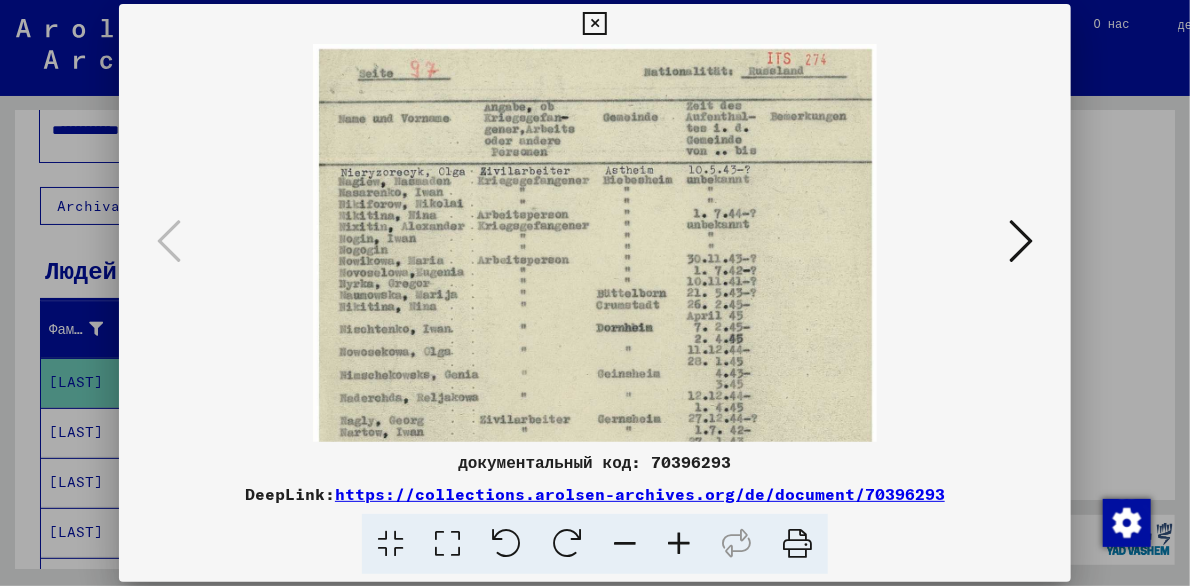 click at bounding box center (679, 544) 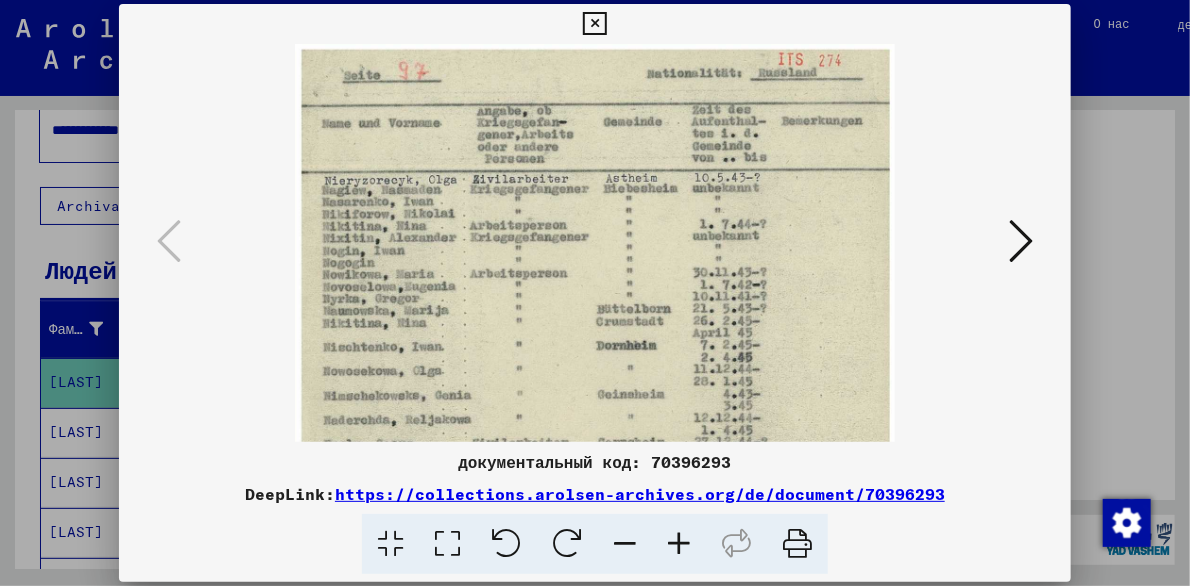 click at bounding box center [679, 544] 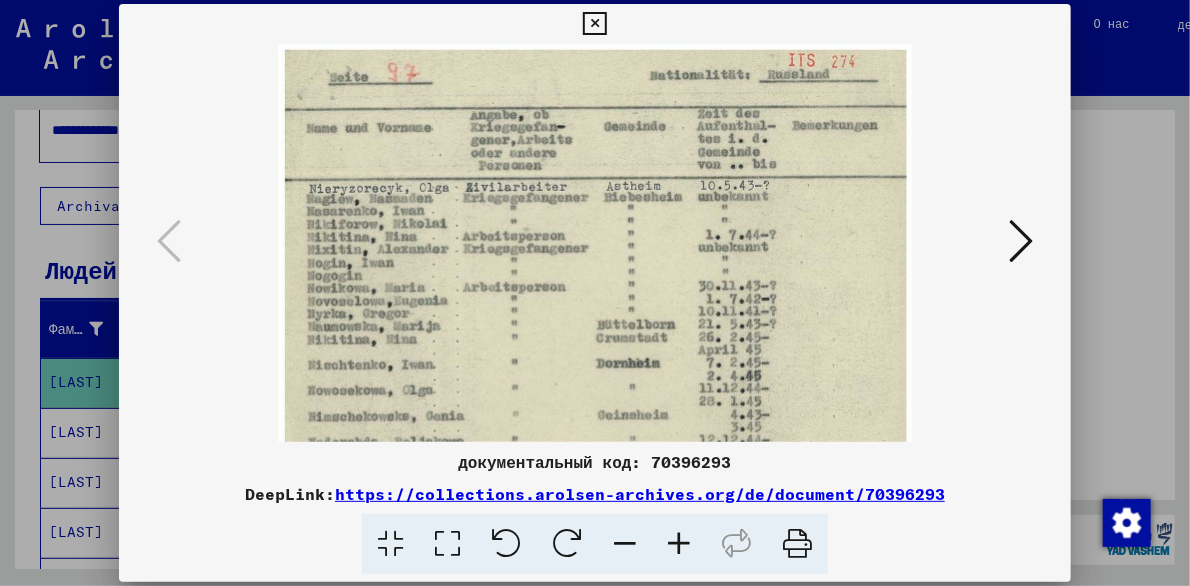 click at bounding box center (679, 544) 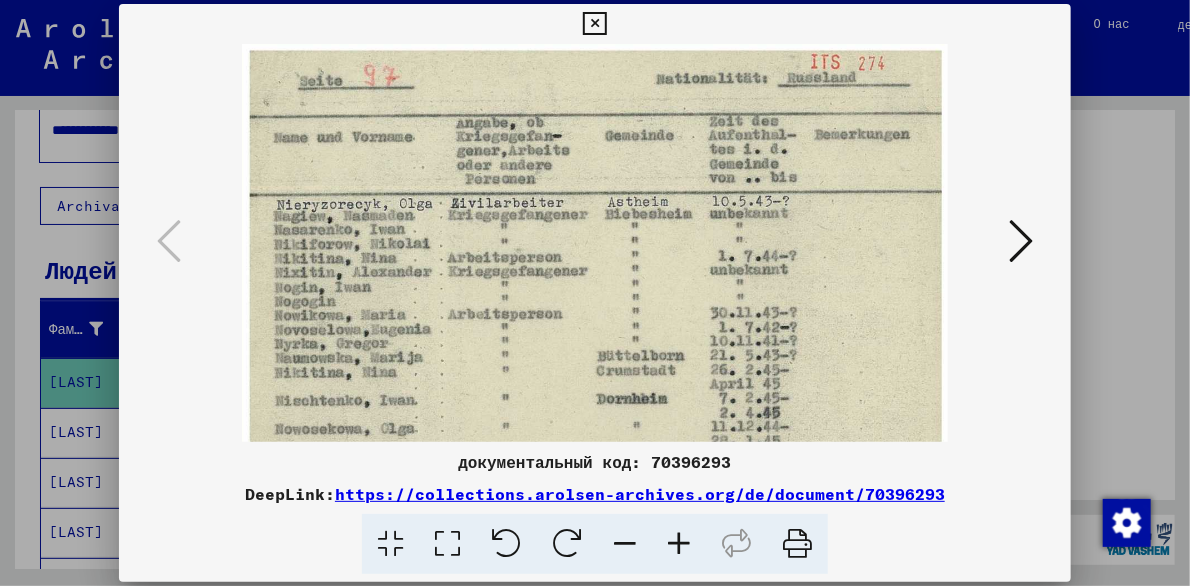 click at bounding box center [679, 544] 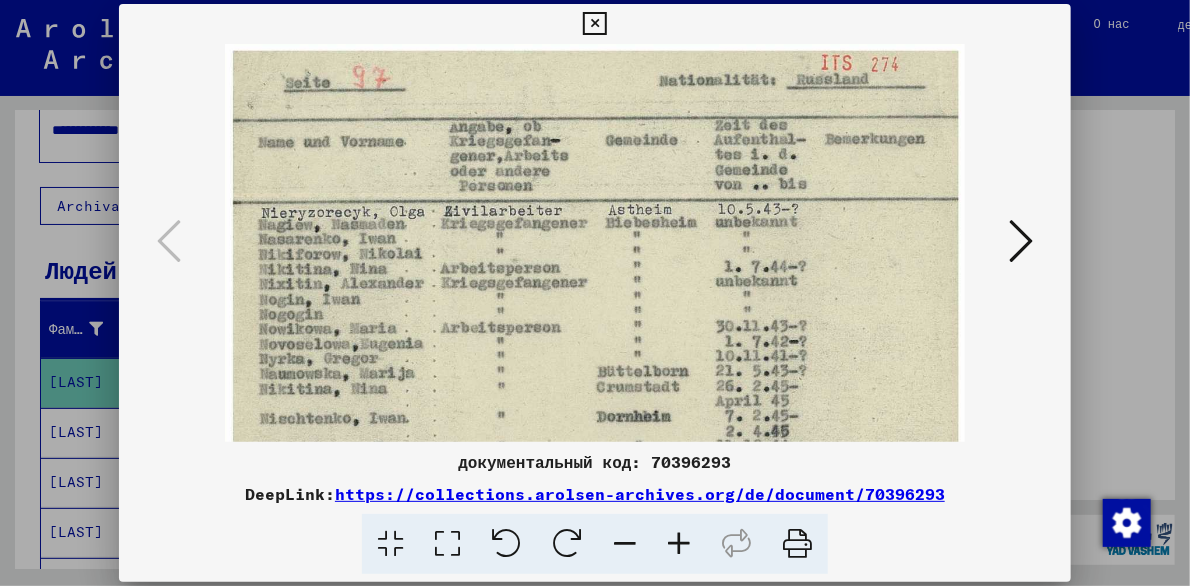 click at bounding box center [679, 544] 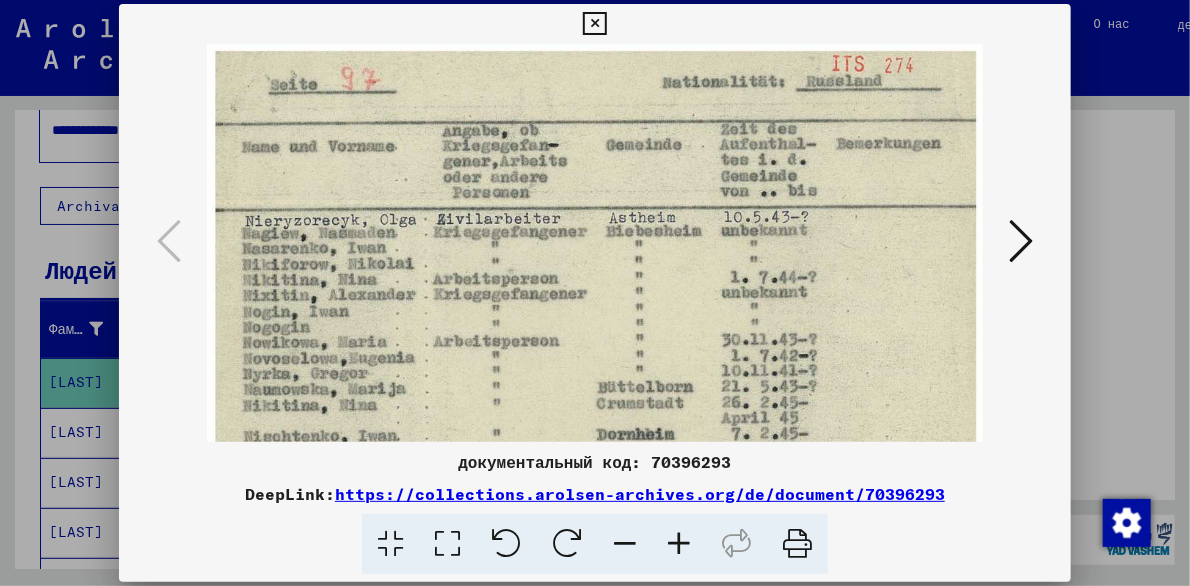 click at bounding box center (679, 544) 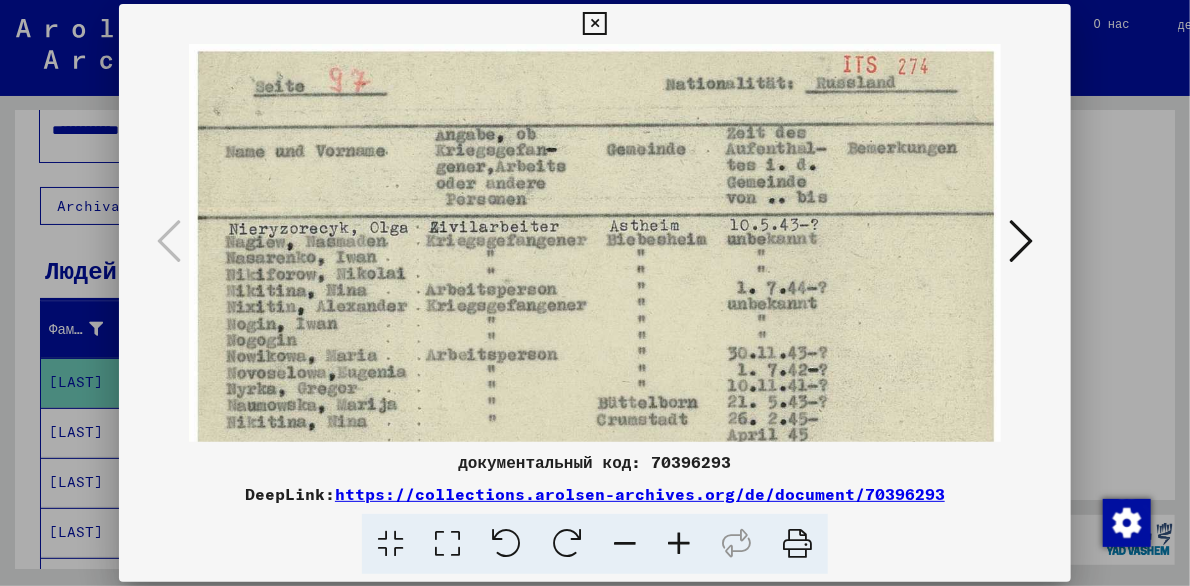 click at bounding box center [679, 544] 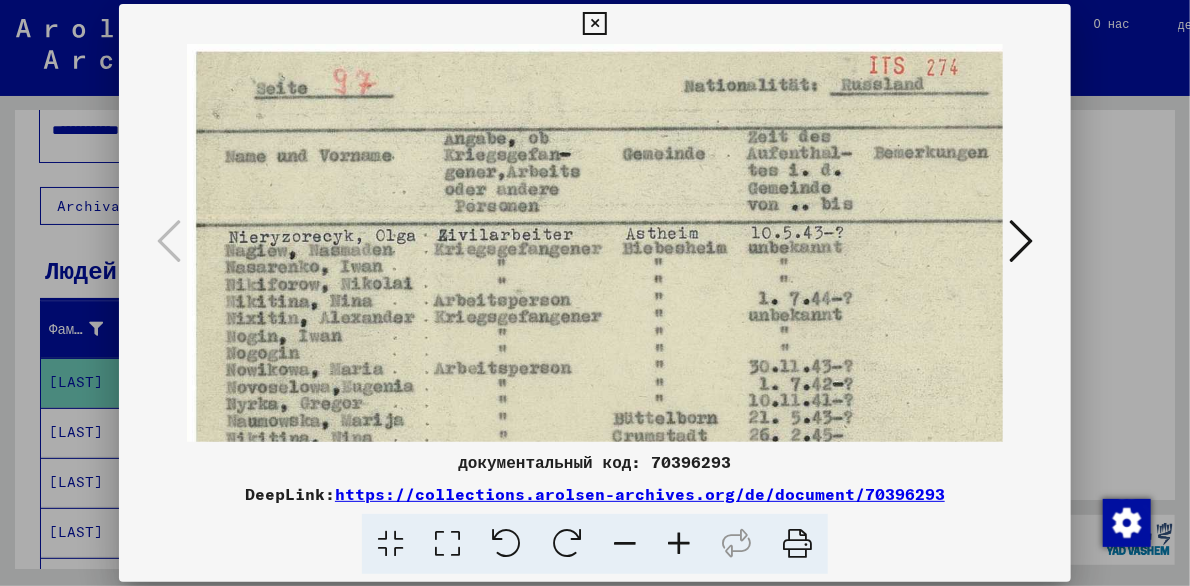 click at bounding box center (679, 544) 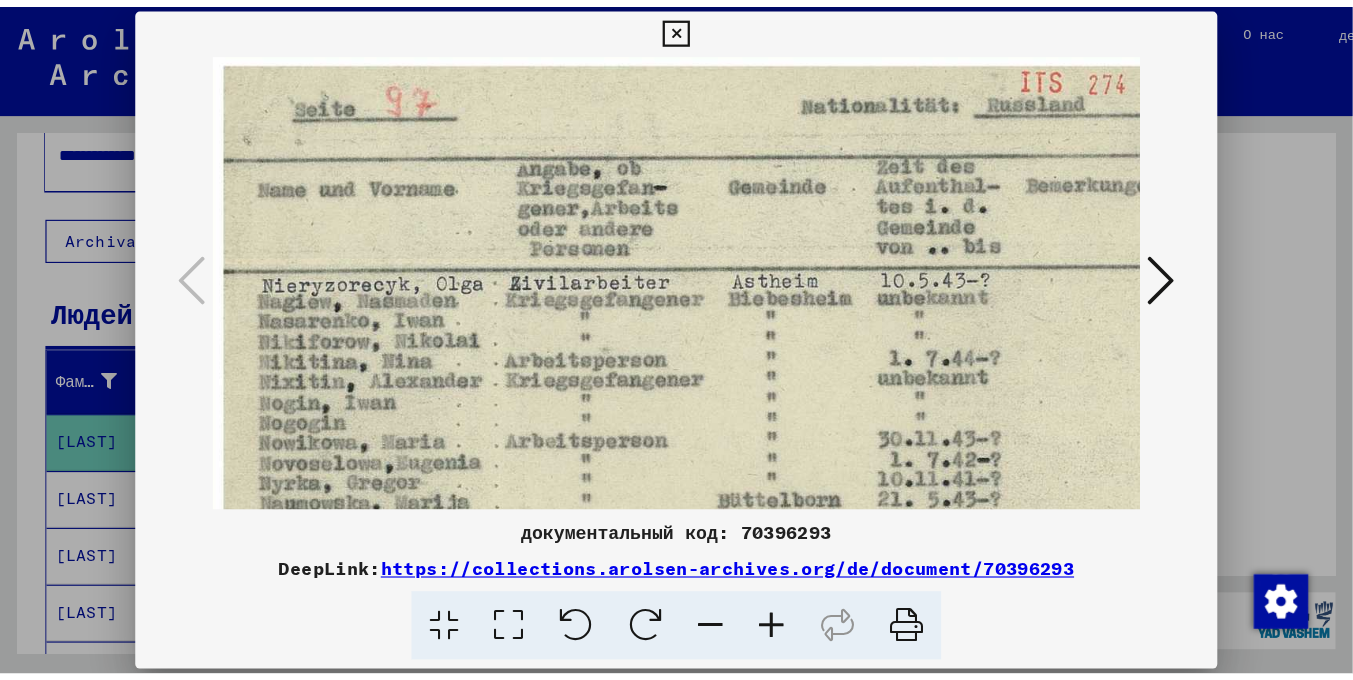 scroll, scrollTop: 47, scrollLeft: 0, axis: vertical 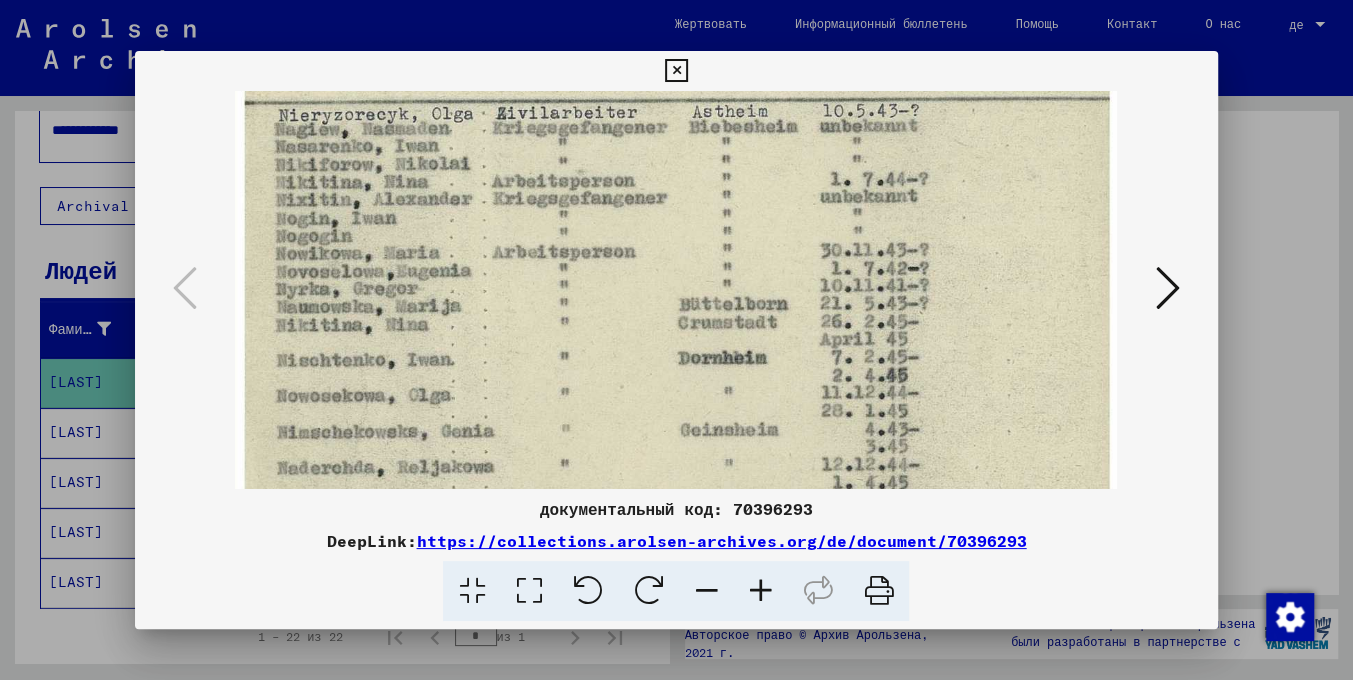 drag, startPoint x: 922, startPoint y: 398, endPoint x: 914, endPoint y: 220, distance: 178.17969 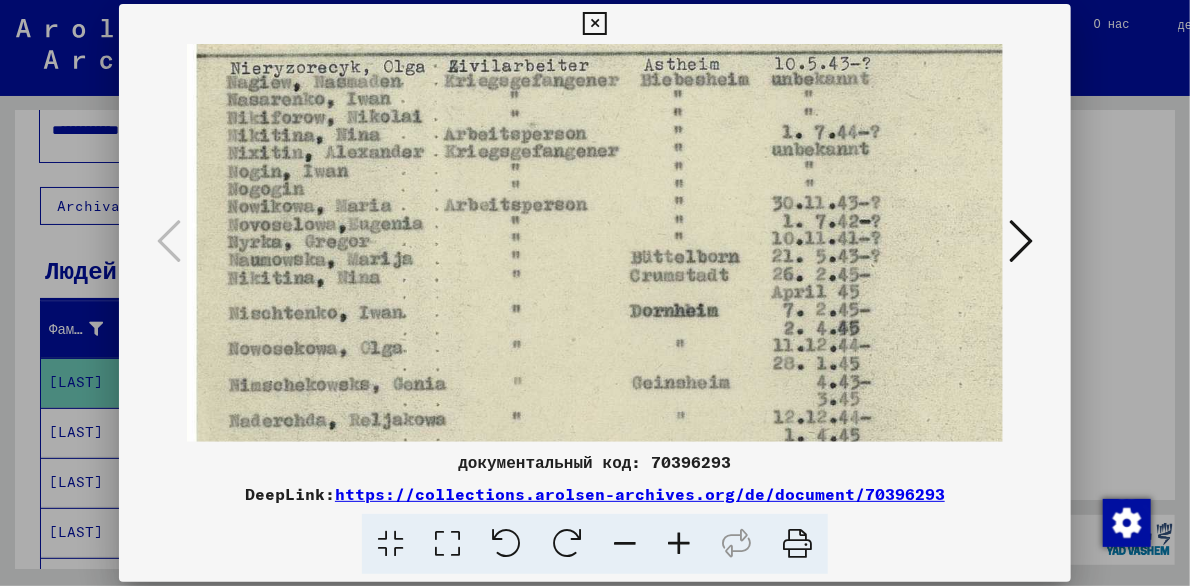 scroll, scrollTop: 47, scrollLeft: 0, axis: vertical 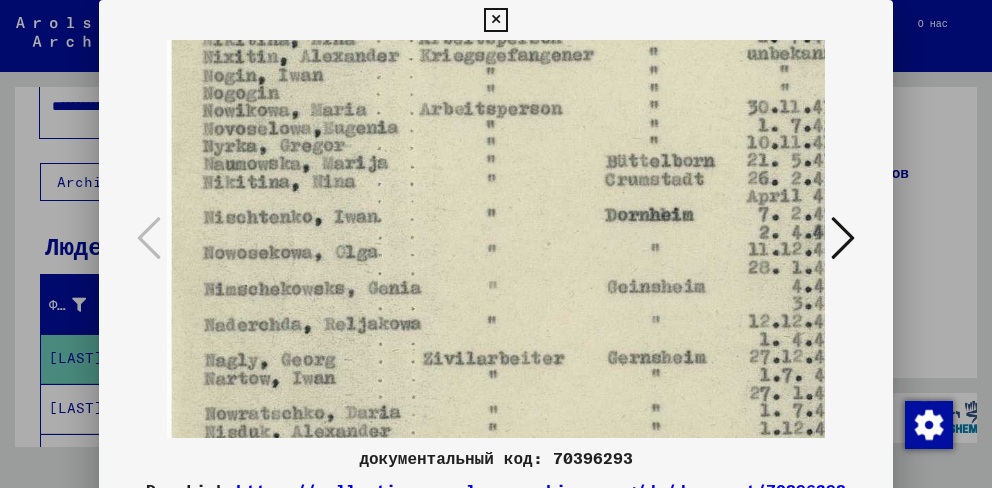 drag, startPoint x: 447, startPoint y: 265, endPoint x: 442, endPoint y: 227, distance: 38.327538 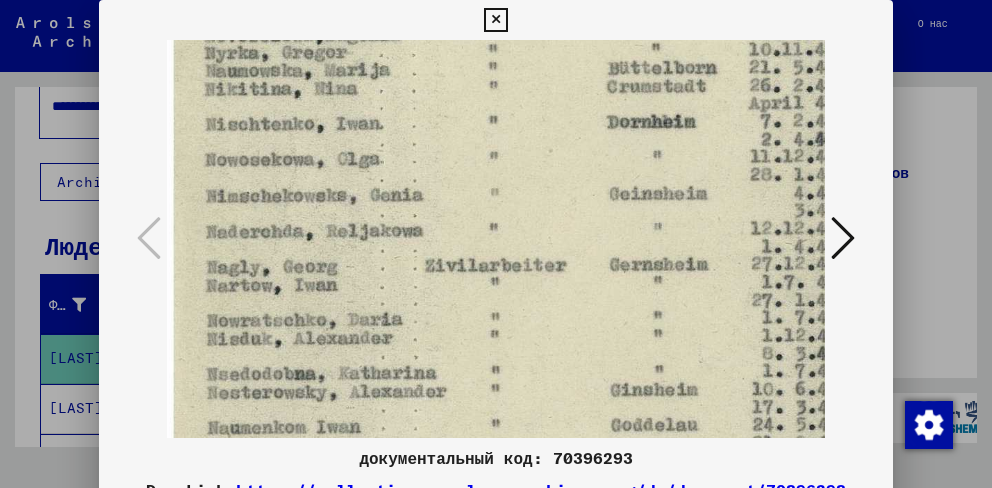 drag, startPoint x: 477, startPoint y: 219, endPoint x: 476, endPoint y: 202, distance: 17.029387 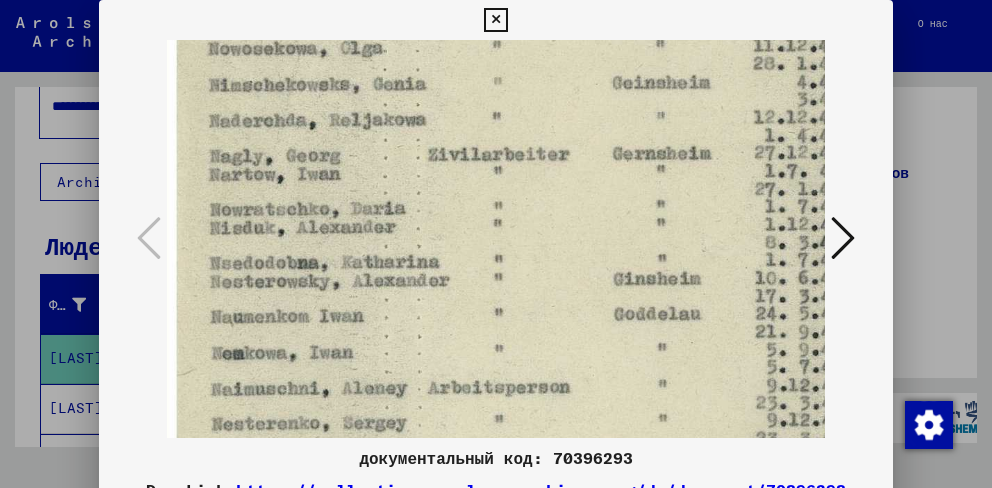 drag, startPoint x: 510, startPoint y: 332, endPoint x: 515, endPoint y: 208, distance: 124.10077 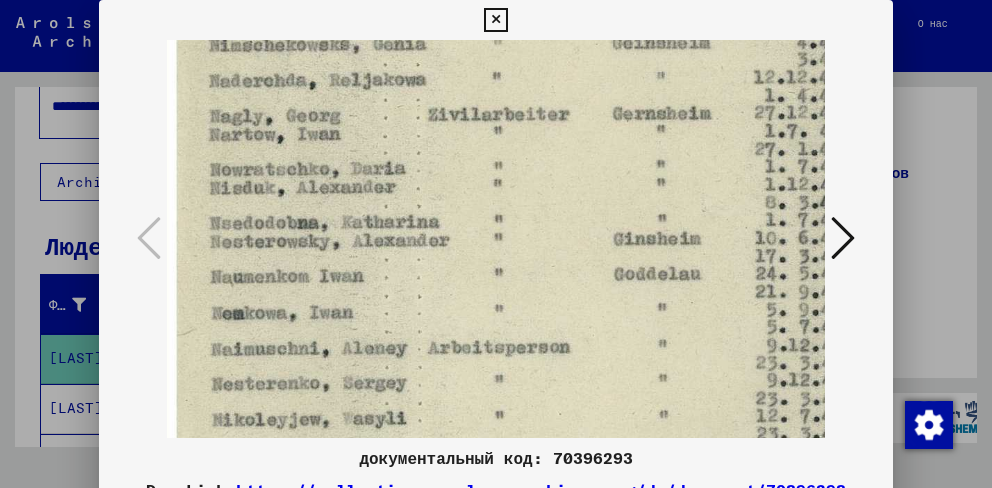 click at bounding box center [608, 151] 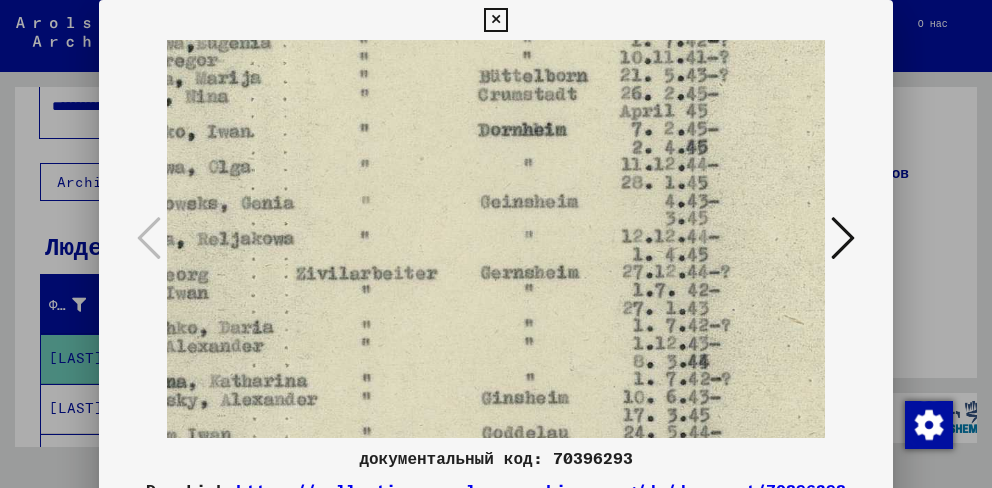 drag, startPoint x: 510, startPoint y: 358, endPoint x: 384, endPoint y: 524, distance: 208.40346 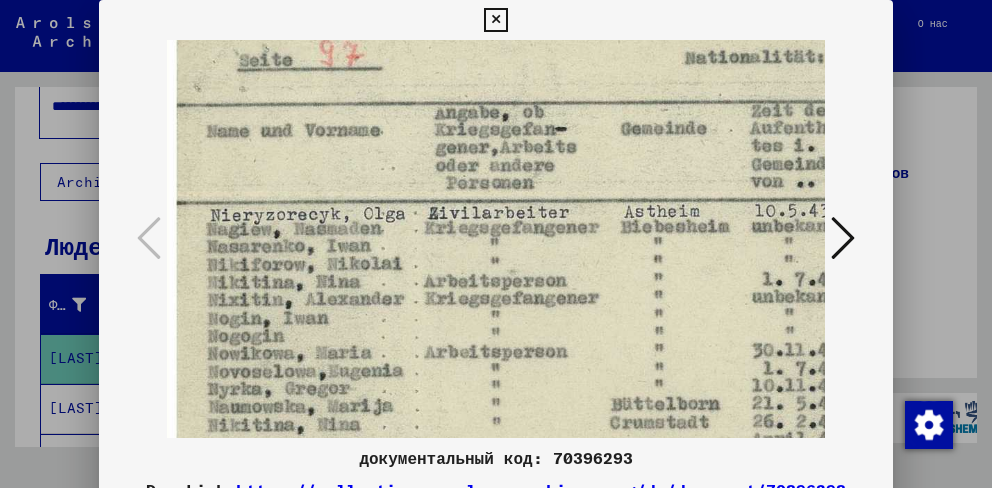 scroll, scrollTop: 39, scrollLeft: 0, axis: vertical 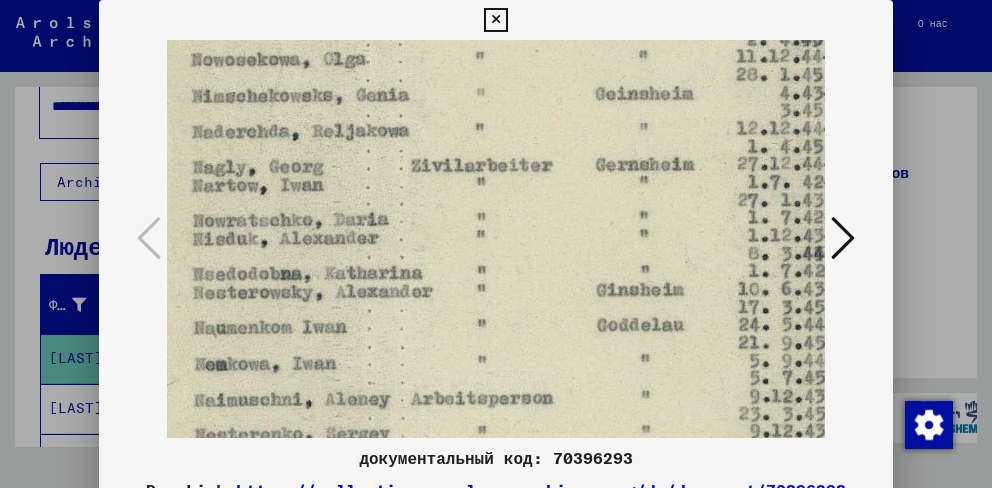 drag, startPoint x: 469, startPoint y: 113, endPoint x: 611, endPoint y: 16, distance: 171.96802 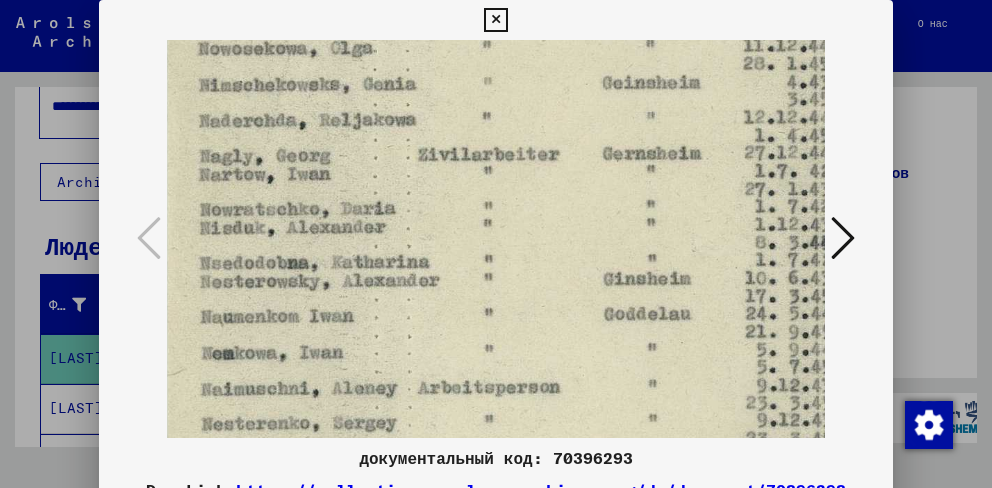 scroll, scrollTop: 510, scrollLeft: 4, axis: both 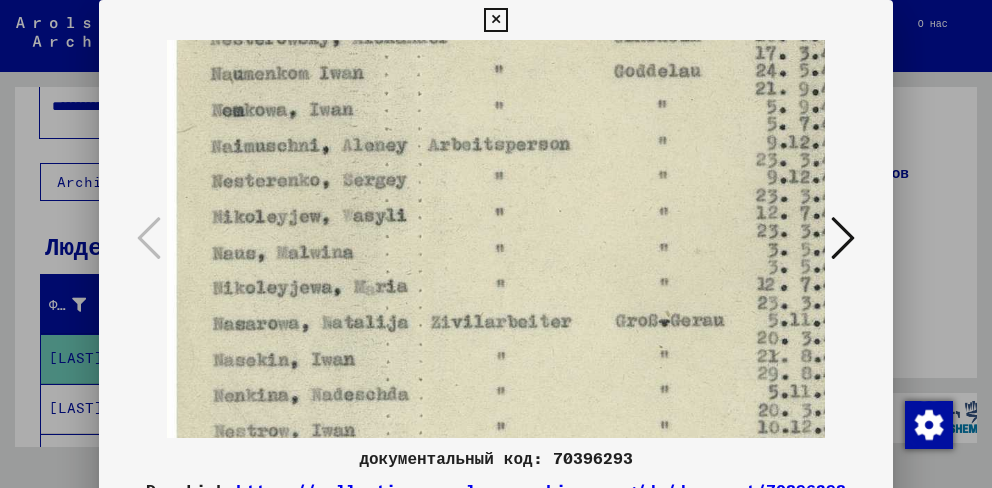 drag, startPoint x: 441, startPoint y: 342, endPoint x: 466, endPoint y: 115, distance: 228.3725 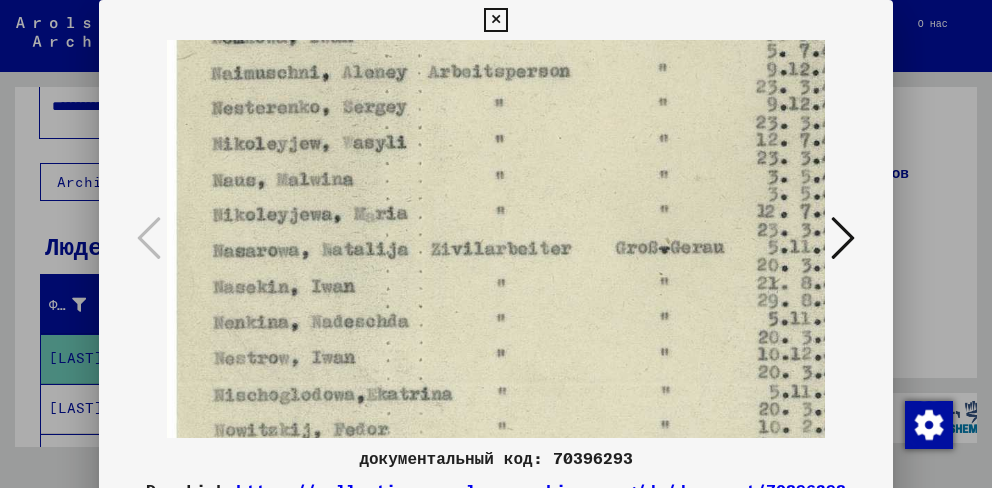 scroll, scrollTop: 850, scrollLeft: 0, axis: vertical 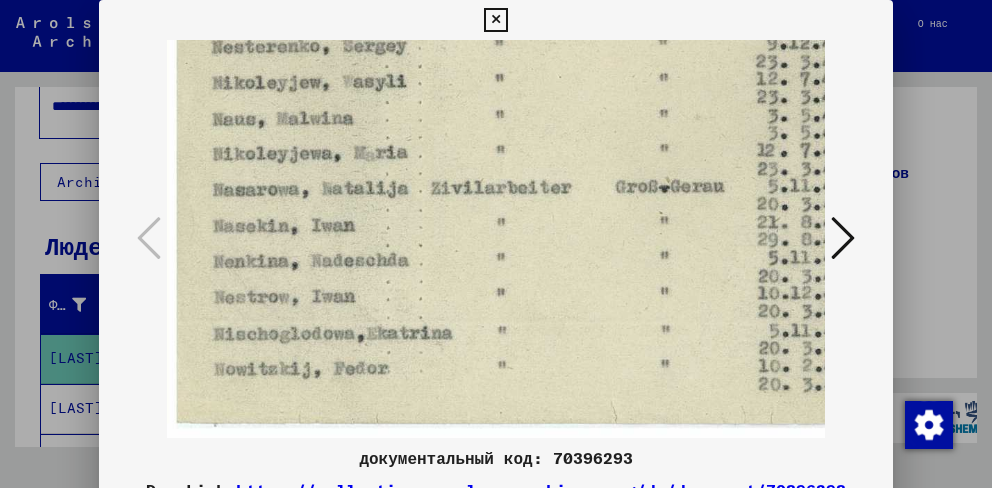 drag, startPoint x: 396, startPoint y: 255, endPoint x: 405, endPoint y: 196, distance: 59.682495 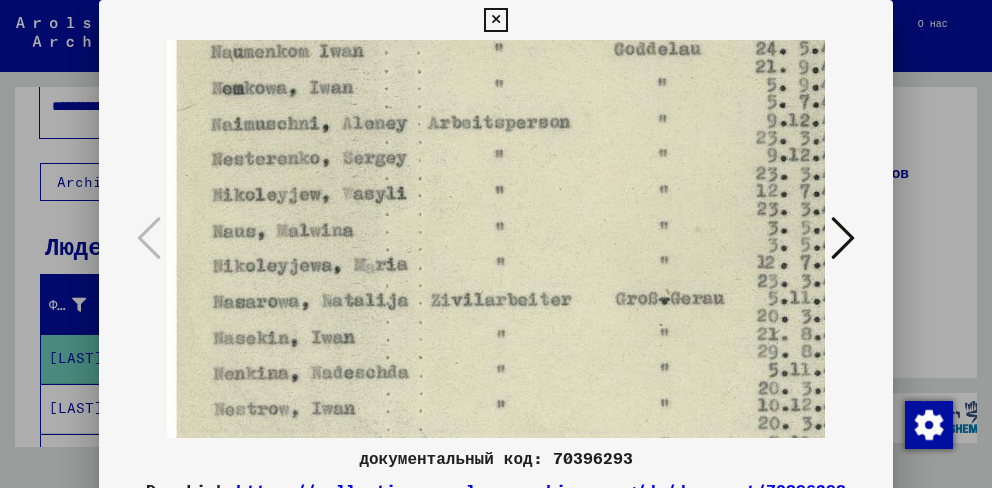 scroll, scrollTop: 733, scrollLeft: 0, axis: vertical 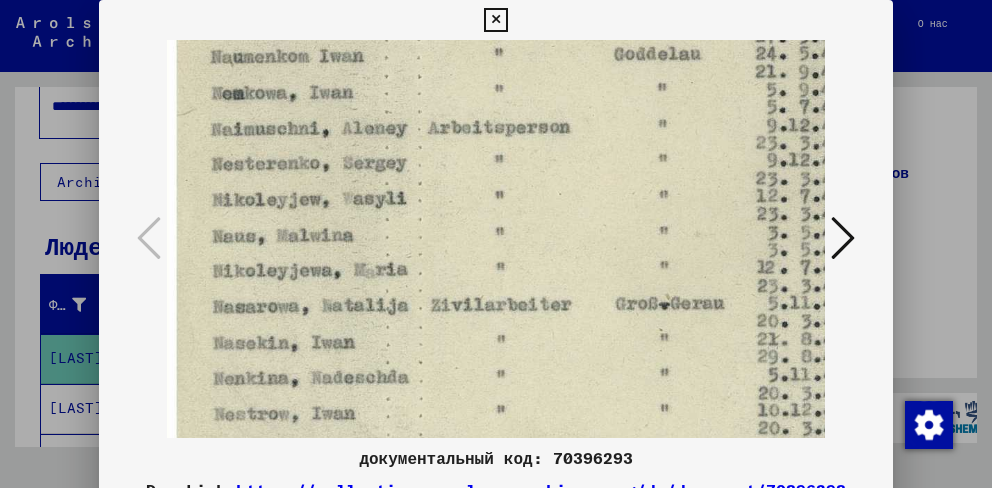 drag, startPoint x: 412, startPoint y: 135, endPoint x: 435, endPoint y: 235, distance: 102.610916 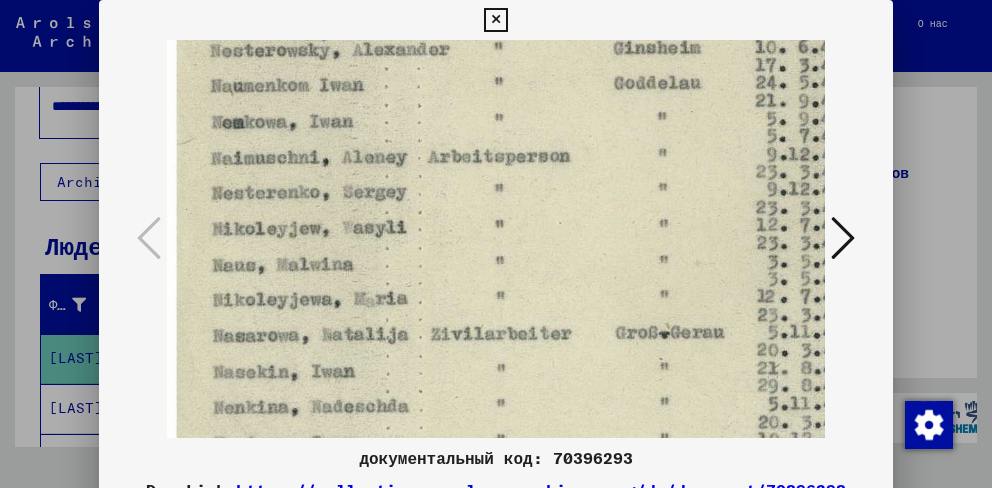 drag, startPoint x: 468, startPoint y: 158, endPoint x: 469, endPoint y: 173, distance: 15.033297 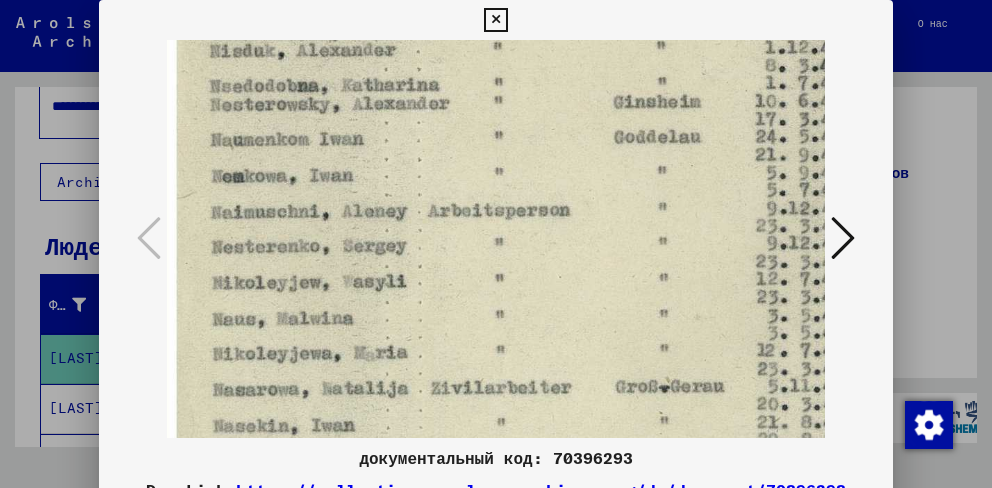 drag, startPoint x: 467, startPoint y: 139, endPoint x: 467, endPoint y: 190, distance: 51 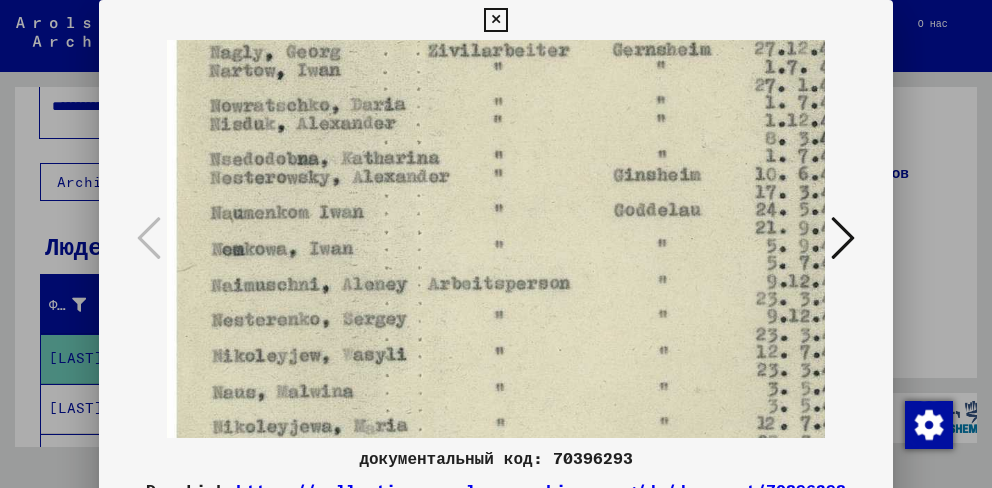 click at bounding box center (608, 87) 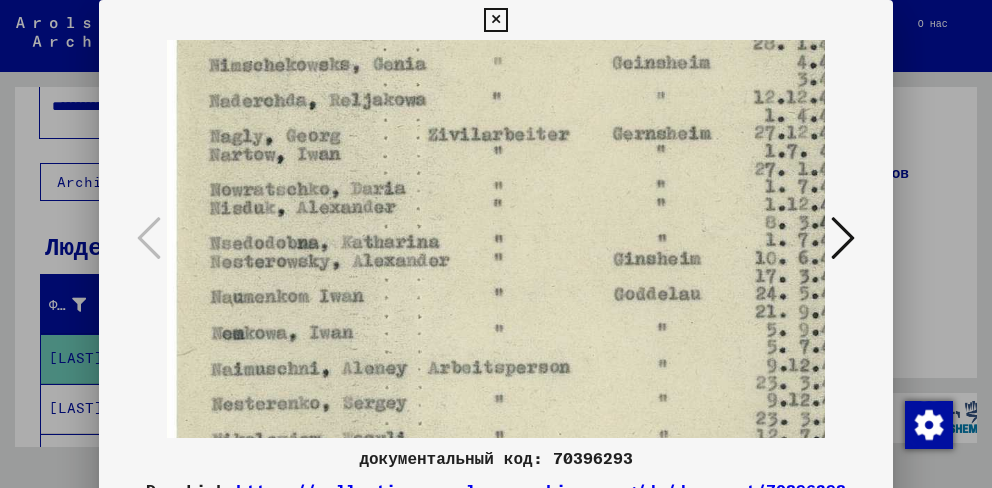 drag, startPoint x: 460, startPoint y: 197, endPoint x: 462, endPoint y: 251, distance: 54.037025 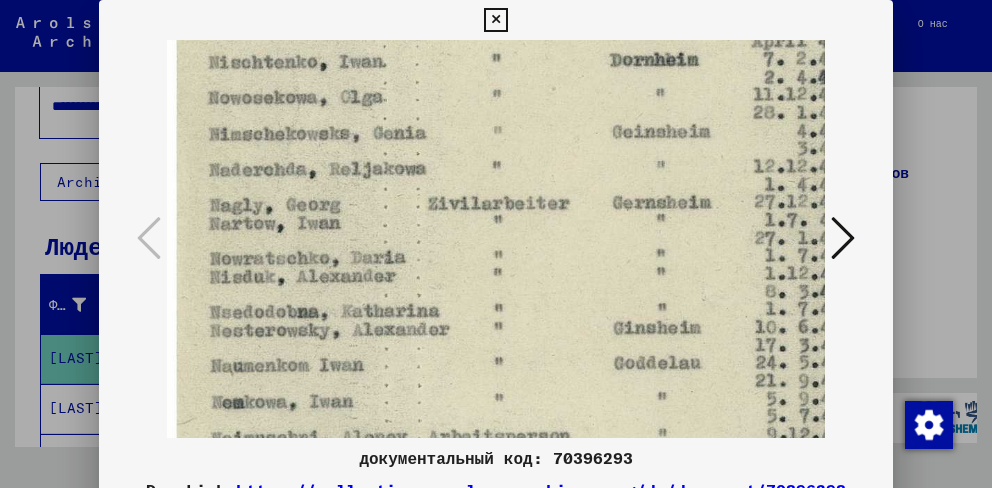 click at bounding box center [608, 240] 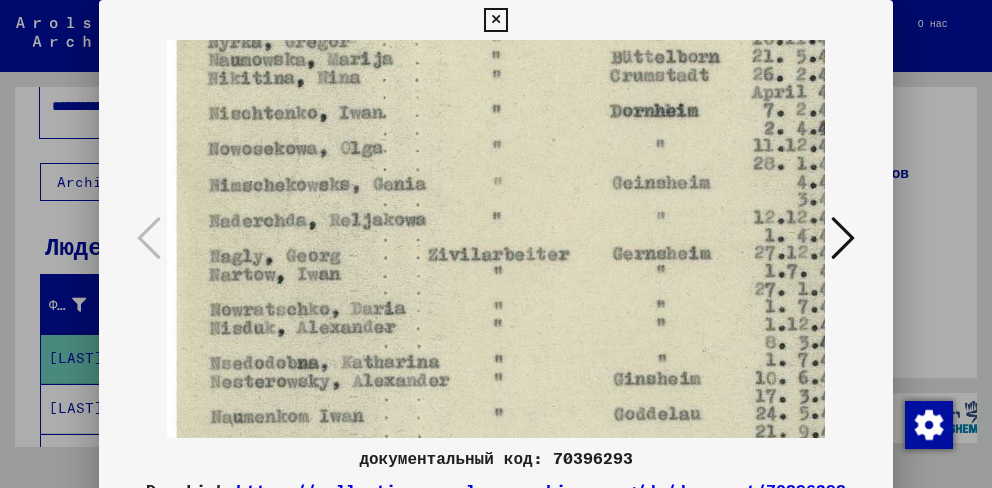 scroll, scrollTop: 347, scrollLeft: 0, axis: vertical 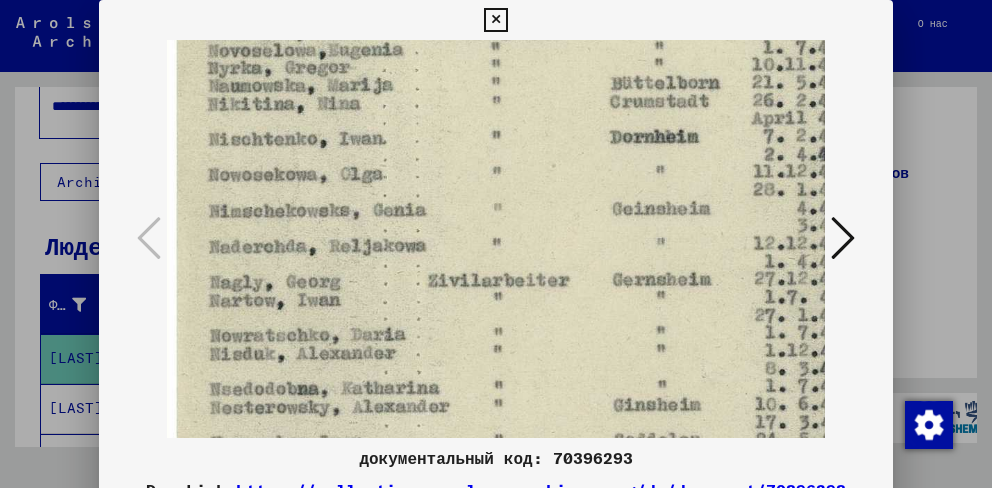 click at bounding box center [608, 317] 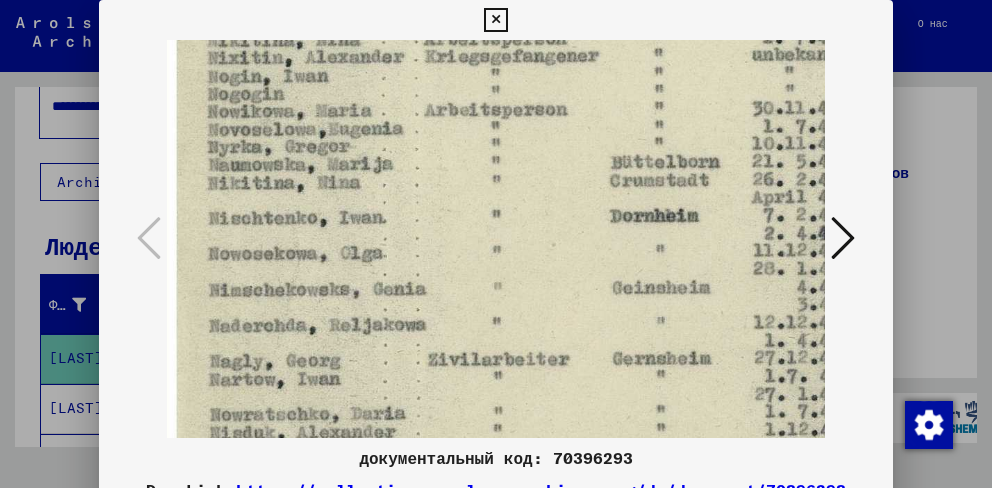 click at bounding box center (608, 396) 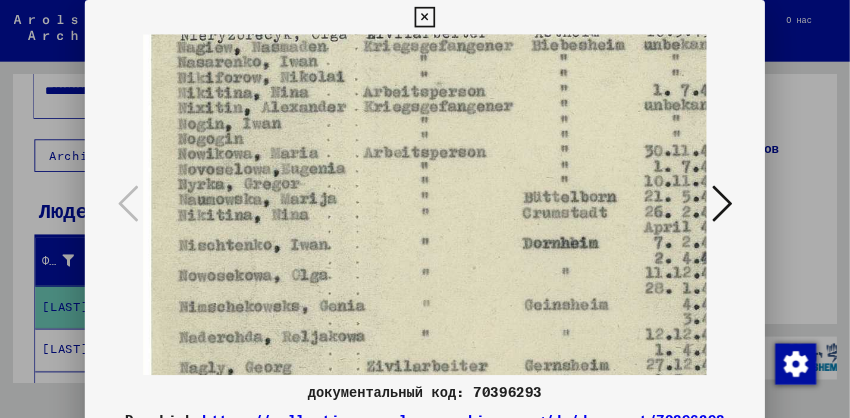 scroll, scrollTop: 166, scrollLeft: 0, axis: vertical 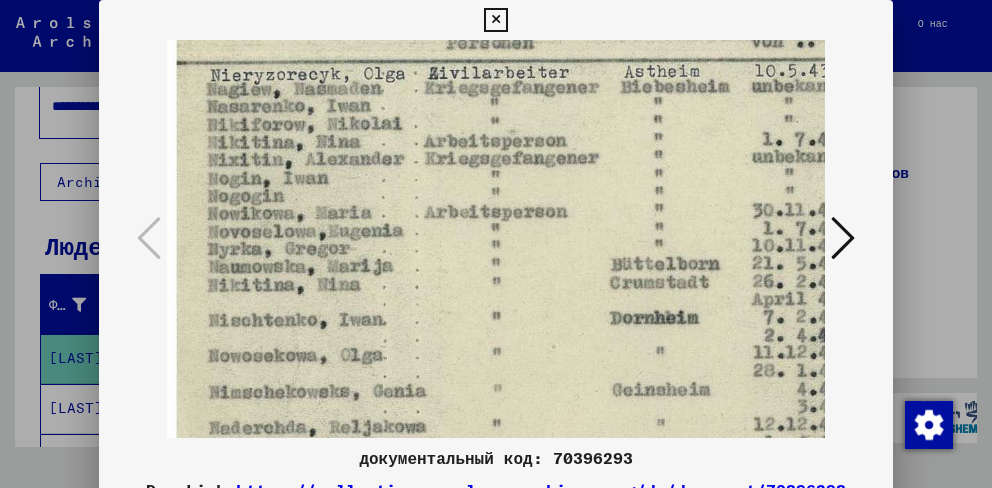 click at bounding box center (608, 498) 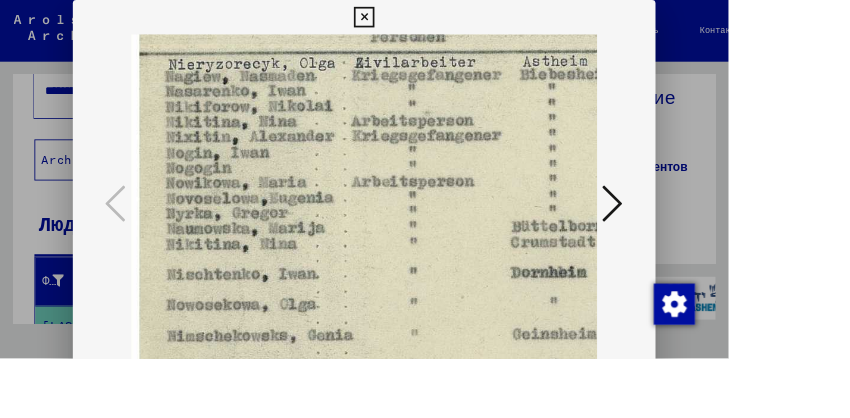 scroll, scrollTop: 47, scrollLeft: 0, axis: vertical 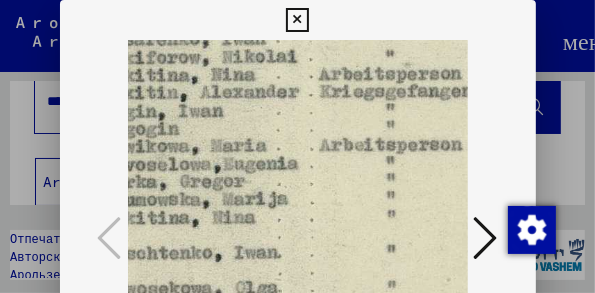 drag, startPoint x: 302, startPoint y: 207, endPoint x: 234, endPoint y: 138, distance: 96.87621 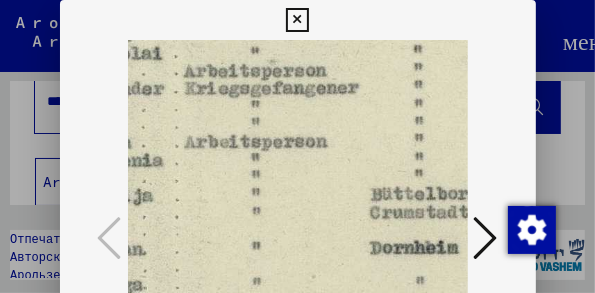 drag, startPoint x: 303, startPoint y: 198, endPoint x: 164, endPoint y: 196, distance: 139.01439 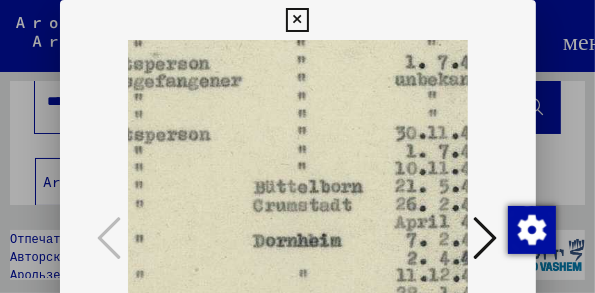 scroll, scrollTop: 244, scrollLeft: 340, axis: both 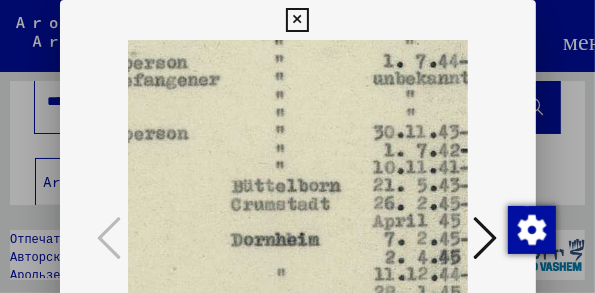 drag, startPoint x: 358, startPoint y: 197, endPoint x: 230, endPoint y: 192, distance: 128.09763 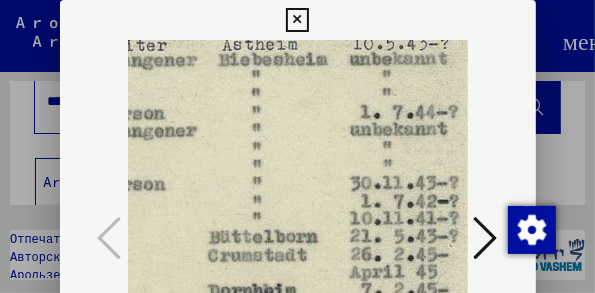 scroll, scrollTop: 196, scrollLeft: 358, axis: both 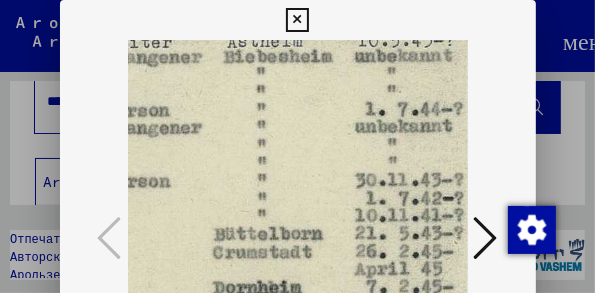 drag, startPoint x: 360, startPoint y: 191, endPoint x: 342, endPoint y: 241, distance: 53.14132 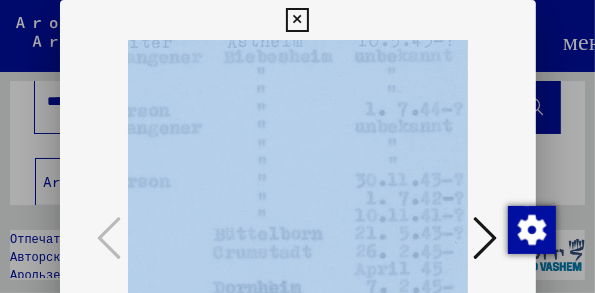 drag, startPoint x: 502, startPoint y: 25, endPoint x: 391, endPoint y: 39, distance: 111.8794 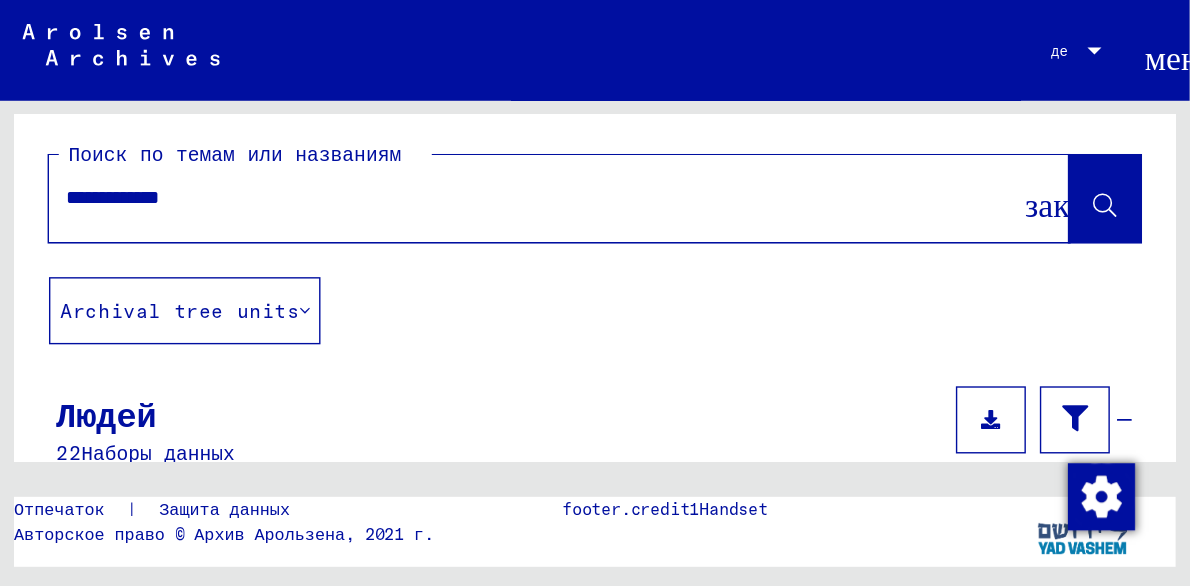 scroll, scrollTop: 8, scrollLeft: 0, axis: vertical 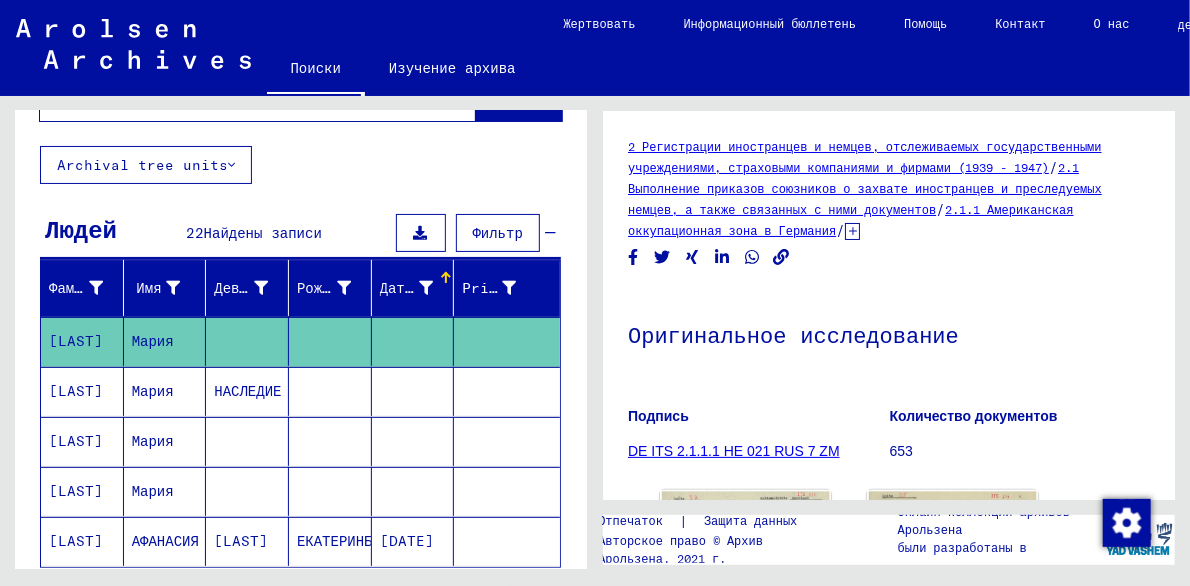 click on "Мария" at bounding box center (165, 441) 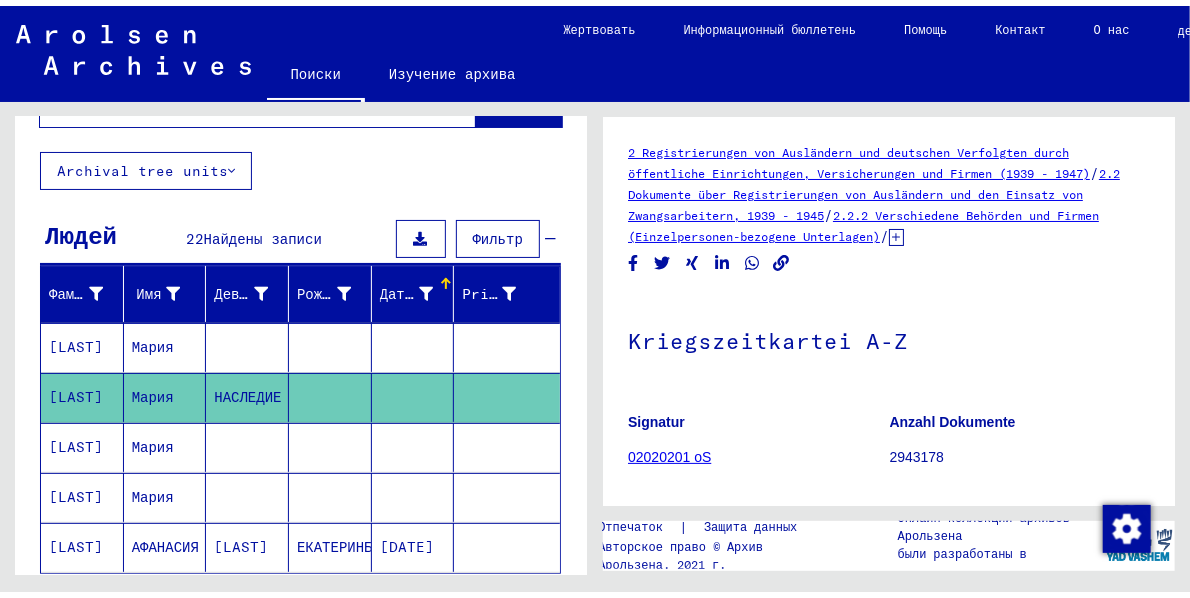 scroll, scrollTop: 0, scrollLeft: 0, axis: both 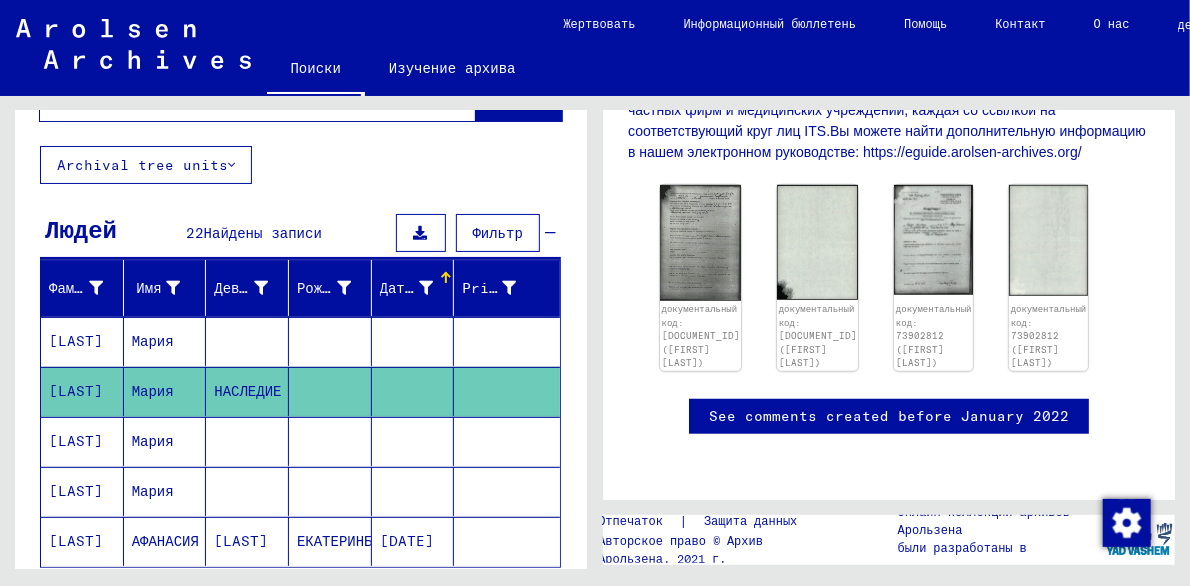 click on "Мария" at bounding box center (165, 391) 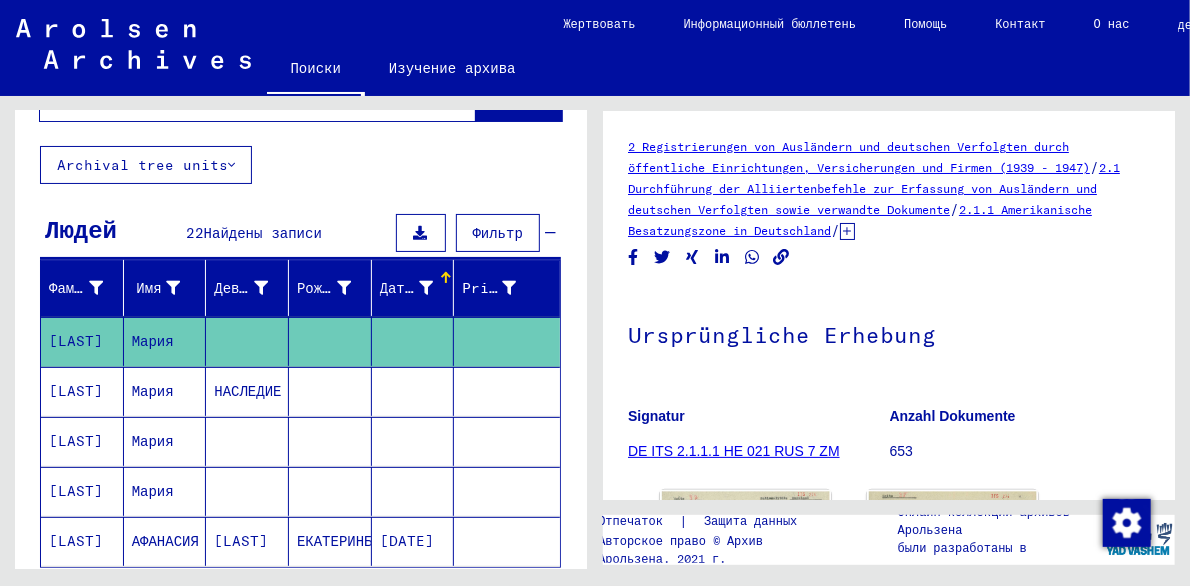 scroll, scrollTop: 0, scrollLeft: 0, axis: both 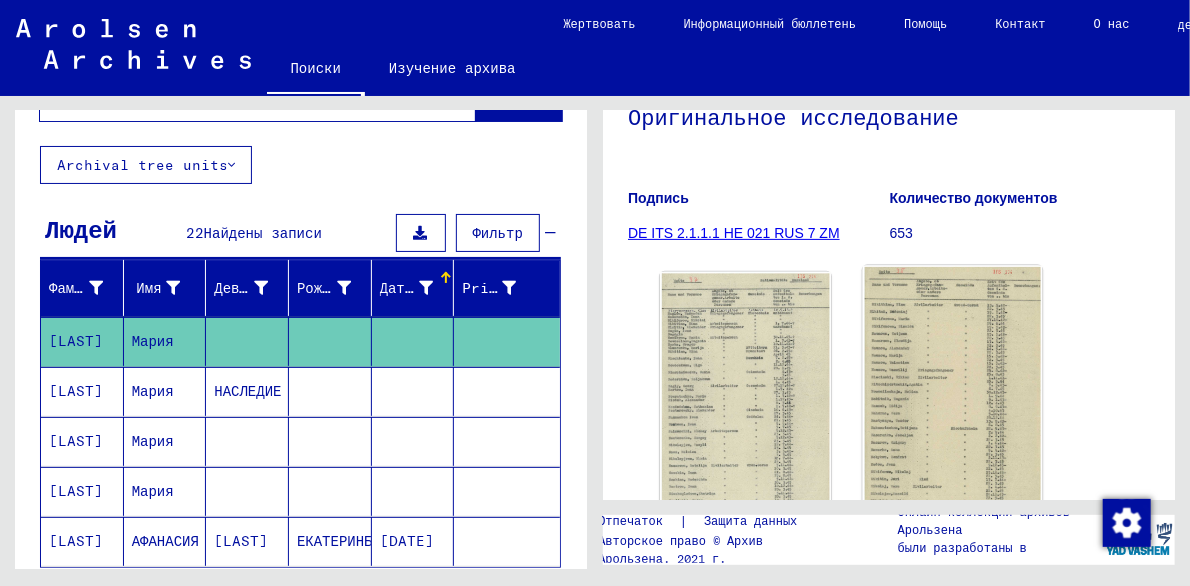 click 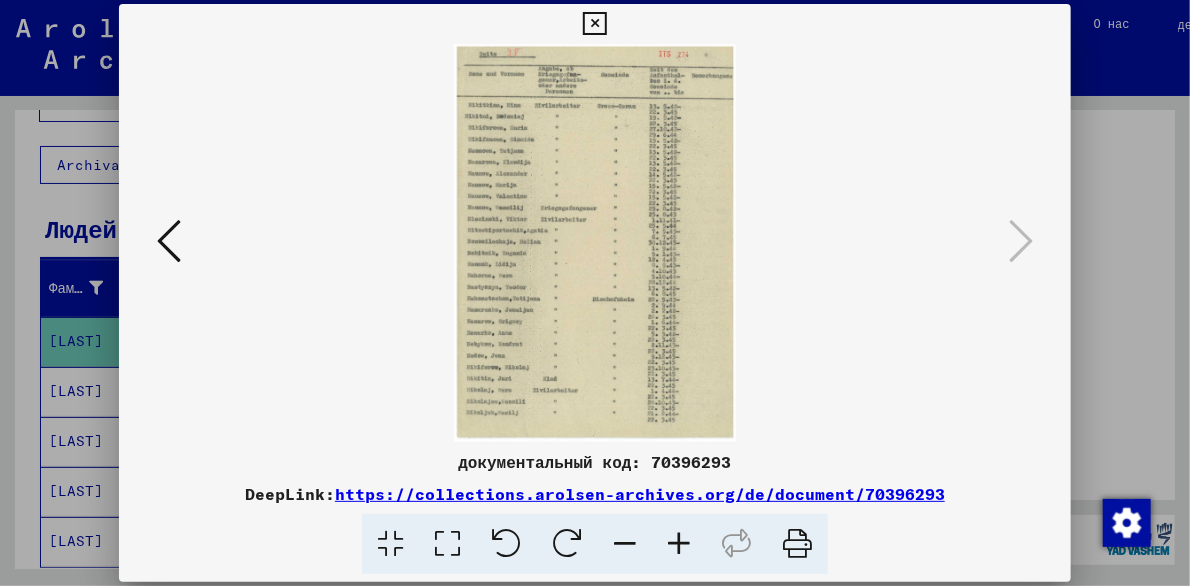 click at bounding box center (594, 24) 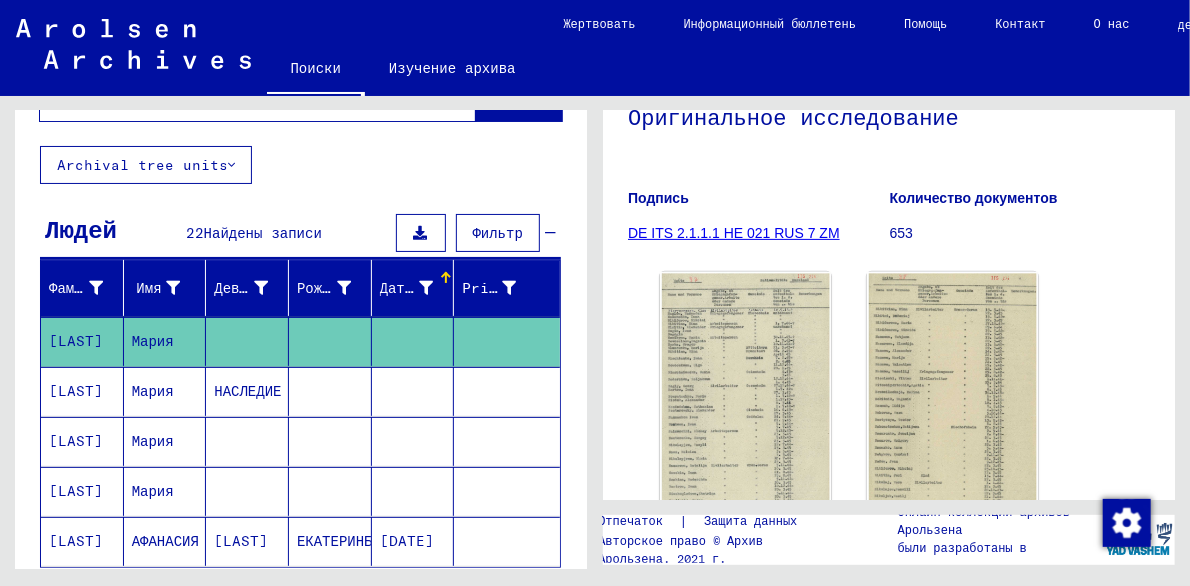 click at bounding box center (247, 491) 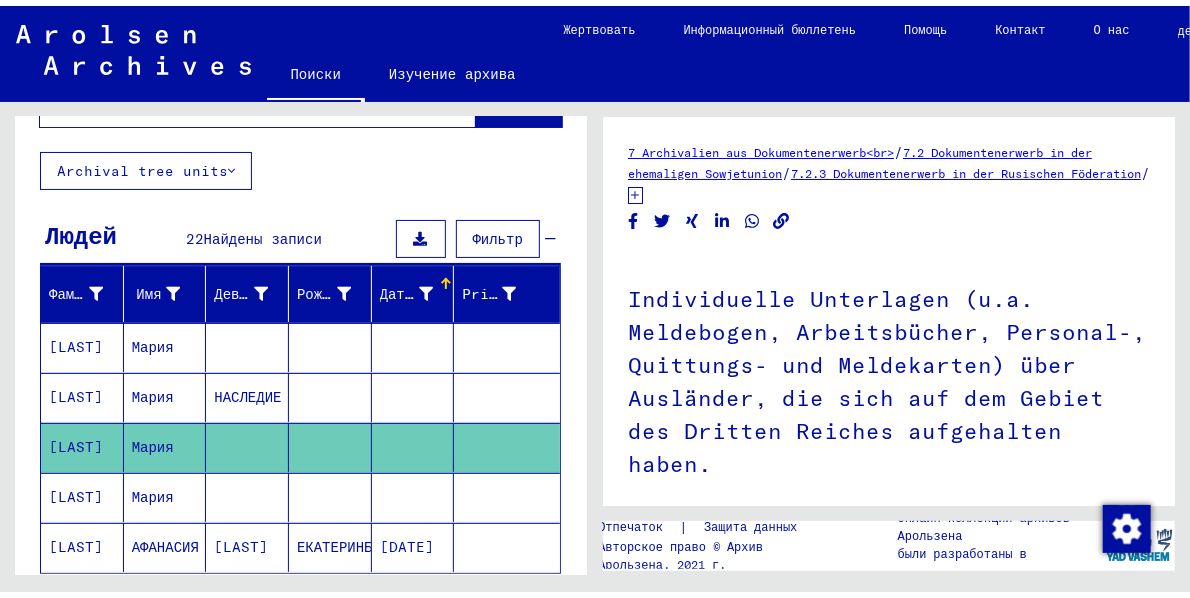scroll, scrollTop: 0, scrollLeft: 0, axis: both 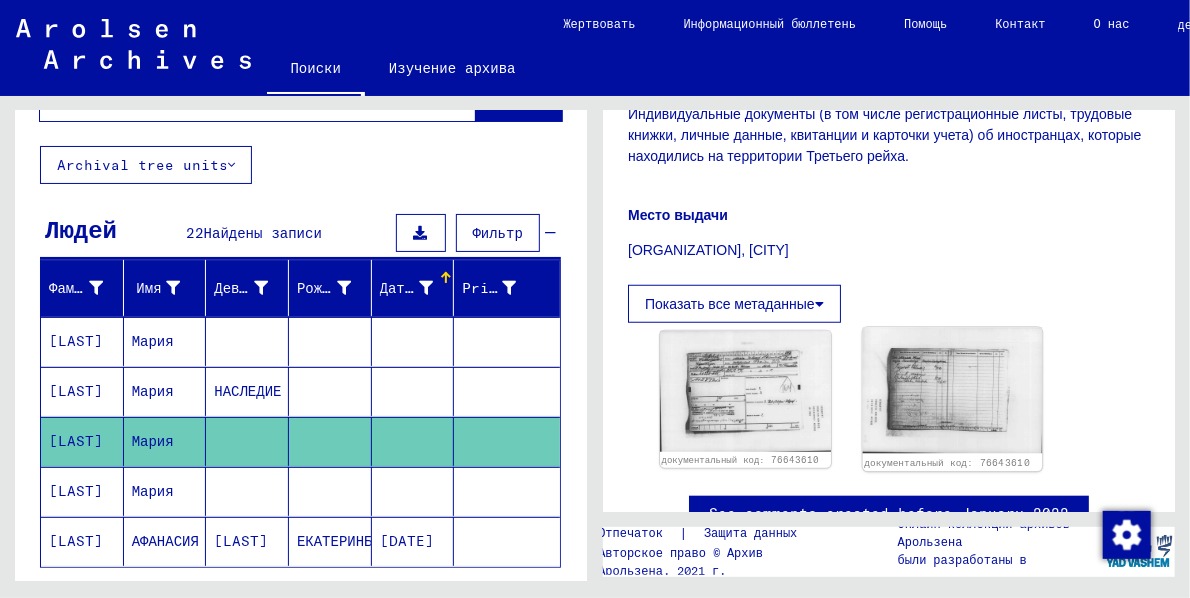 click 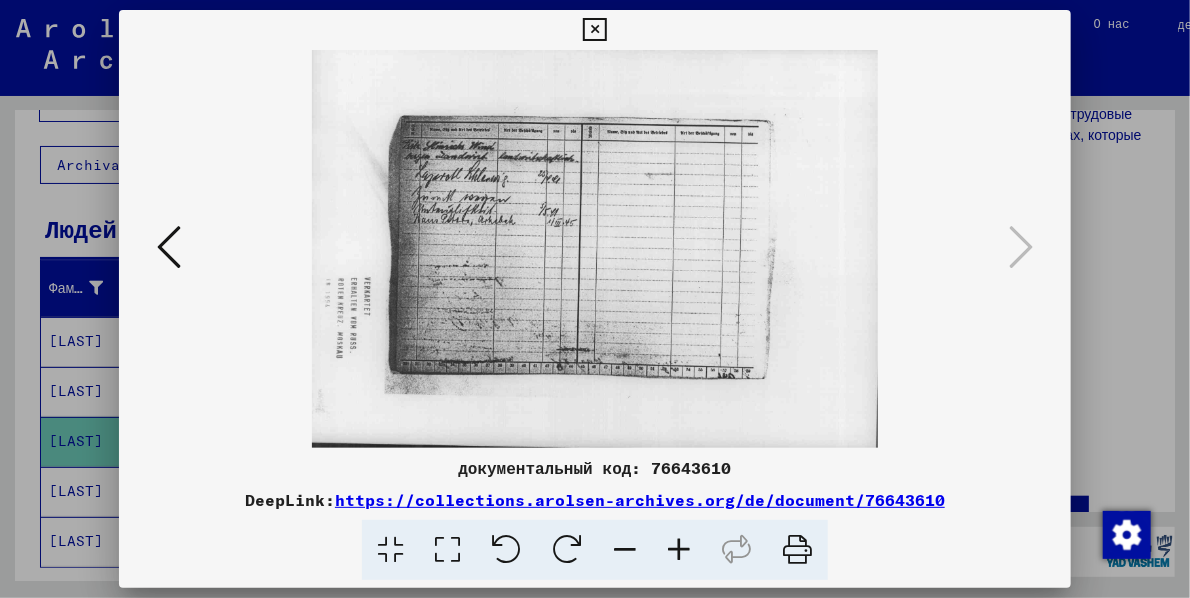 type 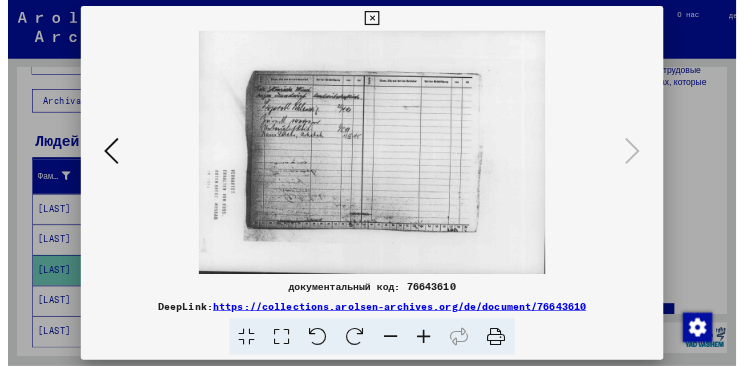 scroll, scrollTop: 88, scrollLeft: 0, axis: vertical 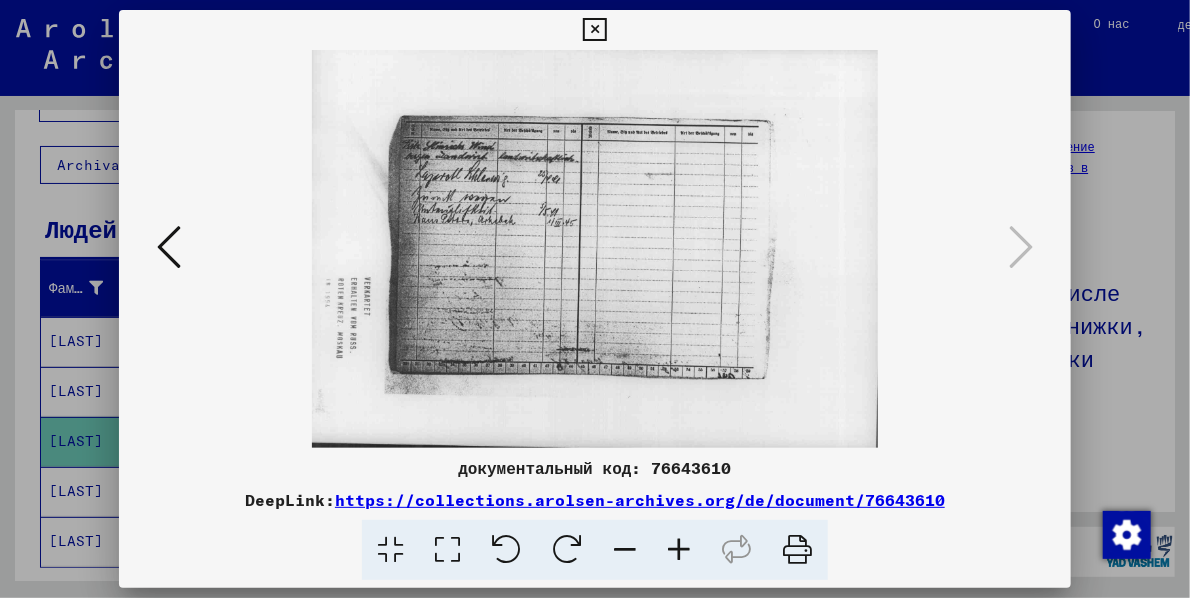 click at bounding box center (679, 550) 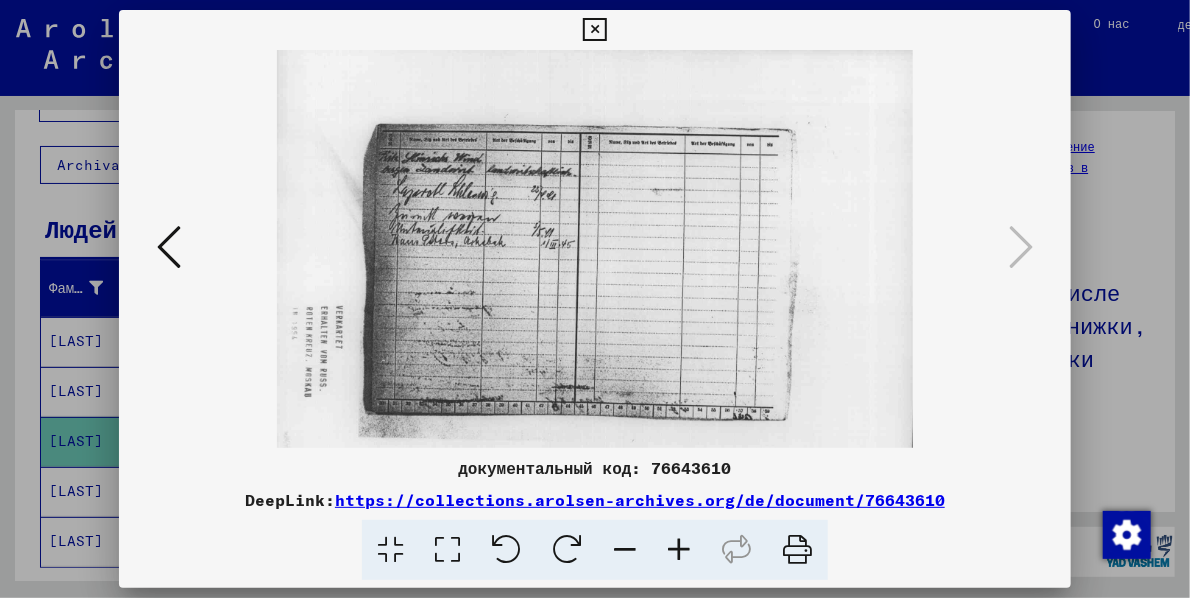 click at bounding box center [679, 550] 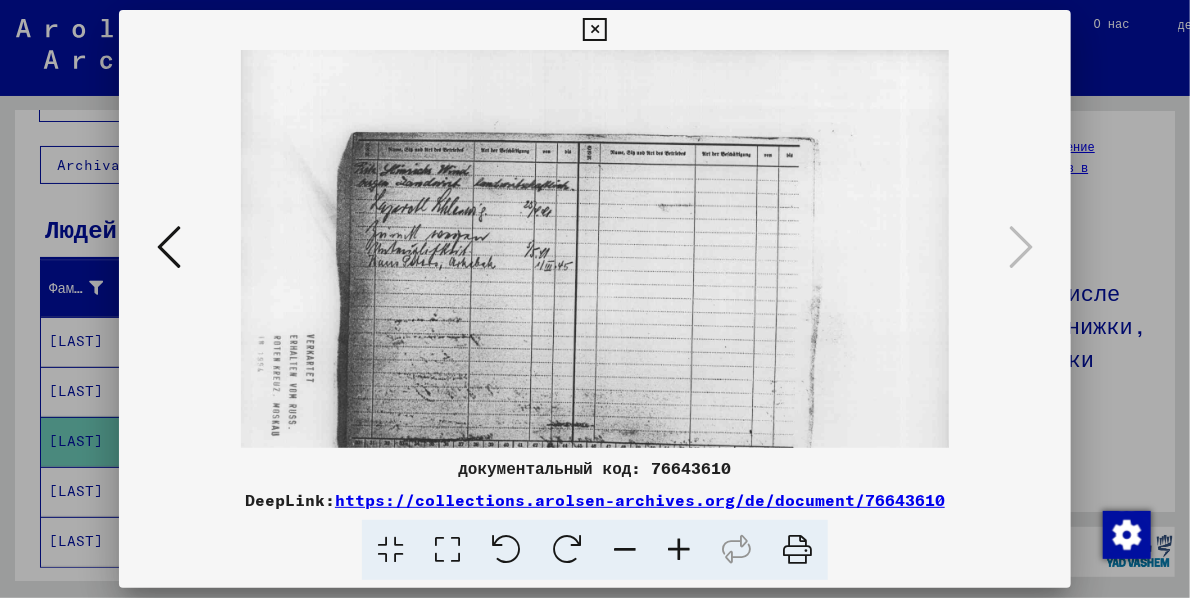click at bounding box center [679, 550] 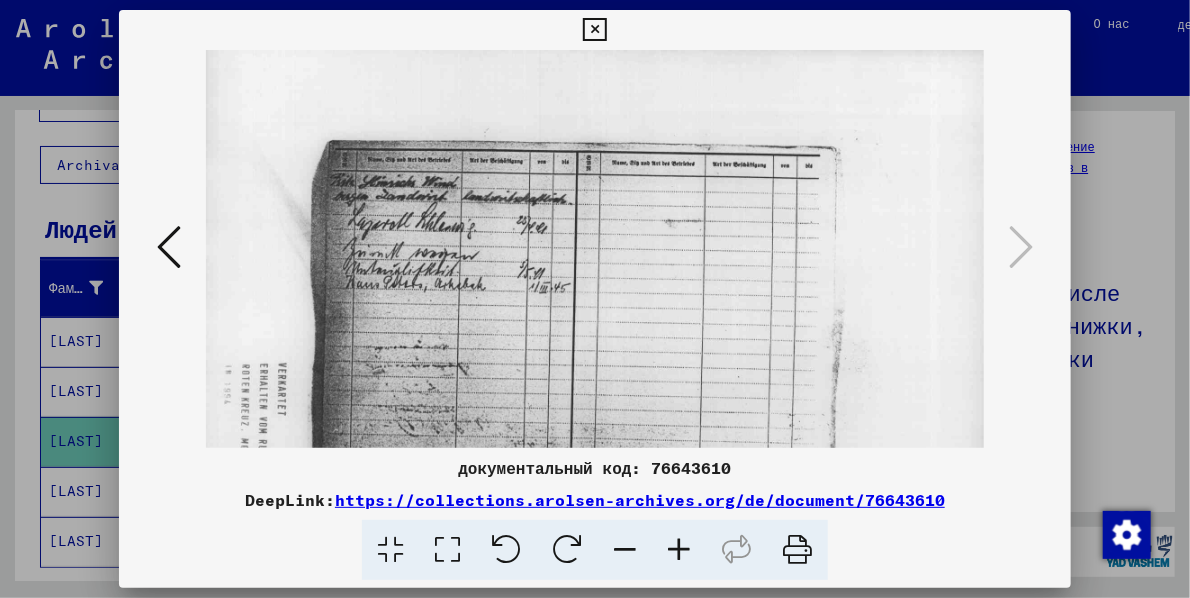 click at bounding box center [679, 550] 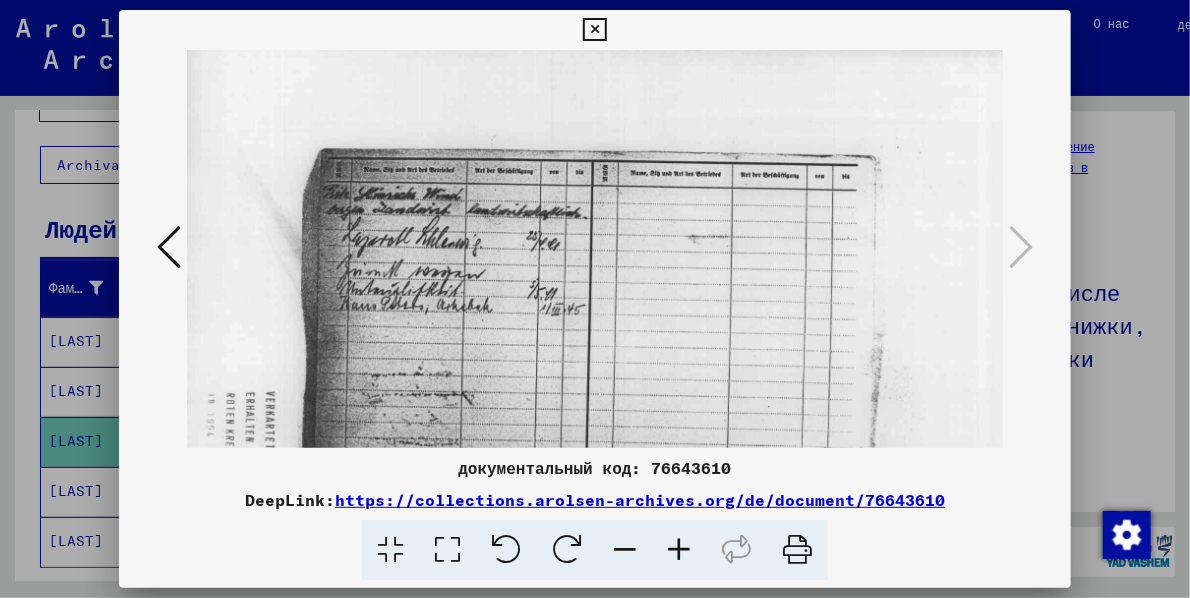 click at bounding box center [679, 550] 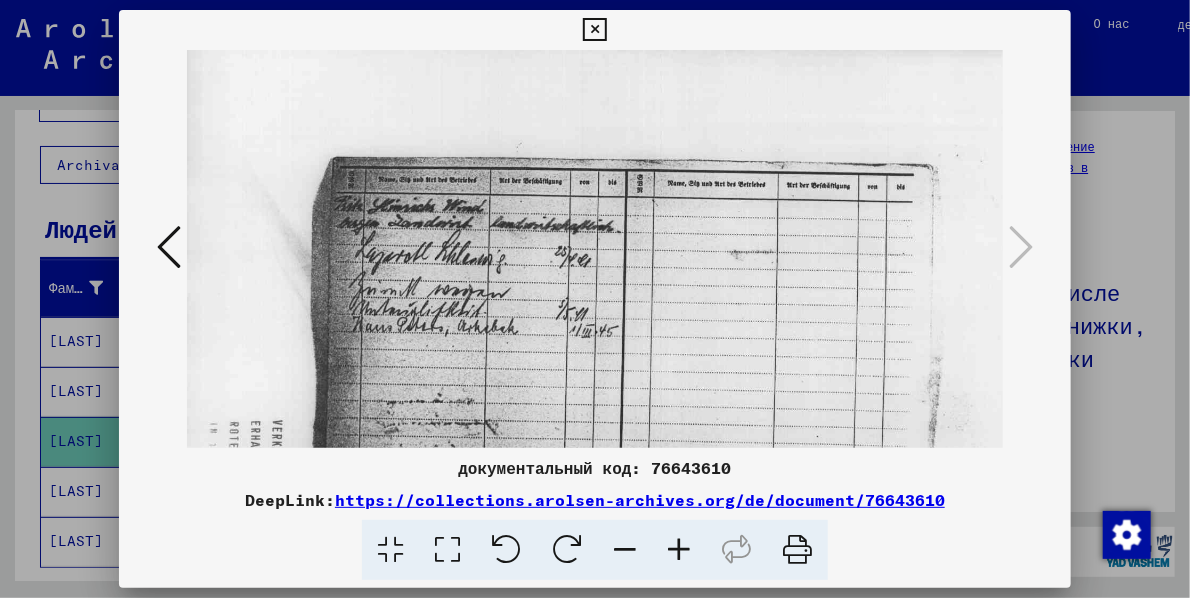 click at bounding box center (679, 550) 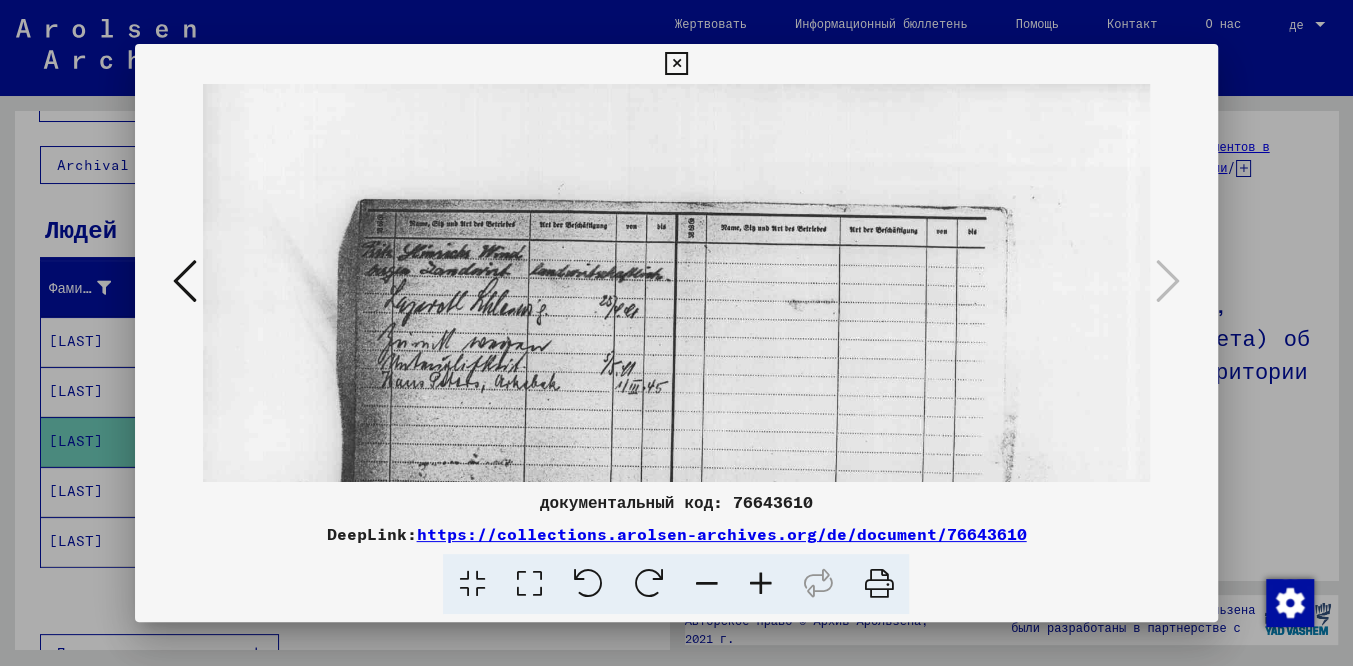 click at bounding box center [185, 281] 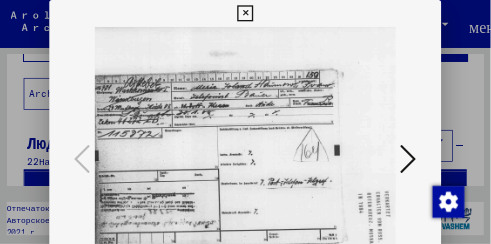 scroll, scrollTop: 0, scrollLeft: 95, axis: horizontal 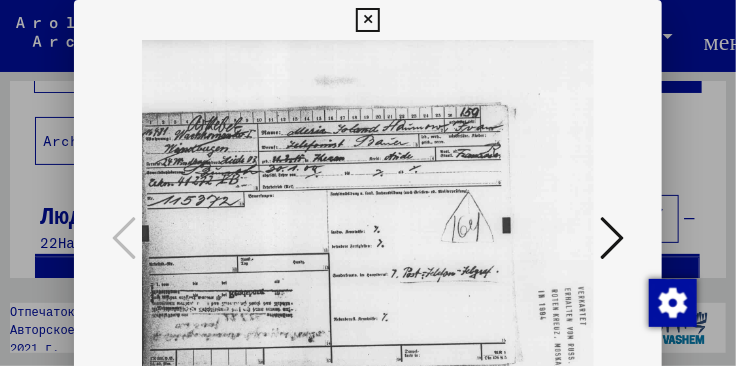 drag, startPoint x: 505, startPoint y: 274, endPoint x: 404, endPoint y: 236, distance: 107.912 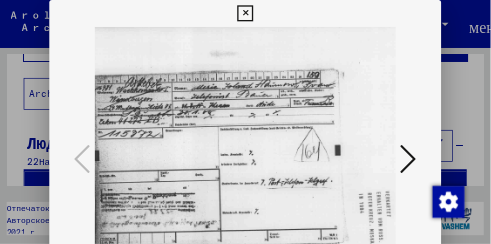 scroll, scrollTop: 89, scrollLeft: 0, axis: vertical 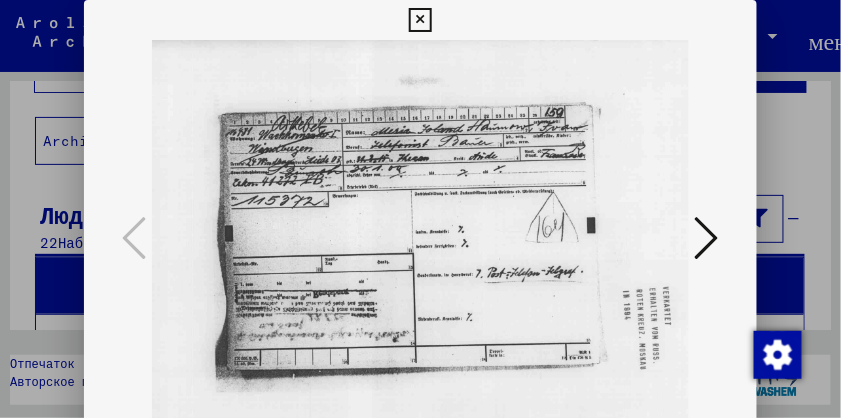 drag, startPoint x: 442, startPoint y: 358, endPoint x: 440, endPoint y: 272, distance: 86.023254 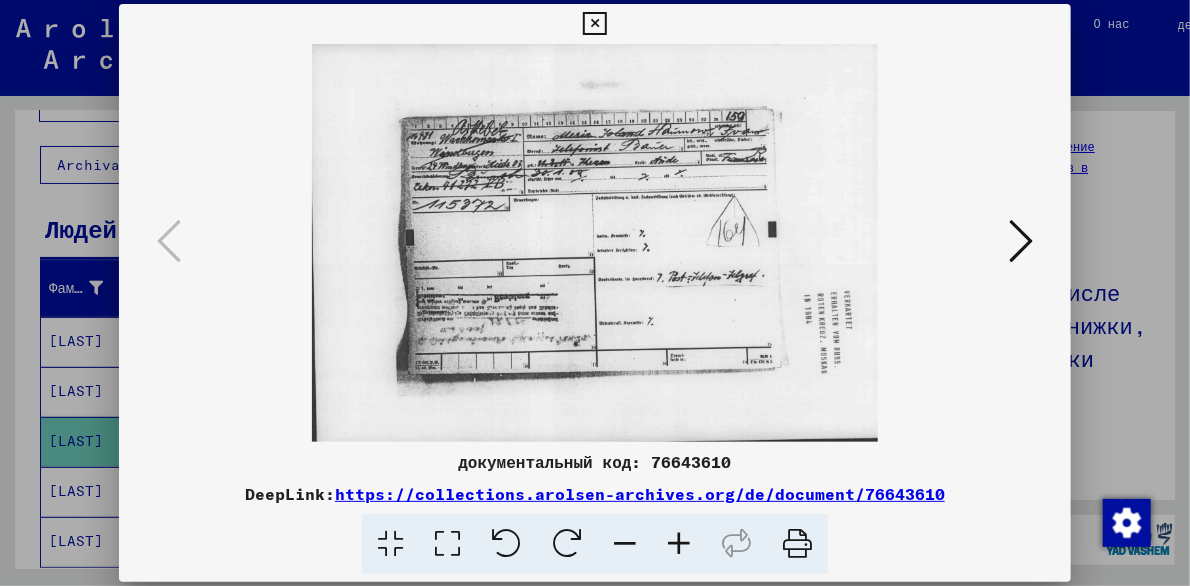 click at bounding box center (679, 544) 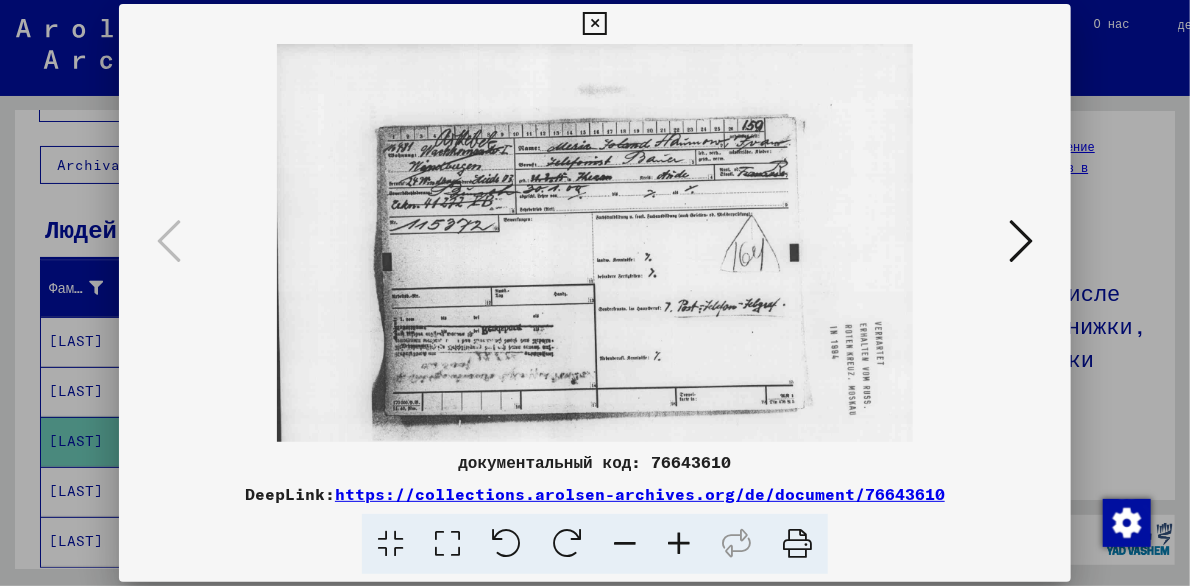 click at bounding box center [679, 544] 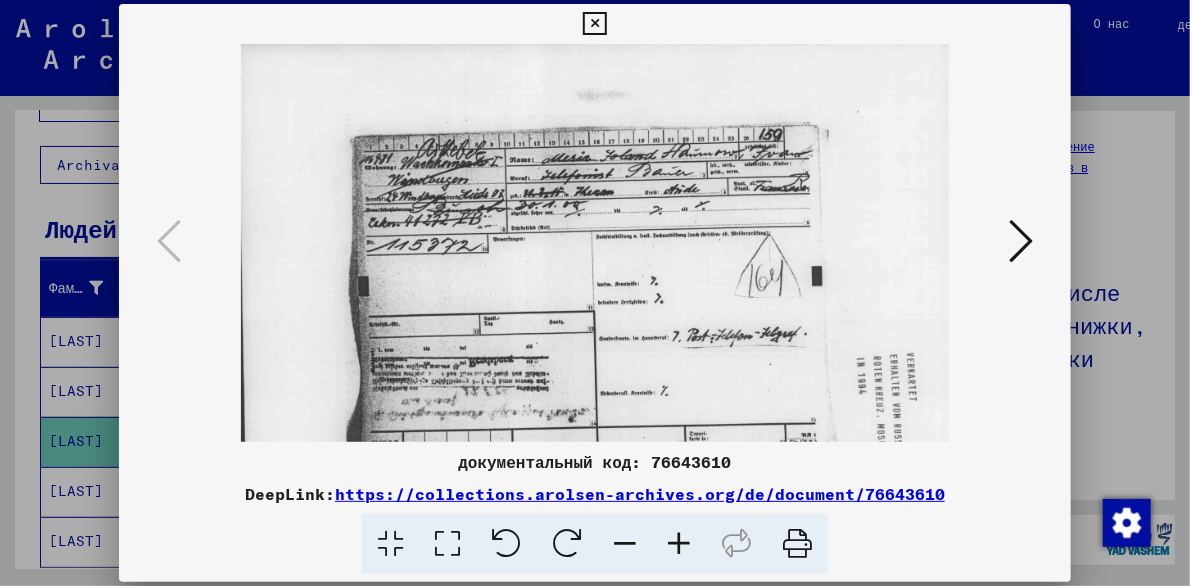 click at bounding box center (679, 544) 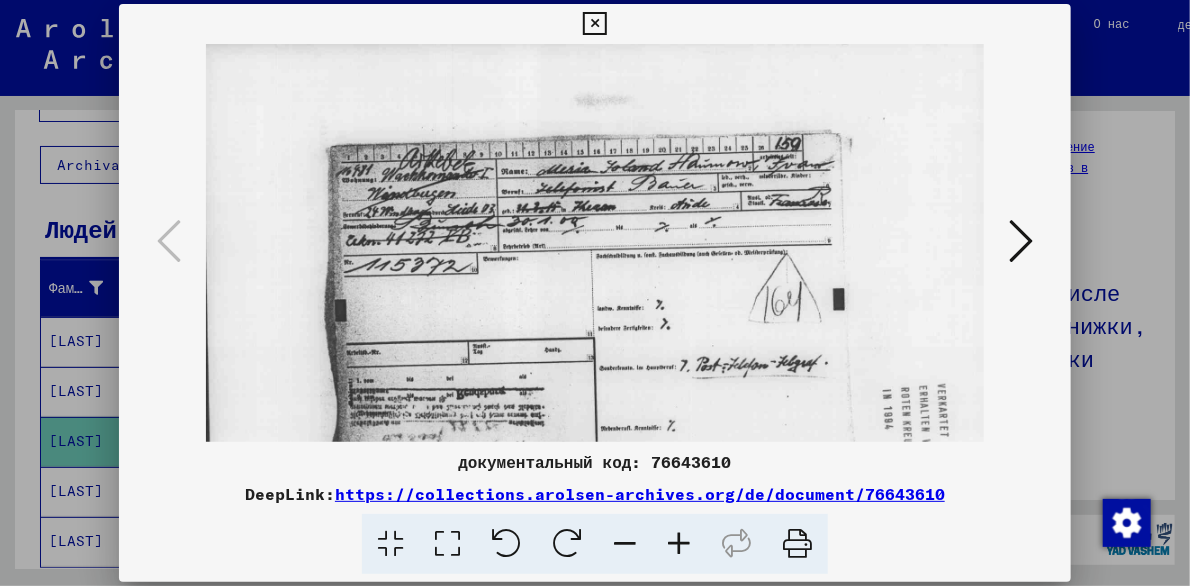 click at bounding box center [679, 544] 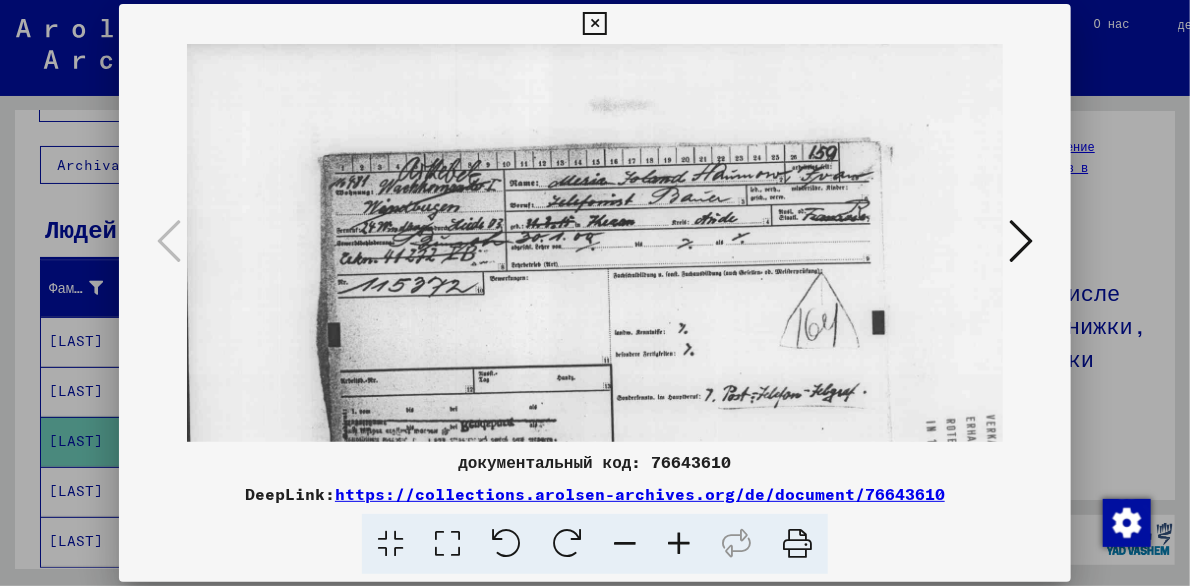 click at bounding box center (679, 544) 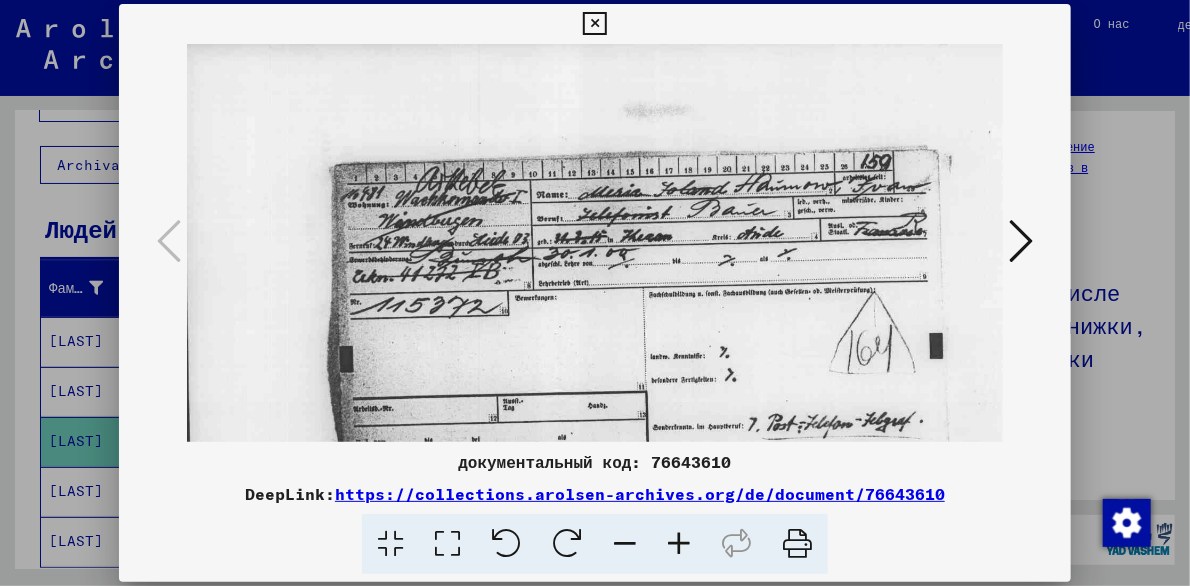 click at bounding box center (679, 544) 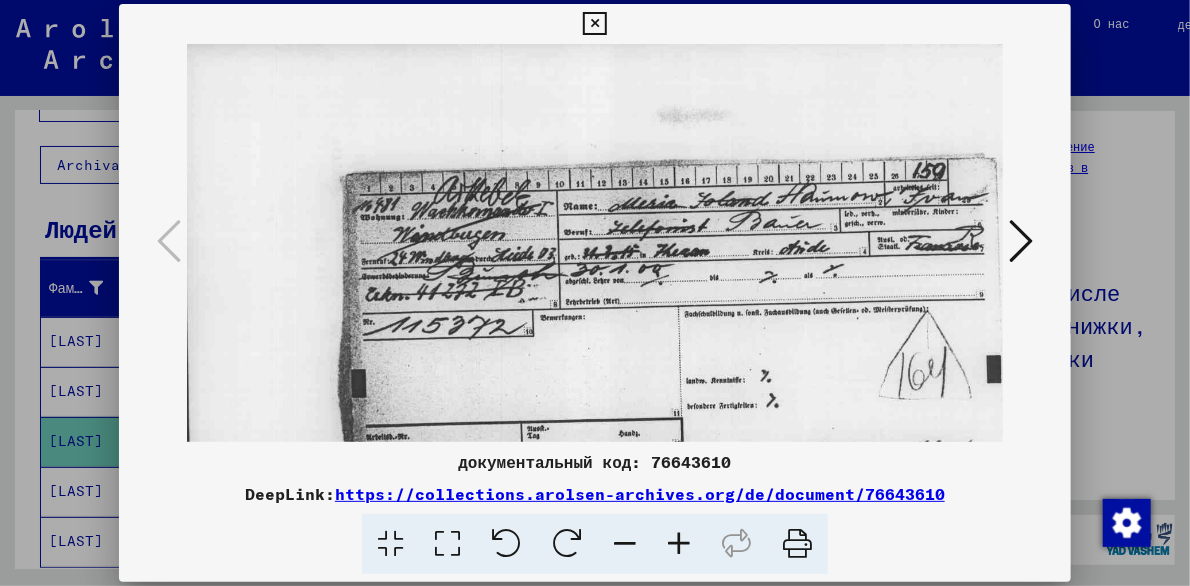 click at bounding box center [679, 544] 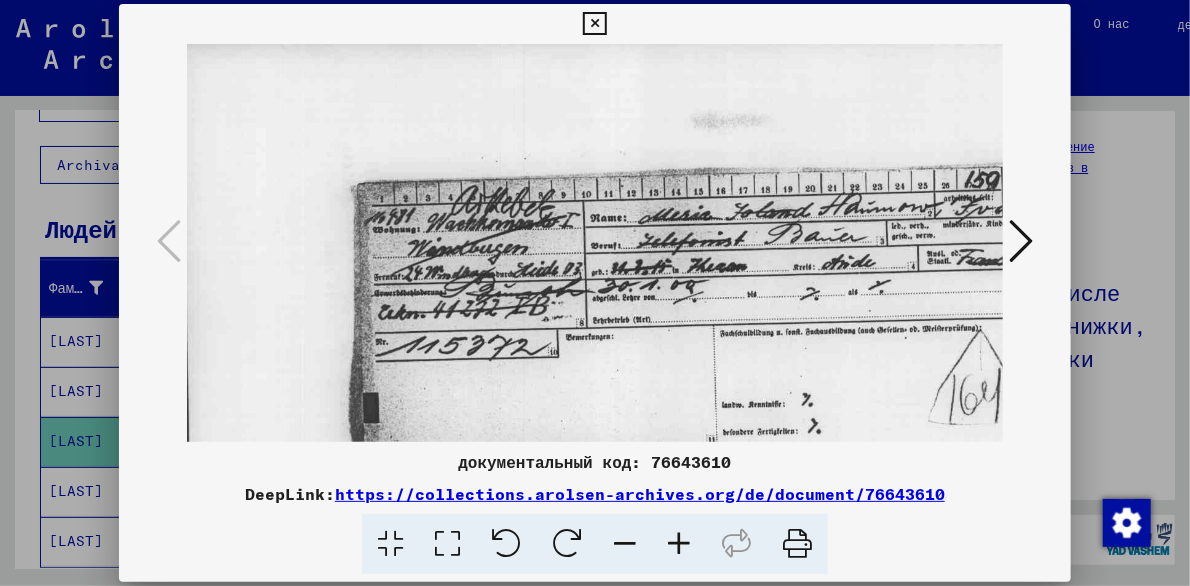 click at bounding box center [679, 544] 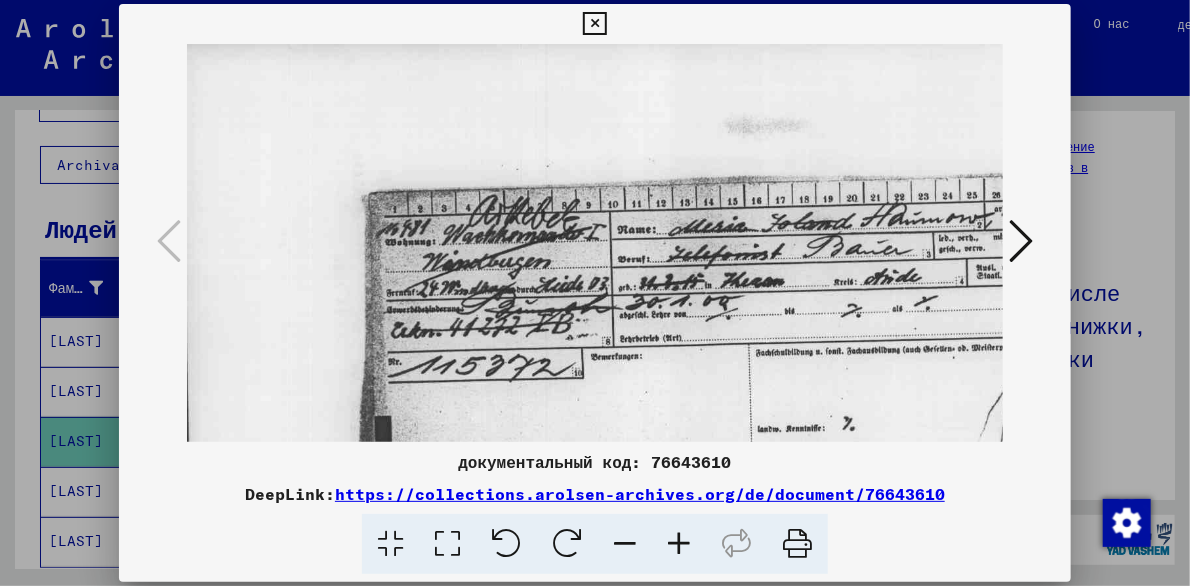 click at bounding box center (679, 544) 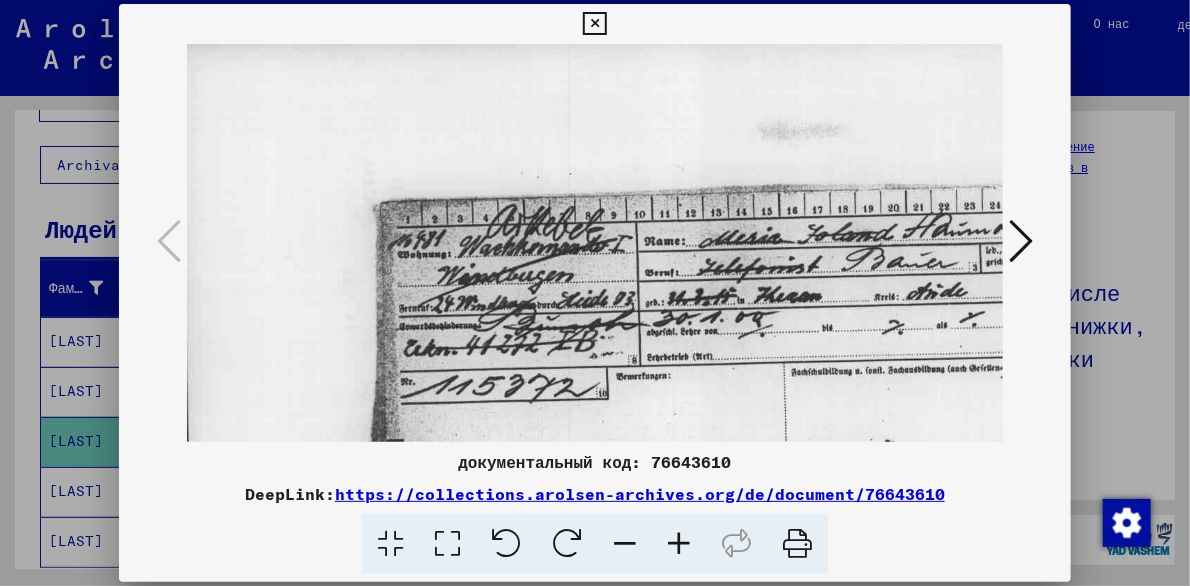click at bounding box center [679, 544] 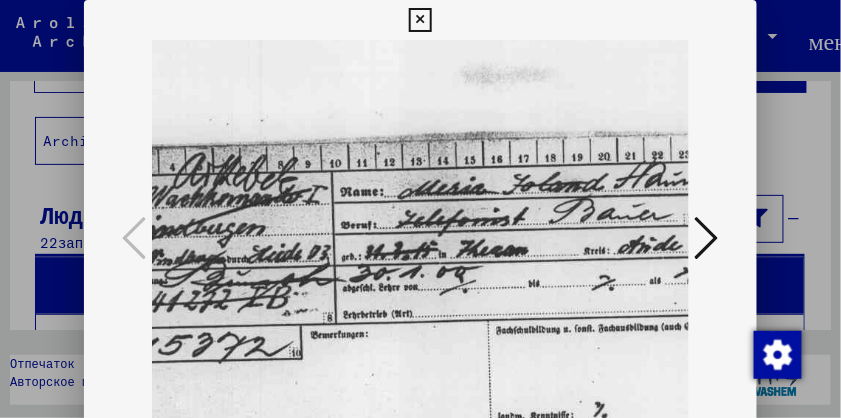 drag, startPoint x: 593, startPoint y: 297, endPoint x: 308, endPoint y: 242, distance: 290.2585 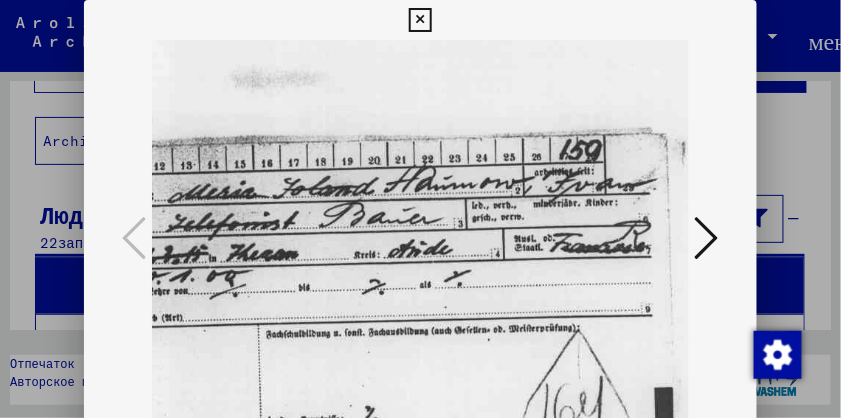 drag, startPoint x: 562, startPoint y: 256, endPoint x: 319, endPoint y: 261, distance: 243.05144 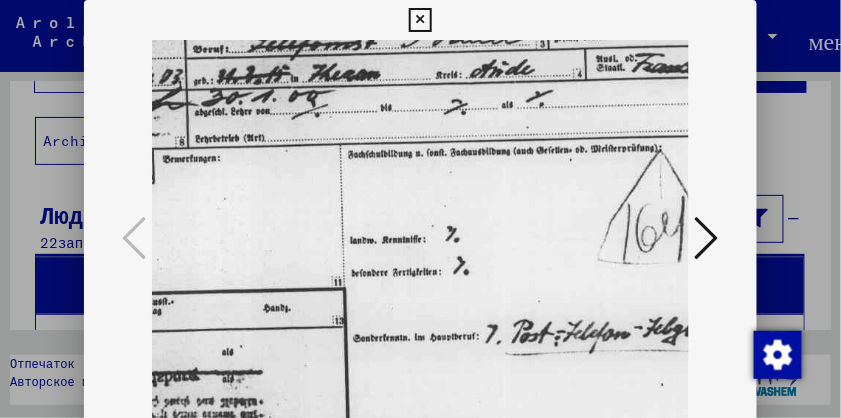 drag, startPoint x: 311, startPoint y: 301, endPoint x: 392, endPoint y: 112, distance: 205.62587 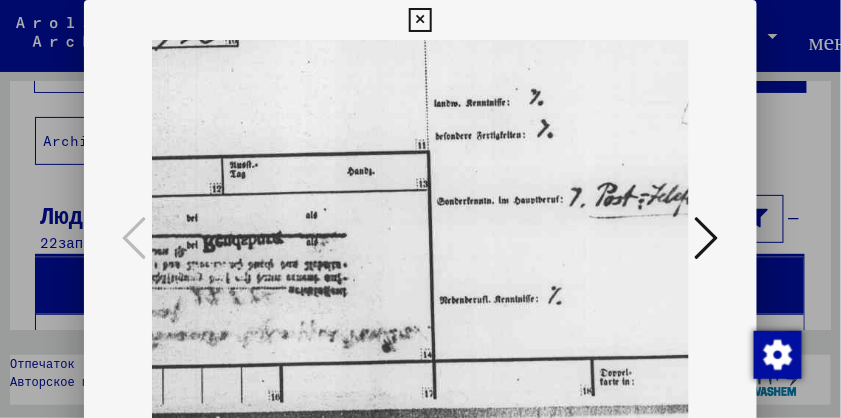 drag, startPoint x: 519, startPoint y: 328, endPoint x: 605, endPoint y: 184, distance: 167.72597 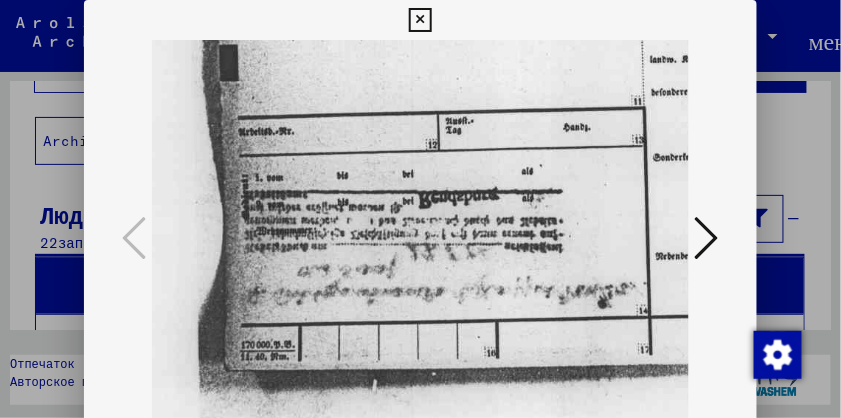 drag, startPoint x: 360, startPoint y: 254, endPoint x: 481, endPoint y: 227, distance: 123.97581 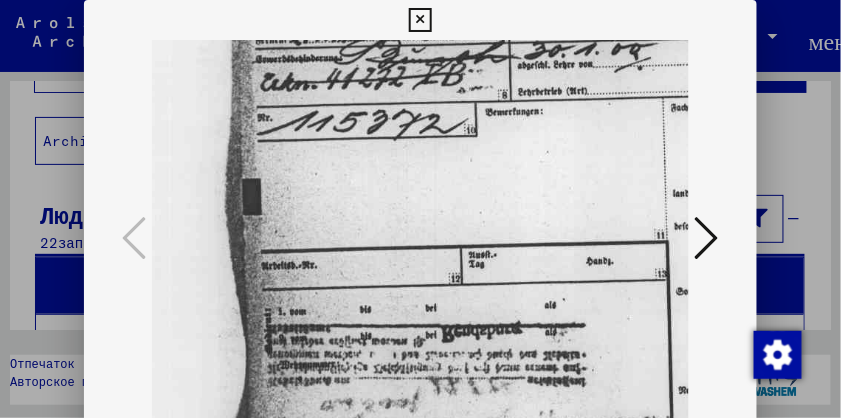 drag, startPoint x: 456, startPoint y: 255, endPoint x: 474, endPoint y: 330, distance: 77.12976 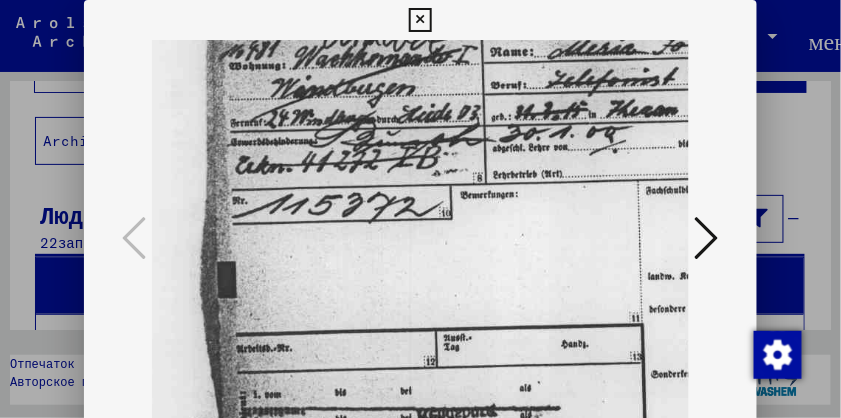 drag, startPoint x: 451, startPoint y: 269, endPoint x: 434, endPoint y: 305, distance: 39.812057 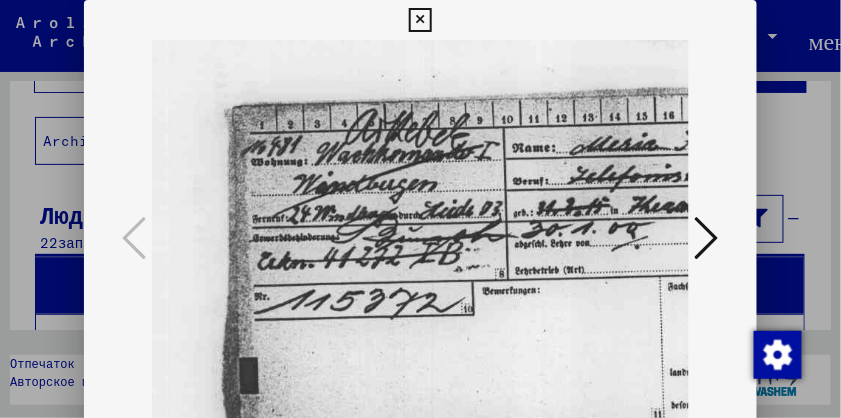 drag, startPoint x: 446, startPoint y: 282, endPoint x: 457, endPoint y: 322, distance: 41.484936 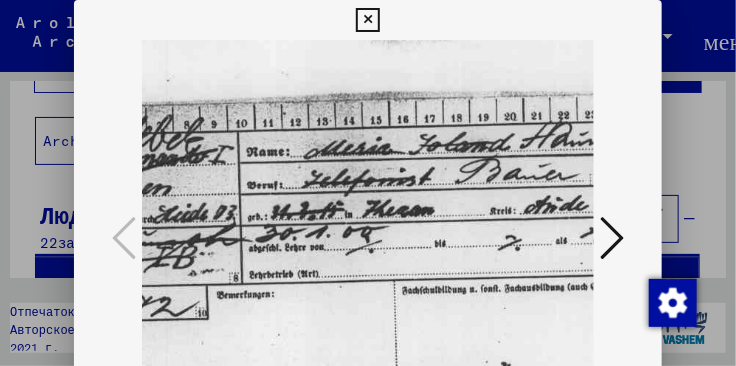 drag, startPoint x: 486, startPoint y: 252, endPoint x: 246, endPoint y: 263, distance: 240.25195 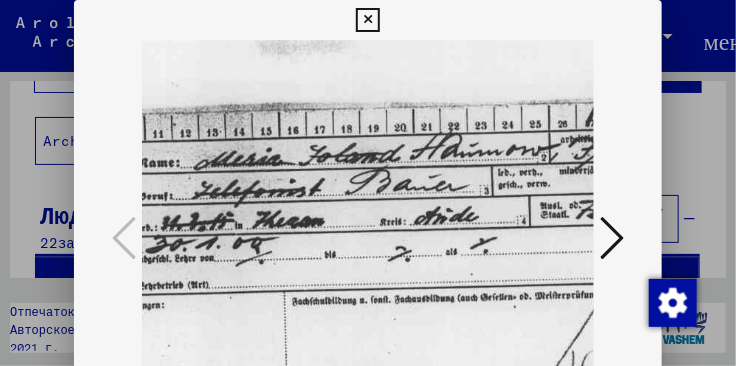 drag, startPoint x: 504, startPoint y: 226, endPoint x: 402, endPoint y: 240, distance: 102.9563 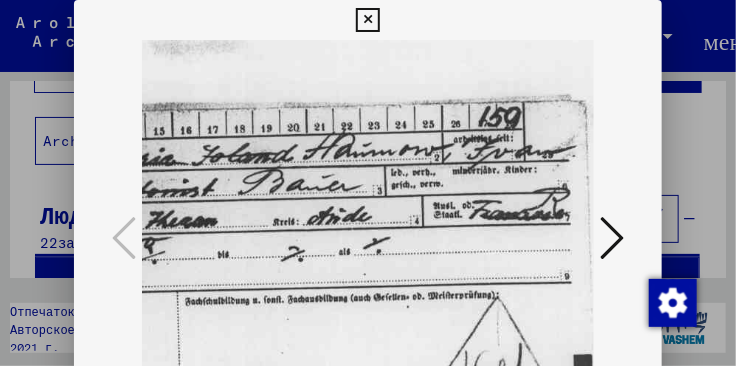 scroll, scrollTop: 105, scrollLeft: 481, axis: both 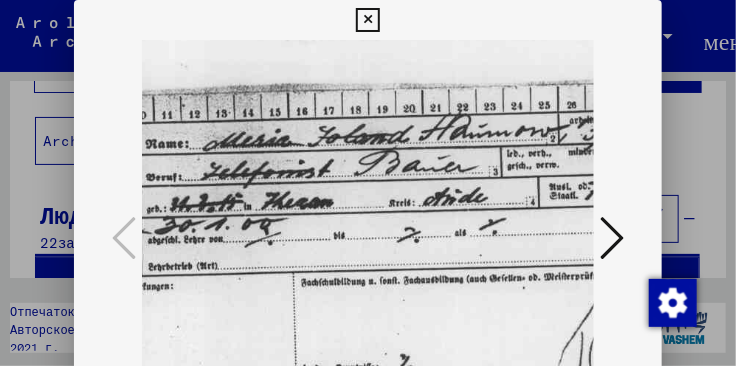 drag, startPoint x: 396, startPoint y: 217, endPoint x: 420, endPoint y: 202, distance: 28.301943 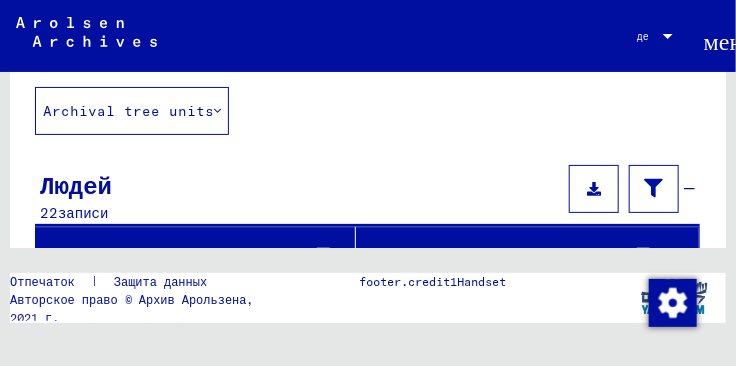 scroll, scrollTop: 32, scrollLeft: 0, axis: vertical 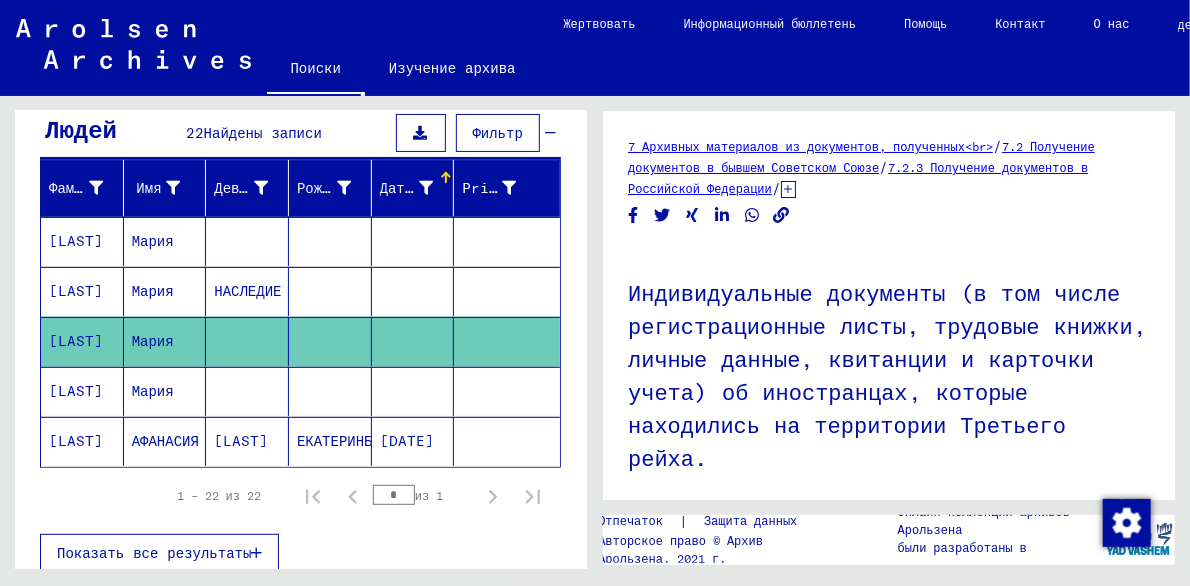 click at bounding box center [247, 441] 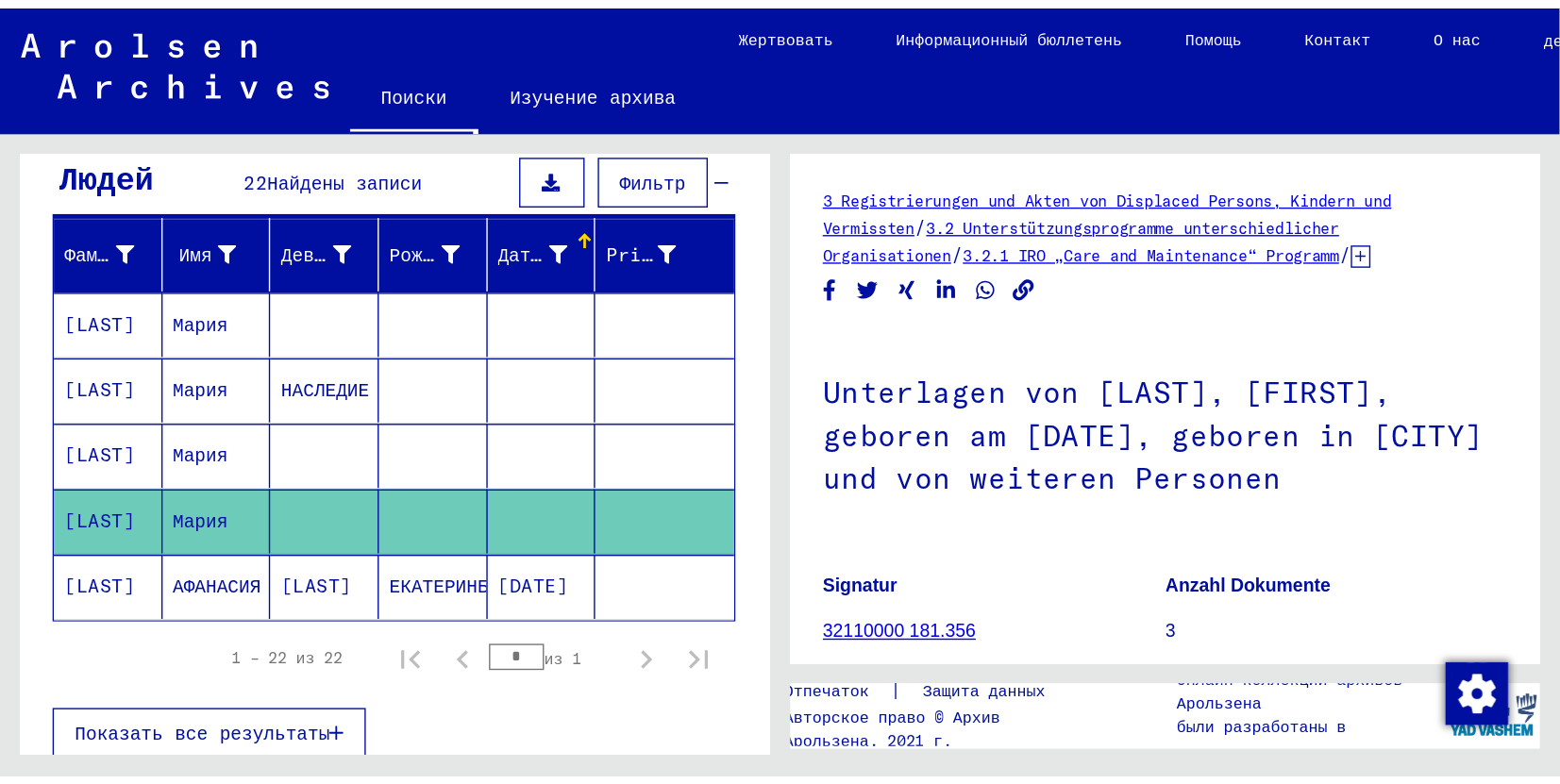 scroll, scrollTop: 0, scrollLeft: 0, axis: both 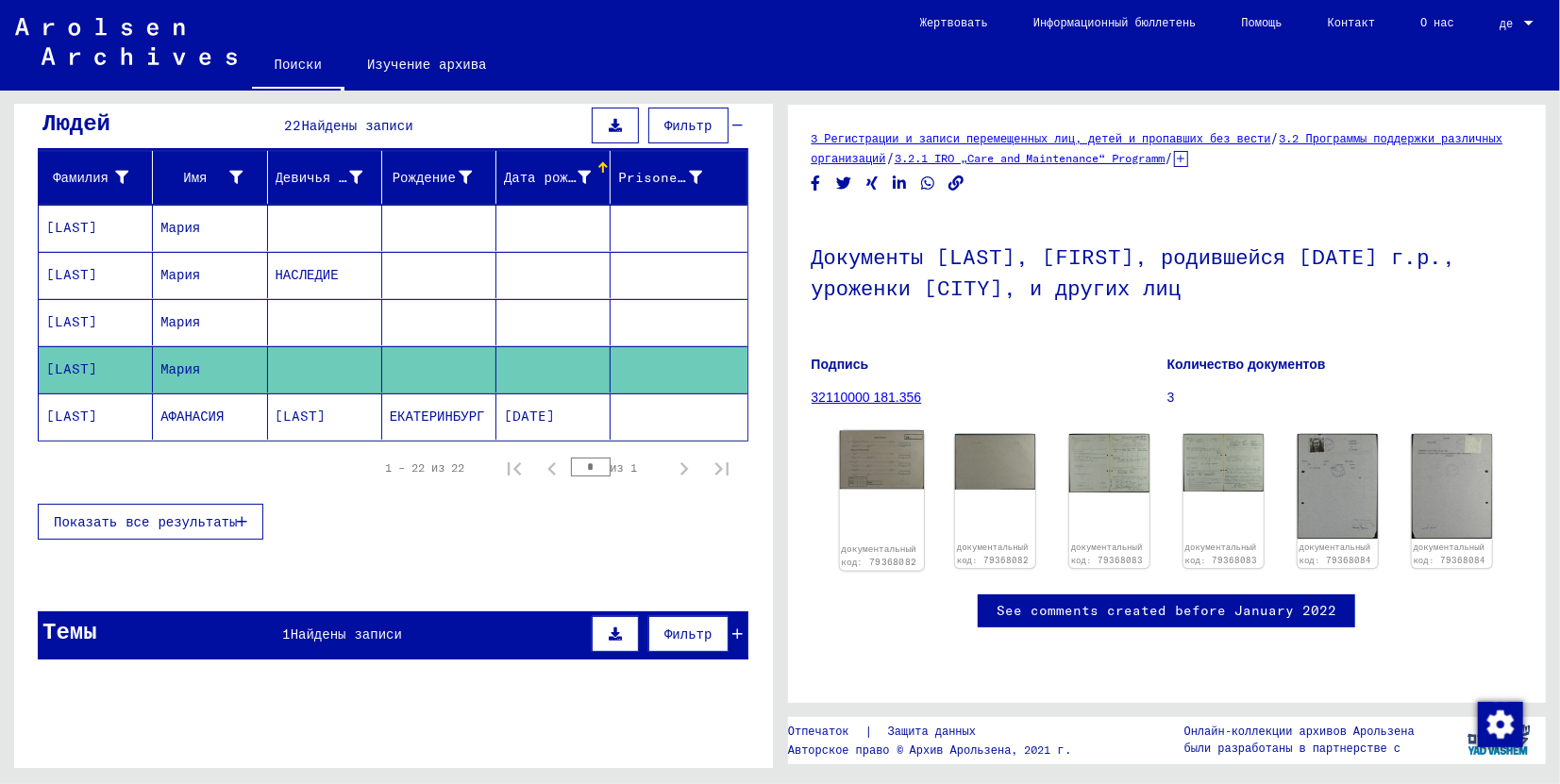 click 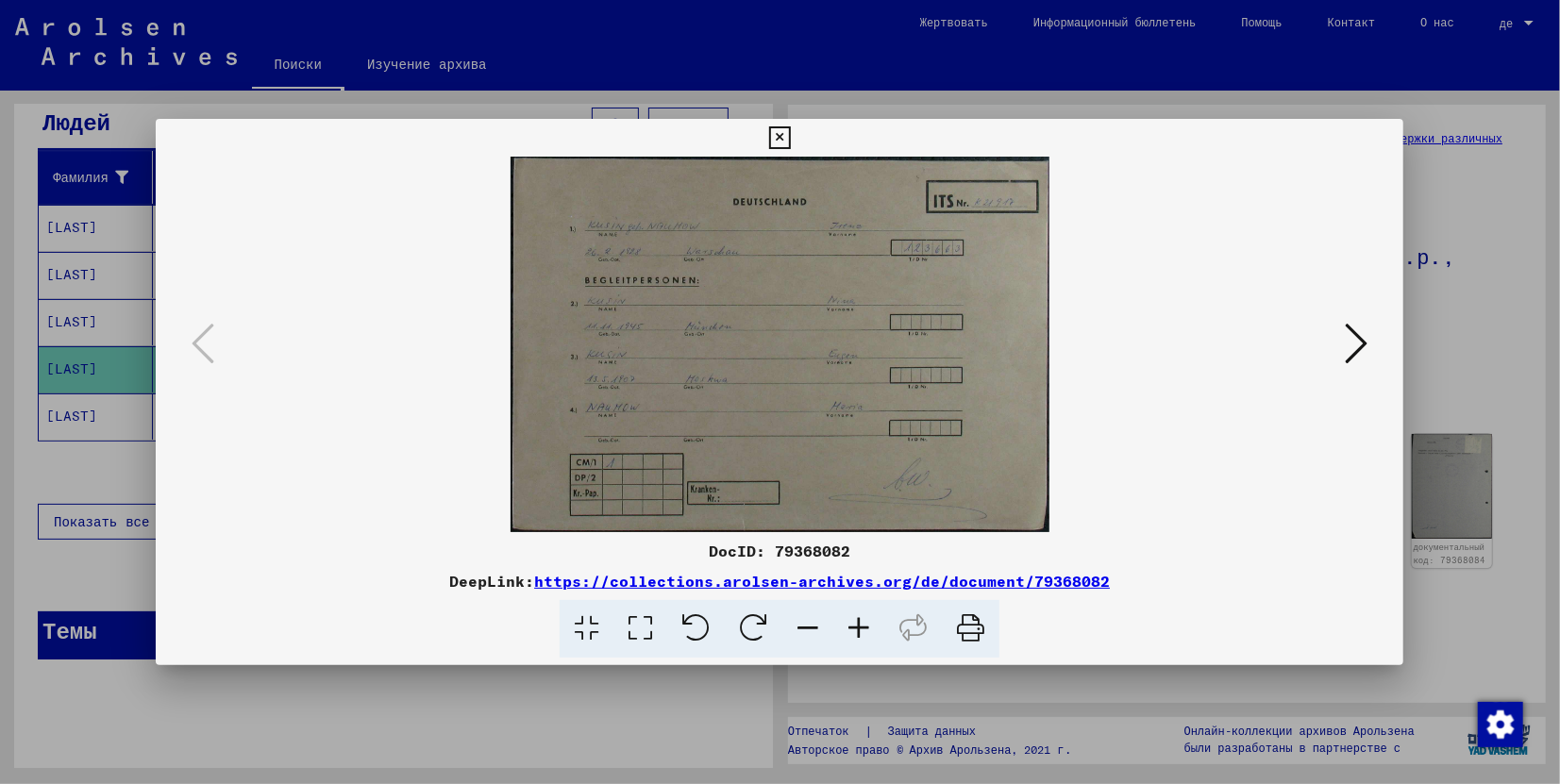 type 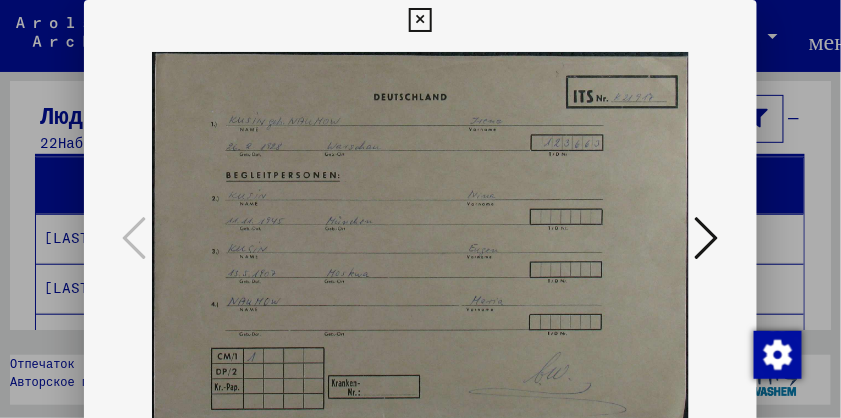 scroll, scrollTop: 188, scrollLeft: 0, axis: vertical 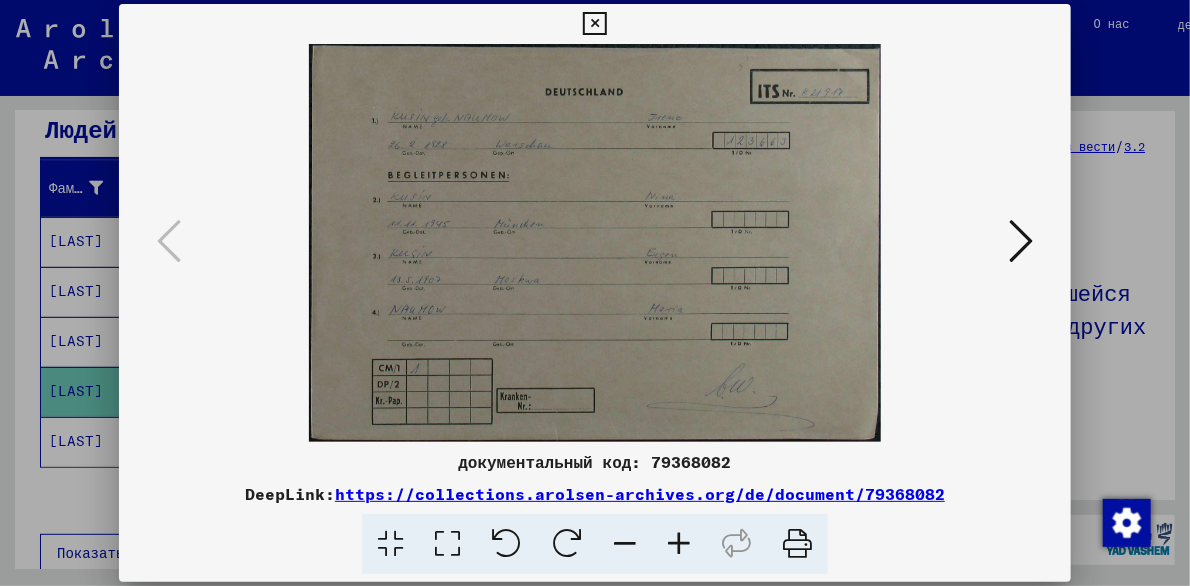 click at bounding box center [679, 544] 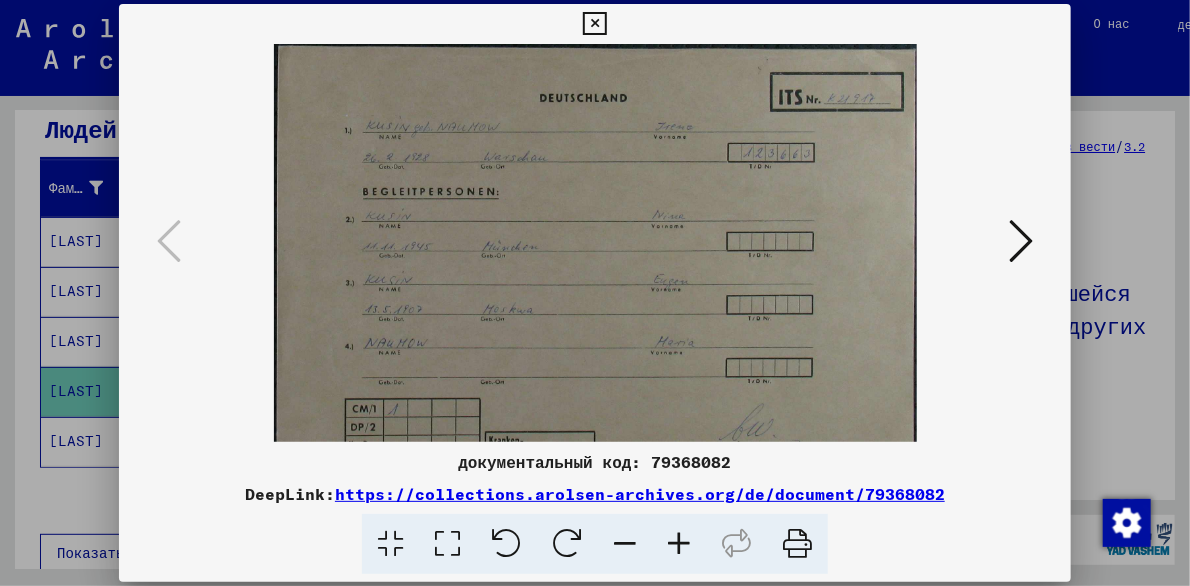 click at bounding box center (679, 544) 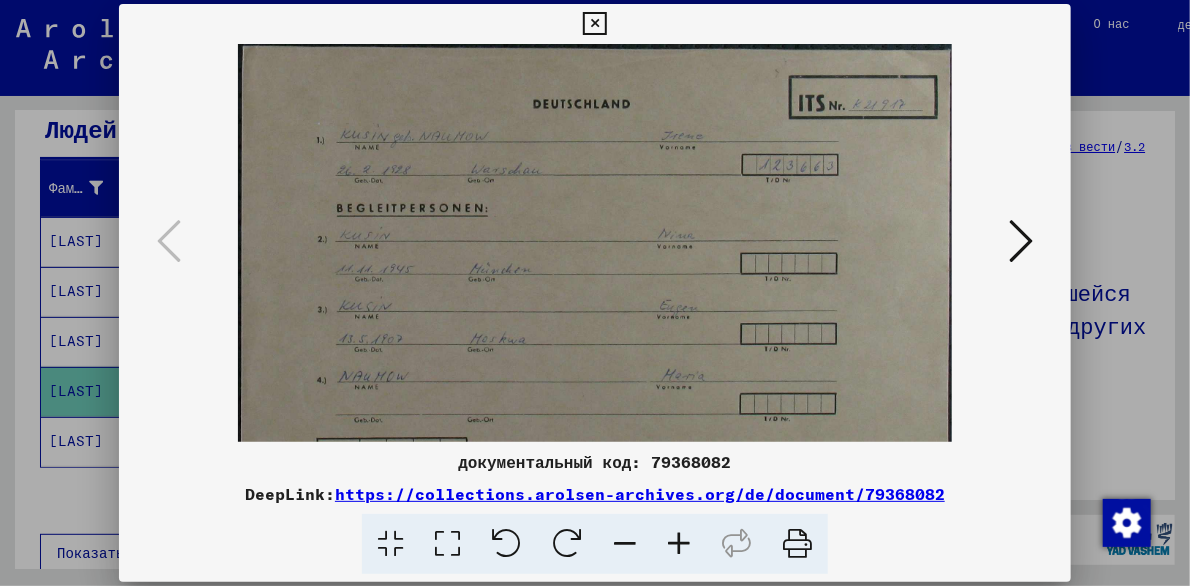 click at bounding box center (679, 544) 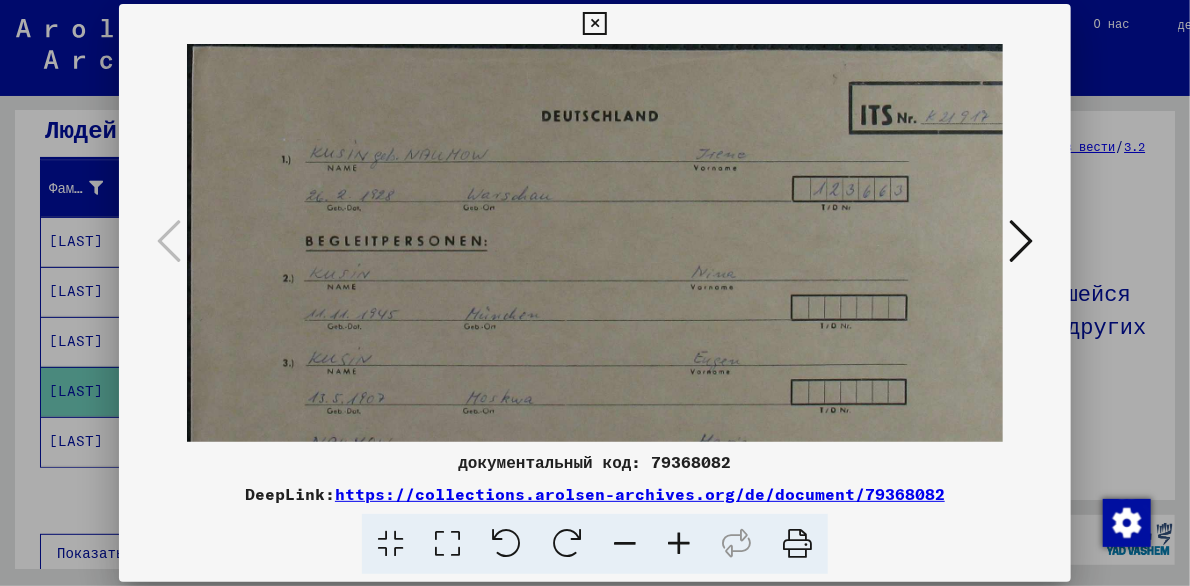 click at bounding box center (679, 544) 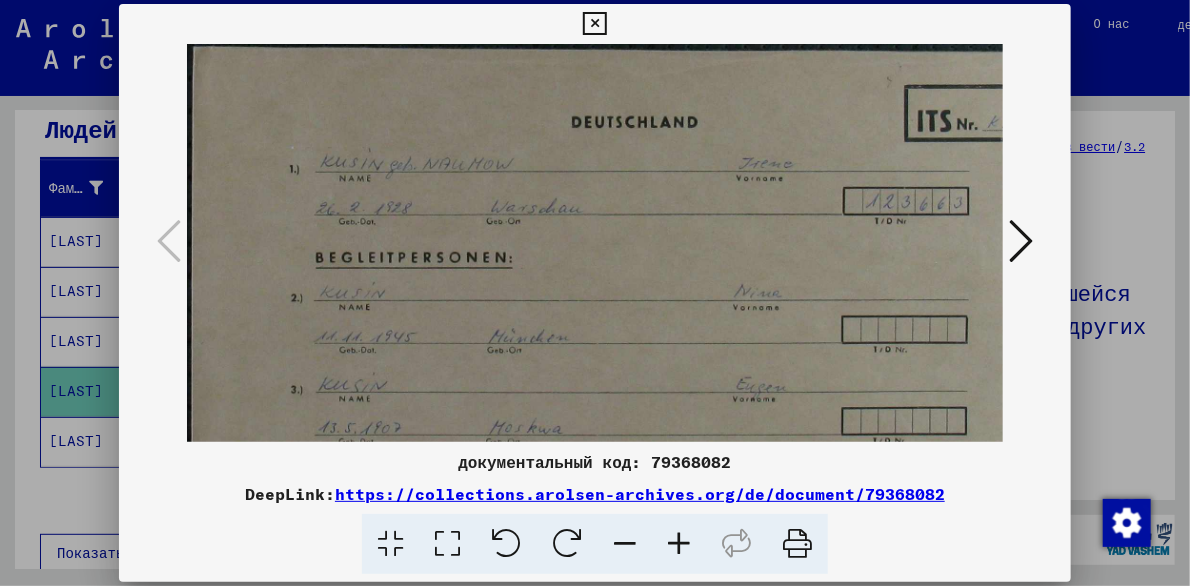 click at bounding box center (679, 544) 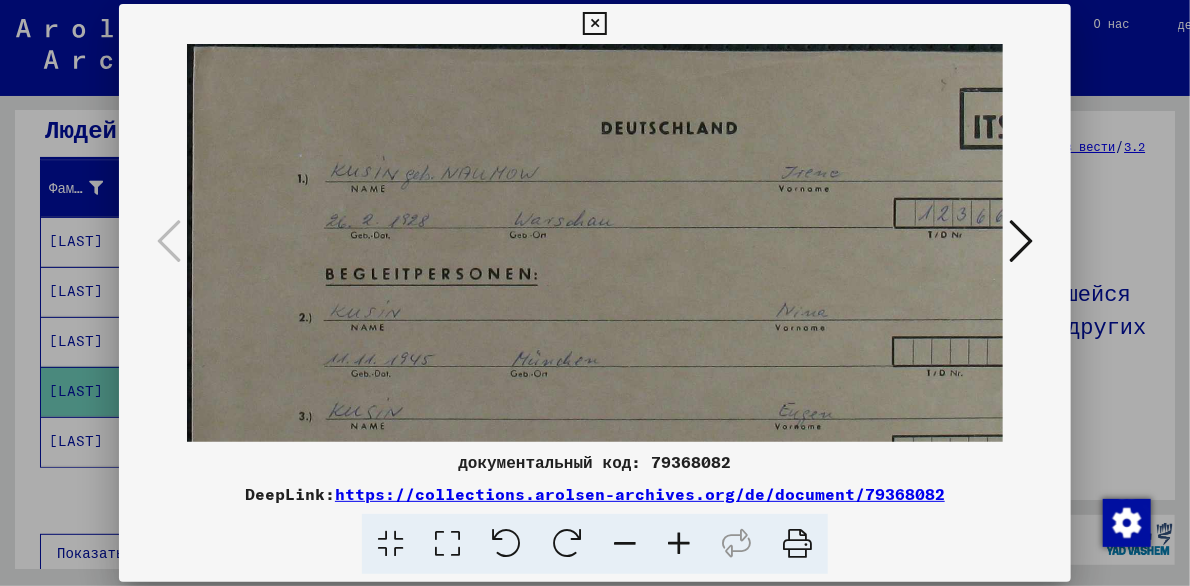 click at bounding box center (679, 544) 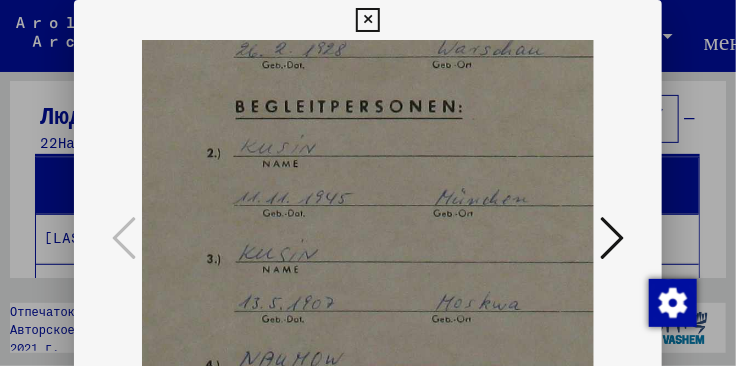 drag, startPoint x: 509, startPoint y: 294, endPoint x: 463, endPoint y: 142, distance: 158.80806 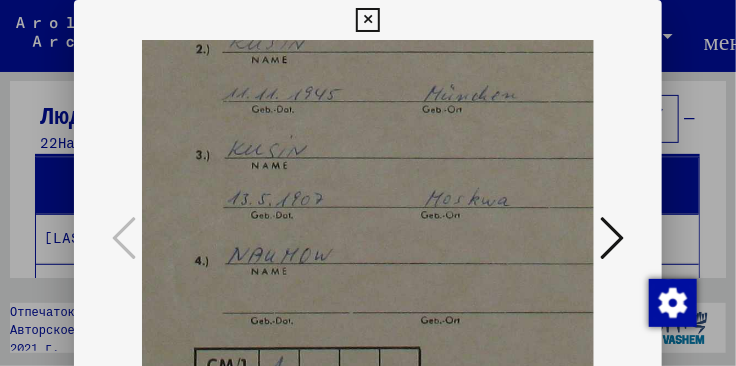 drag, startPoint x: 491, startPoint y: 288, endPoint x: 482, endPoint y: 189, distance: 99.40825 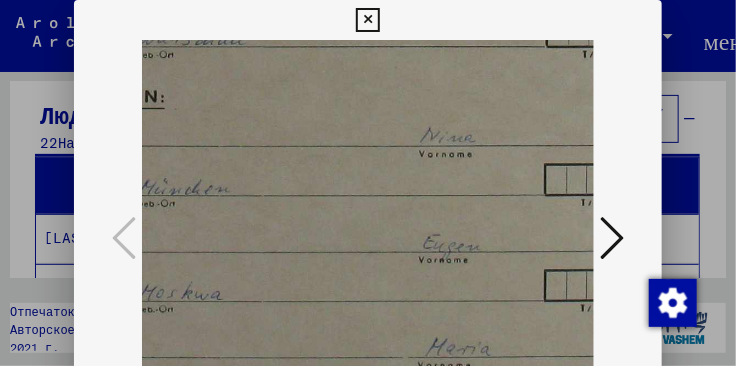 drag, startPoint x: 445, startPoint y: 308, endPoint x: 174, endPoint y: 324, distance: 271.47192 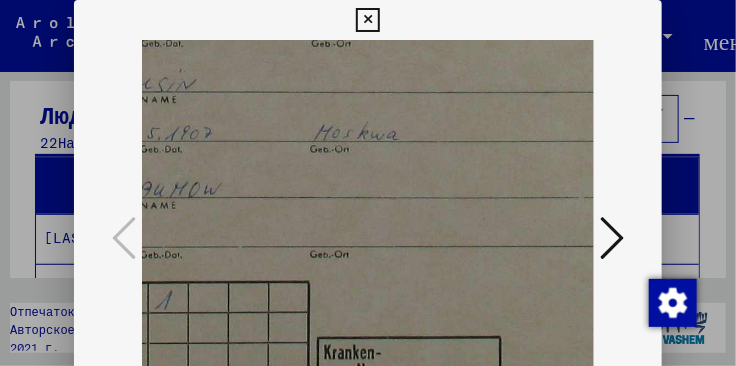 drag, startPoint x: 331, startPoint y: 310, endPoint x: 517, endPoint y: 143, distance: 249.97 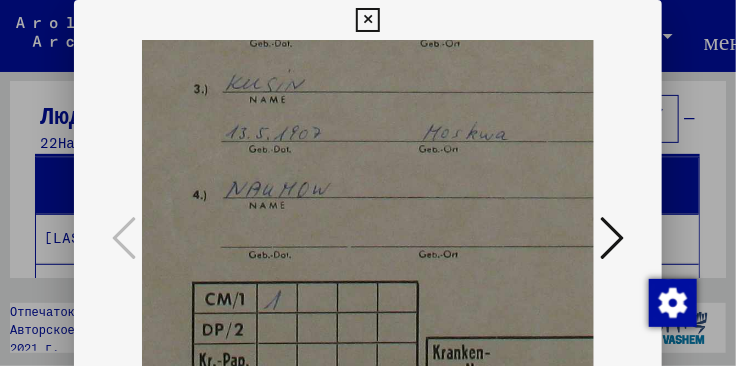 drag, startPoint x: 334, startPoint y: 212, endPoint x: 441, endPoint y: 167, distance: 116.07756 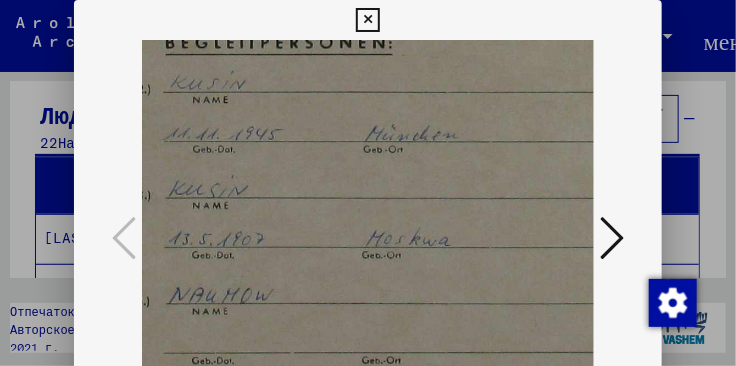 drag, startPoint x: 505, startPoint y: 213, endPoint x: 461, endPoint y: 272, distance: 73.60027 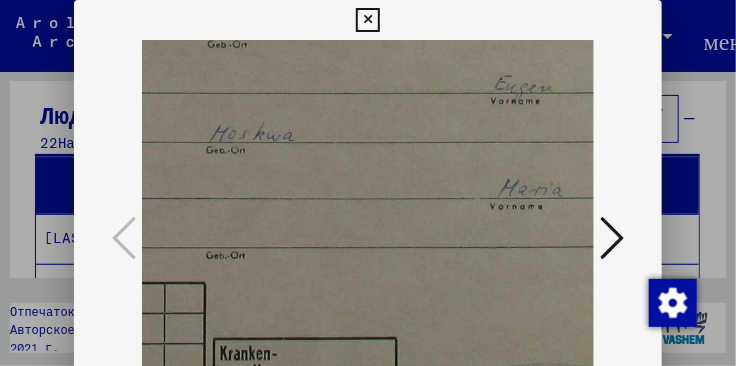scroll, scrollTop: 349, scrollLeft: 282, axis: both 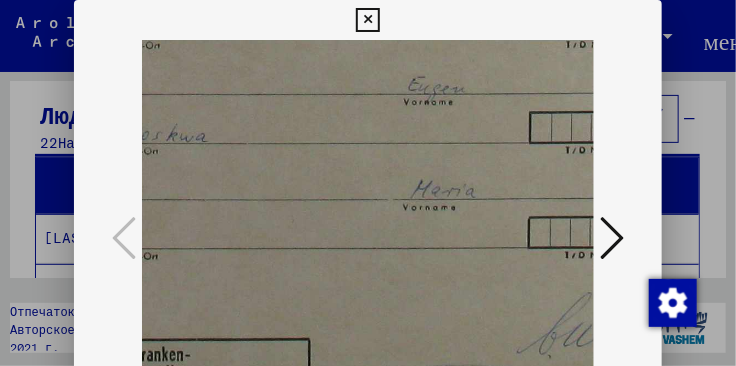 drag, startPoint x: 450, startPoint y: 285, endPoint x: 218, endPoint y: 174, distance: 257.1867 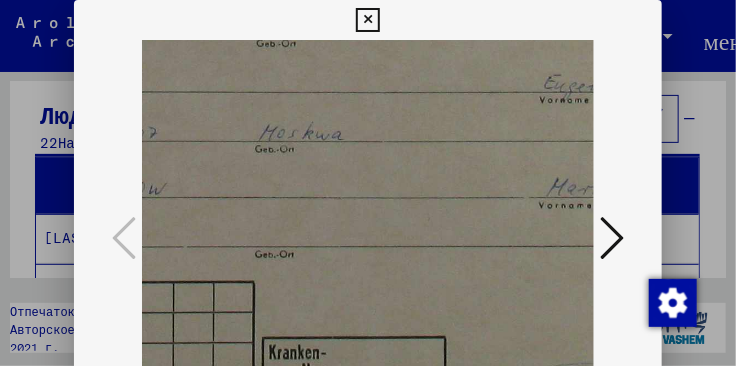 drag, startPoint x: 353, startPoint y: 179, endPoint x: 572, endPoint y: 154, distance: 220.42232 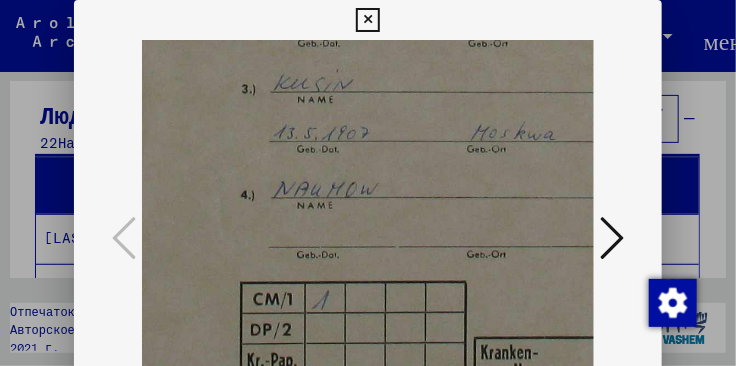 drag, startPoint x: 313, startPoint y: 200, endPoint x: 505, endPoint y: 130, distance: 204.36243 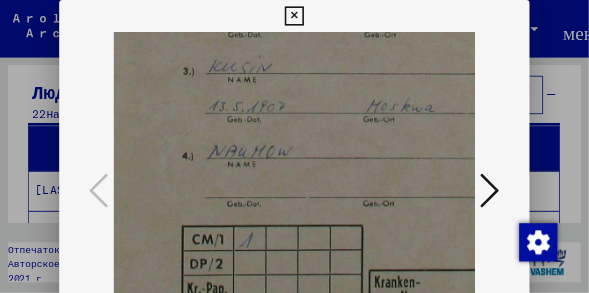 scroll, scrollTop: 350, scrollLeft: 35, axis: both 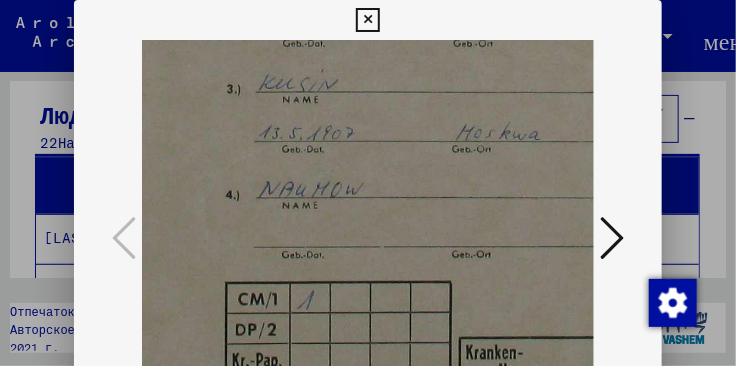 drag, startPoint x: 440, startPoint y: 269, endPoint x: 427, endPoint y: 179, distance: 90.934044 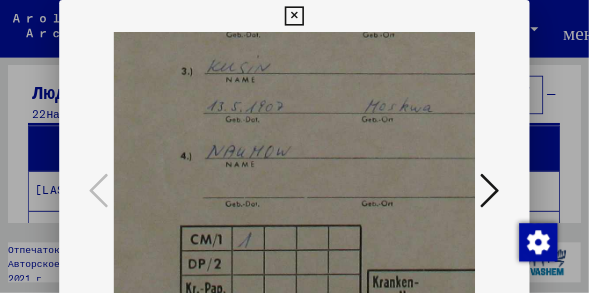 scroll, scrollTop: 188, scrollLeft: 0, axis: vertical 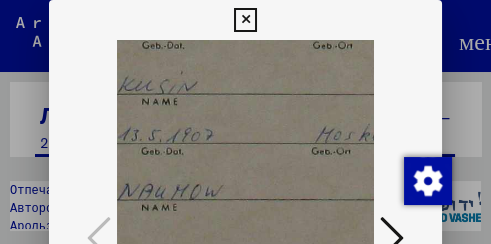 drag, startPoint x: 323, startPoint y: 170, endPoint x: 212, endPoint y: 110, distance: 126.178444 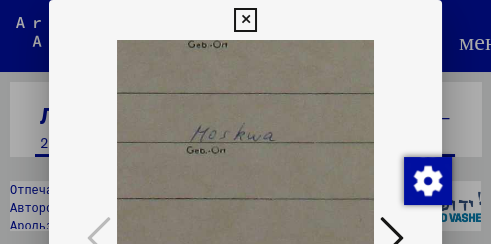 drag, startPoint x: 228, startPoint y: 135, endPoint x: 169, endPoint y: 119, distance: 61.13101 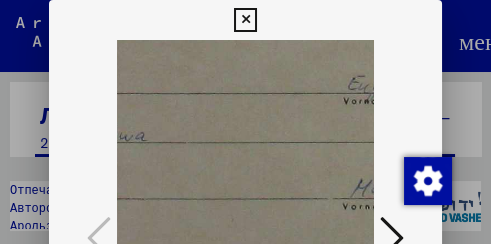drag, startPoint x: 264, startPoint y: 156, endPoint x: 139, endPoint y: 137, distance: 126.43575 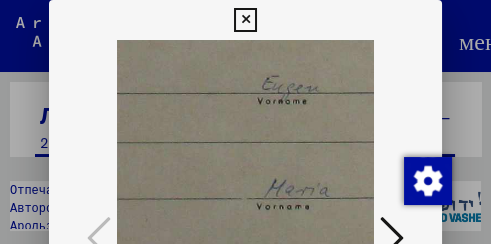 scroll, scrollTop: 349, scrollLeft: 491, axis: both 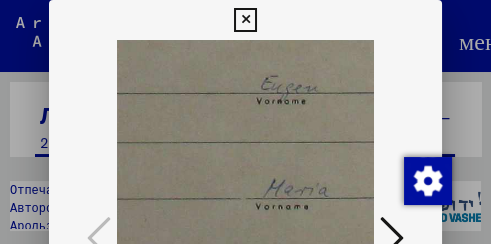 drag, startPoint x: 296, startPoint y: 152, endPoint x: 213, endPoint y: 148, distance: 83.09633 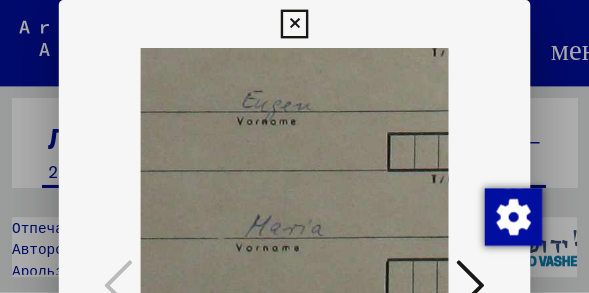 scroll, scrollTop: 349, scrollLeft: 618, axis: both 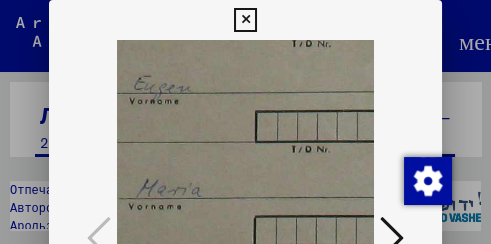 drag, startPoint x: 323, startPoint y: 191, endPoint x: 210, endPoint y: 177, distance: 113.86395 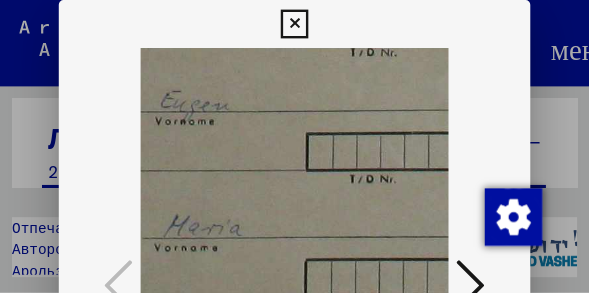 scroll, scrollTop: 188, scrollLeft: 0, axis: vertical 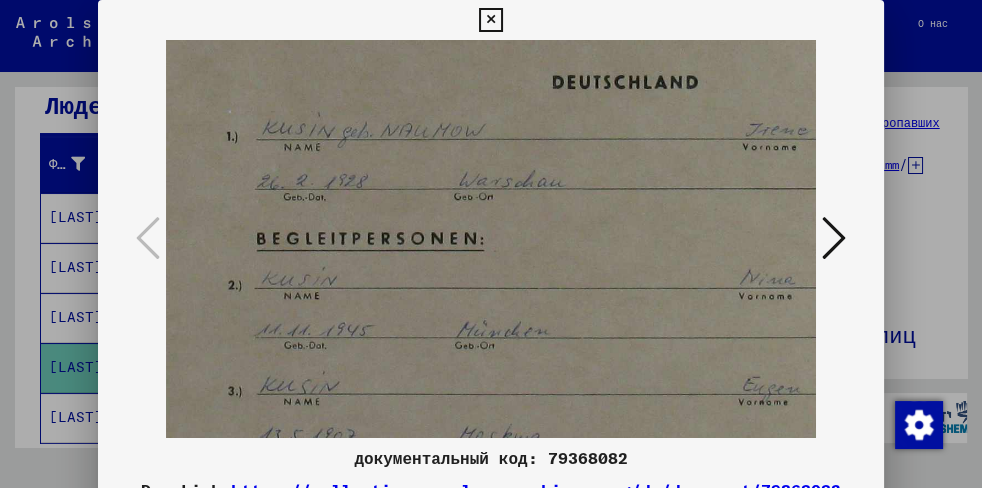 drag, startPoint x: 268, startPoint y: 222, endPoint x: 461, endPoint y: 524, distance: 358.4034 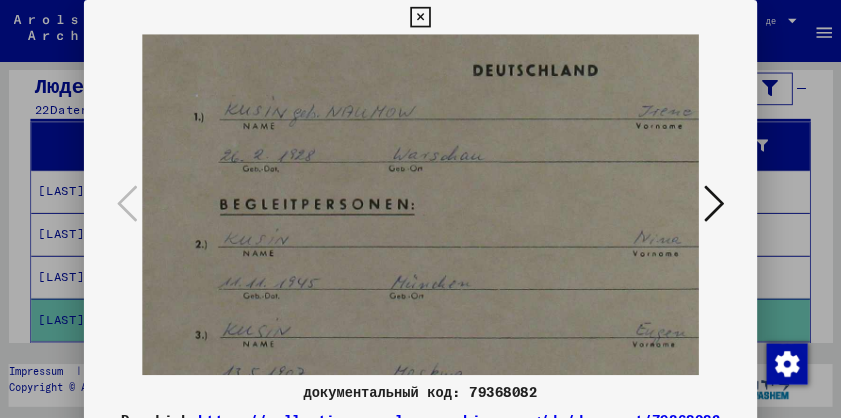 scroll, scrollTop: 188, scrollLeft: 0, axis: vertical 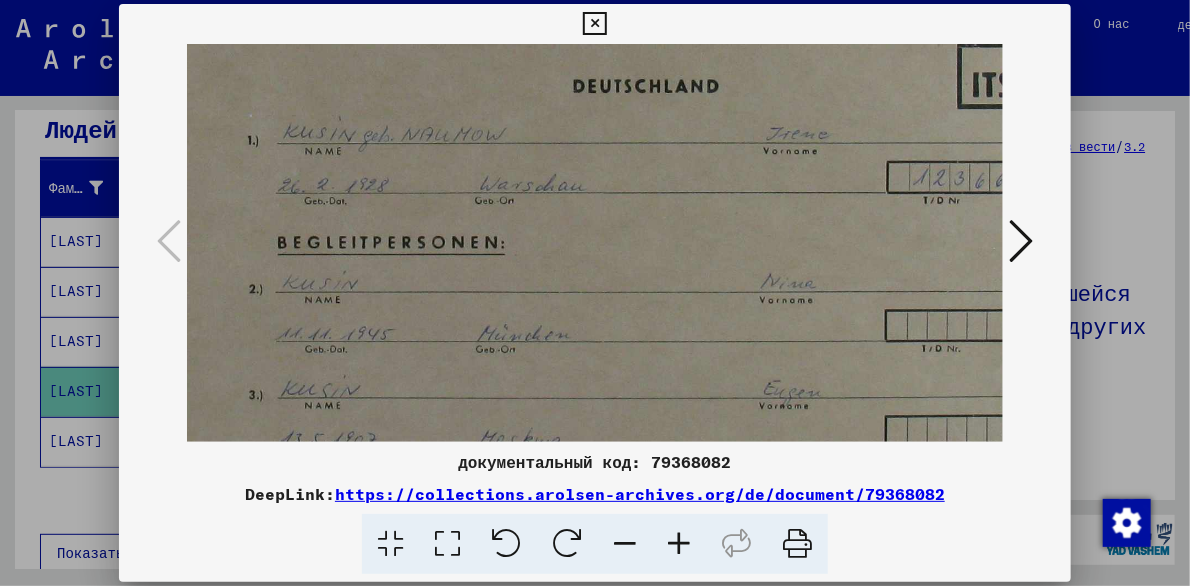 click at bounding box center [1021, 241] 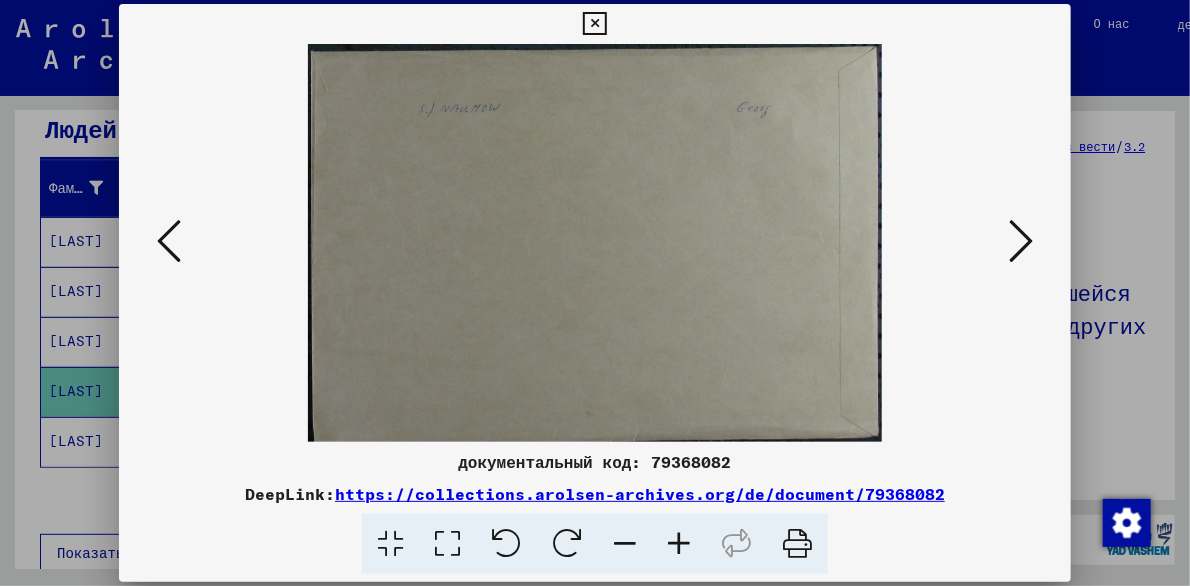 click at bounding box center (1021, 241) 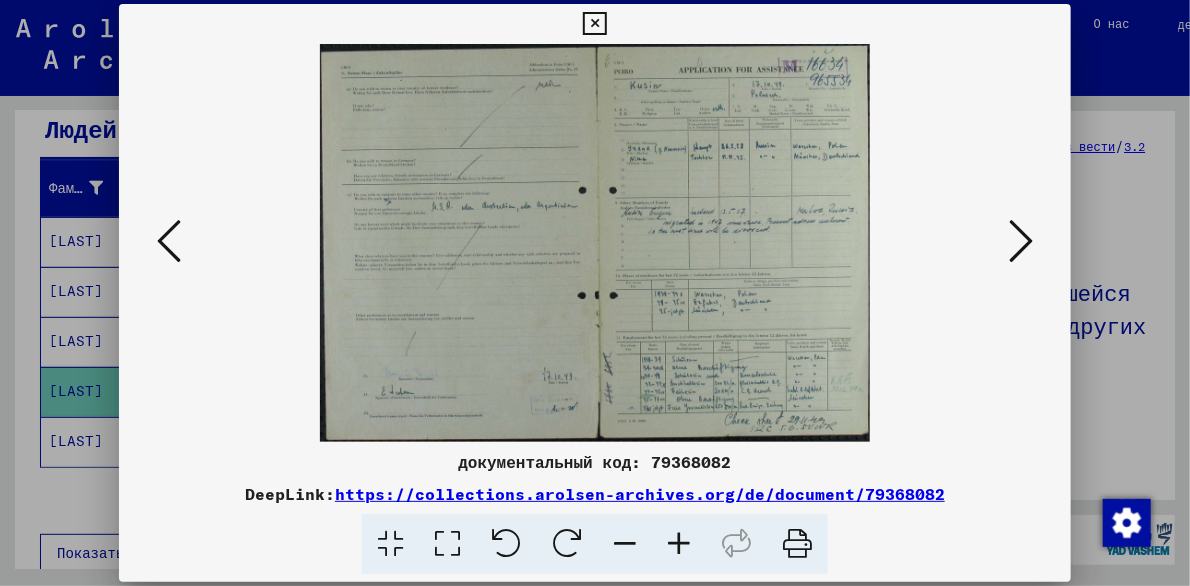 type 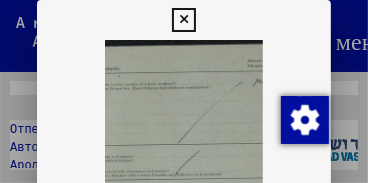 drag, startPoint x: 215, startPoint y: 120, endPoint x: 136, endPoint y: 74, distance: 91.416626 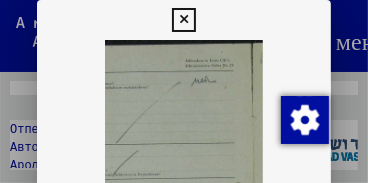 drag, startPoint x: 161, startPoint y: 114, endPoint x: 133, endPoint y: 113, distance: 28.01785 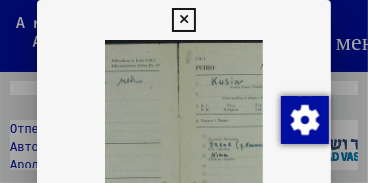 drag, startPoint x: 220, startPoint y: 117, endPoint x: 144, endPoint y: 119, distance: 76.02631 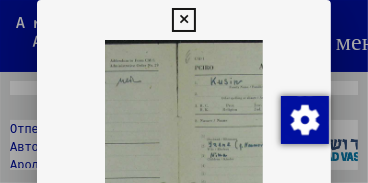 click at bounding box center (175, 239) 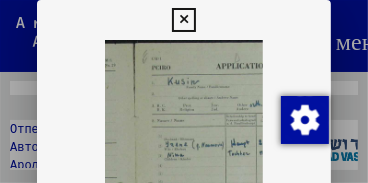 drag, startPoint x: 193, startPoint y: 120, endPoint x: 168, endPoint y: 117, distance: 25.179358 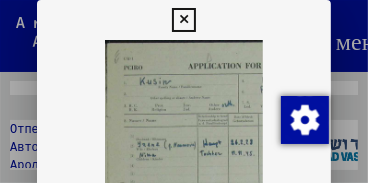 drag, startPoint x: 213, startPoint y: 131, endPoint x: 187, endPoint y: 106, distance: 36.069378 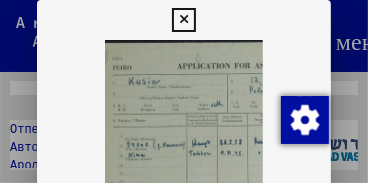 drag, startPoint x: 215, startPoint y: 118, endPoint x: 214, endPoint y: 104, distance: 14.035668 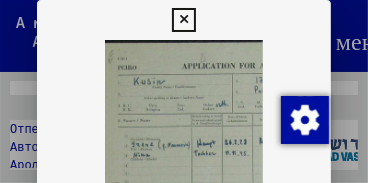 drag, startPoint x: 208, startPoint y: 136, endPoint x: 210, endPoint y: 106, distance: 30.066593 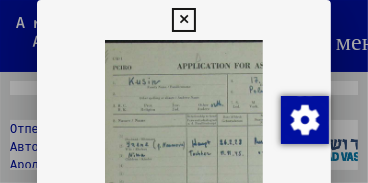 drag, startPoint x: 159, startPoint y: 131, endPoint x: 156, endPoint y: 101, distance: 30.149628 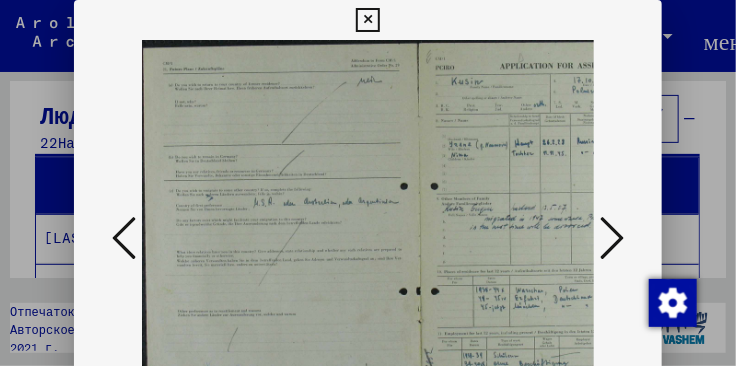 drag, startPoint x: 349, startPoint y: 226, endPoint x: 524, endPoint y: 226, distance: 175 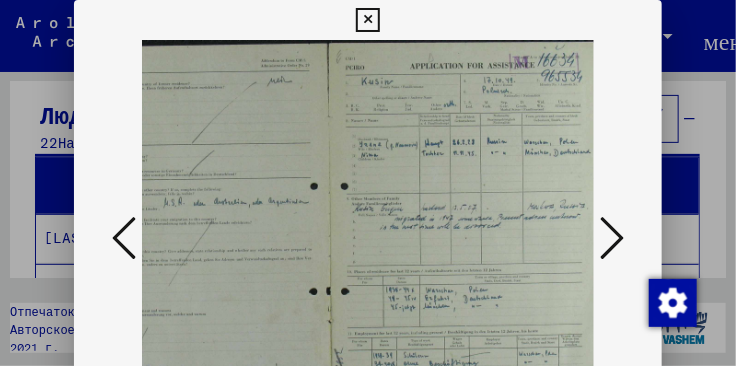 drag, startPoint x: 518, startPoint y: 289, endPoint x: 372, endPoint y: 278, distance: 146.4138 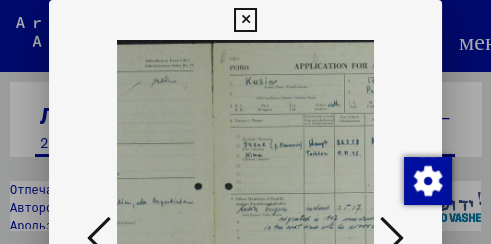 drag, startPoint x: 335, startPoint y: 163, endPoint x: 235, endPoint y: 122, distance: 108.078674 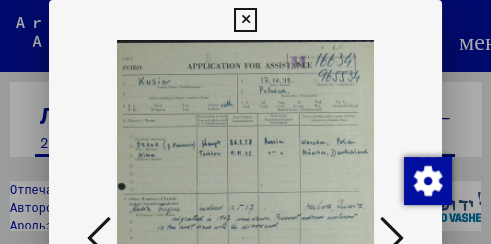 click at bounding box center (103, 239) 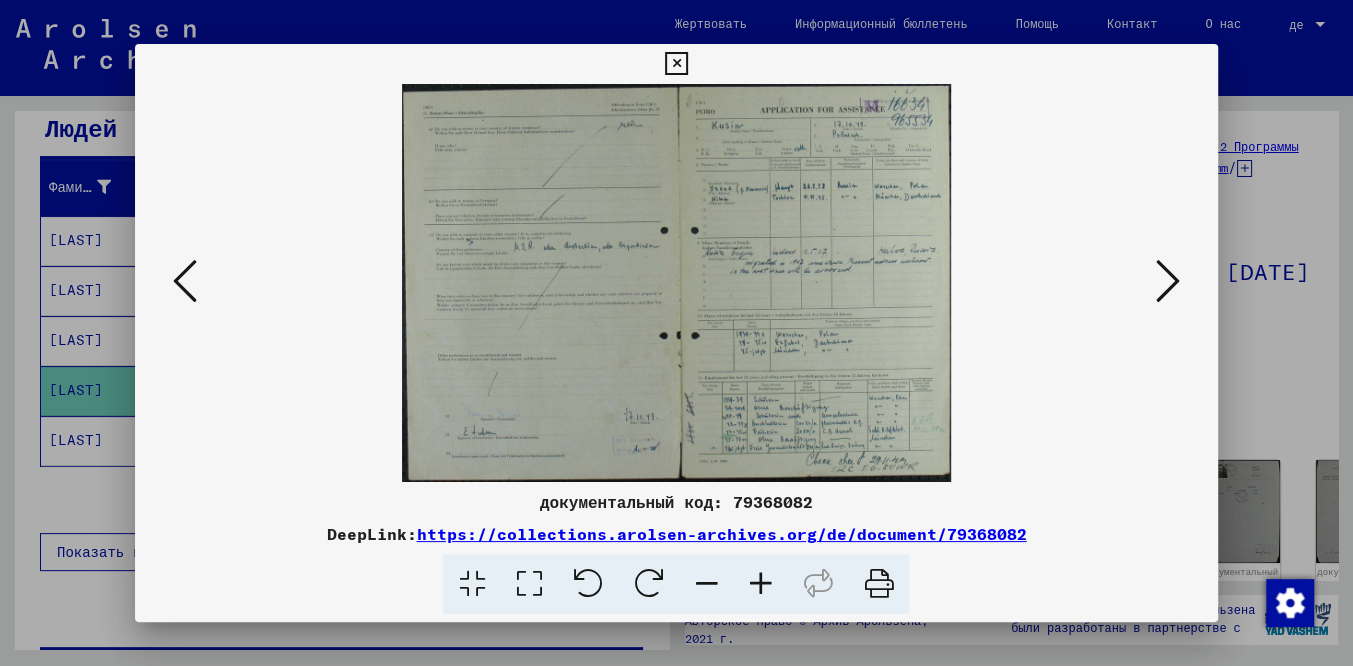 click at bounding box center [760, 584] 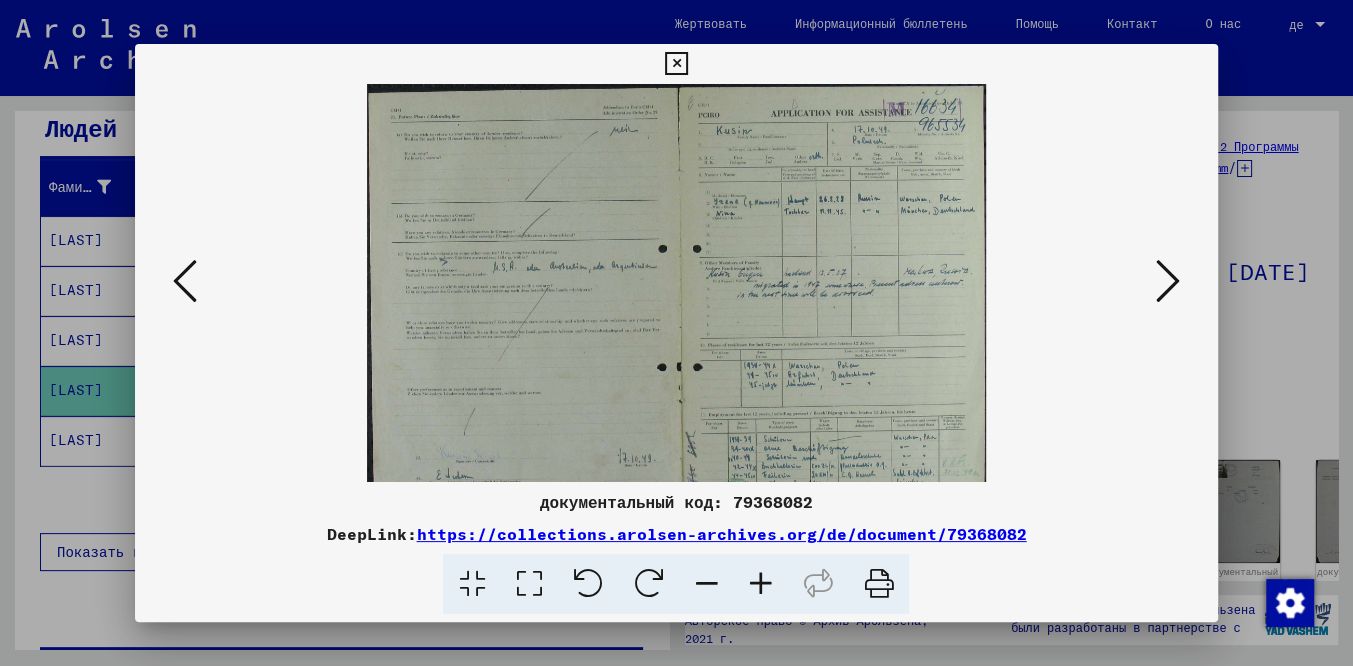 click at bounding box center (760, 584) 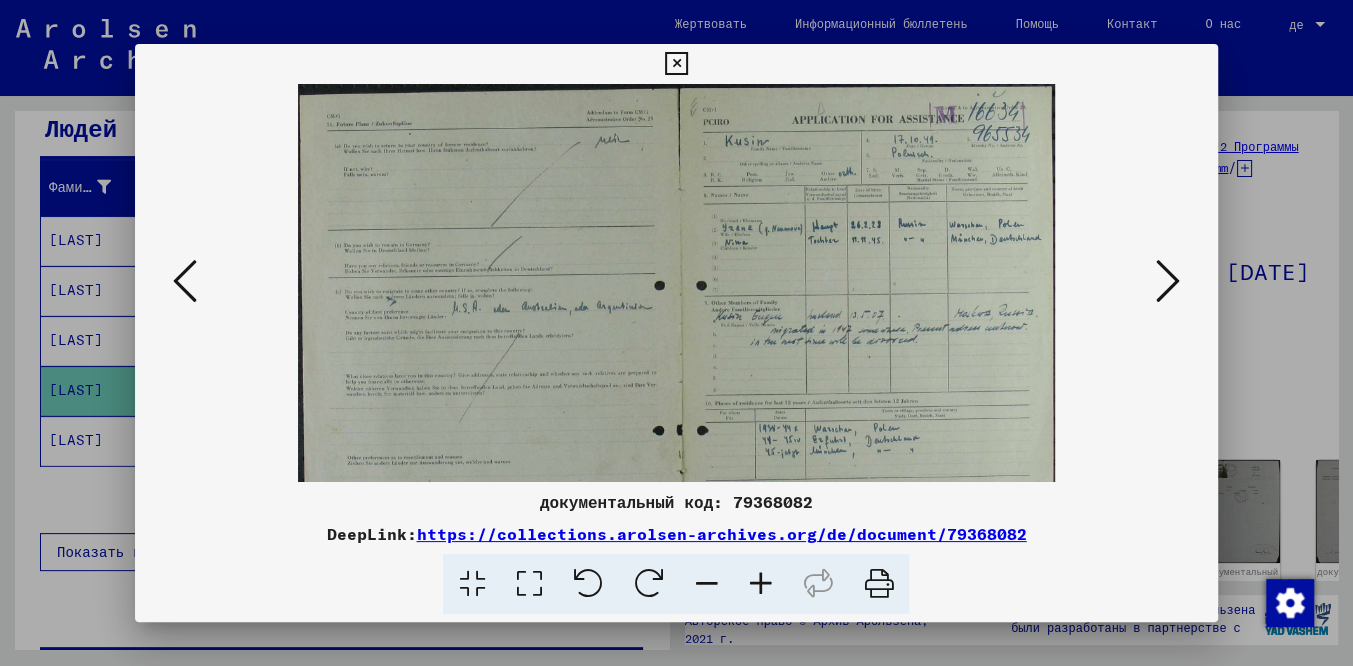 click at bounding box center (760, 584) 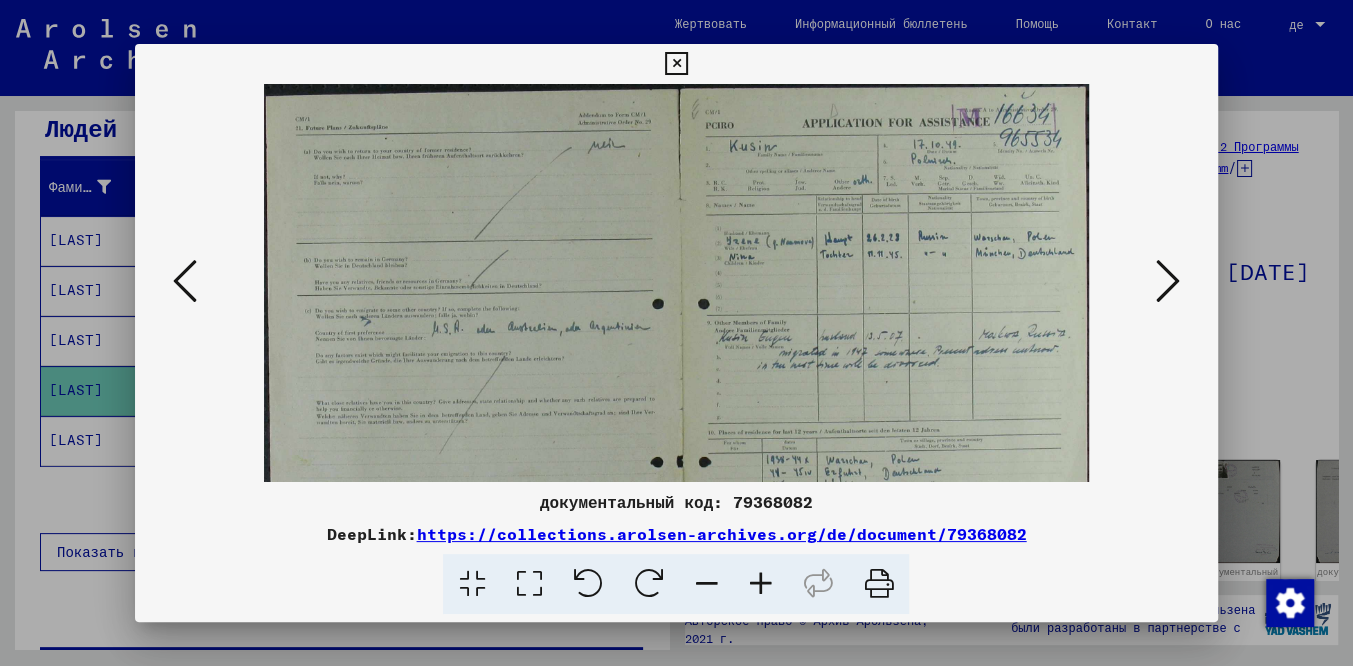 click at bounding box center (760, 584) 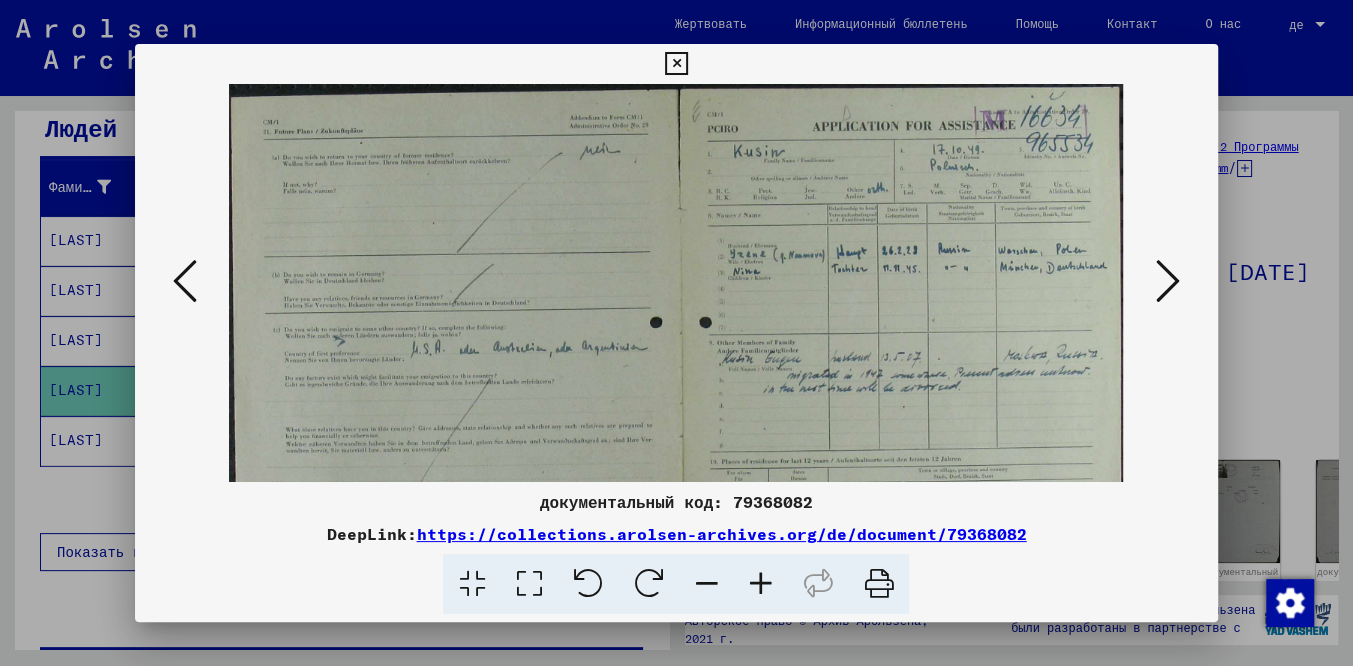 click at bounding box center [760, 584] 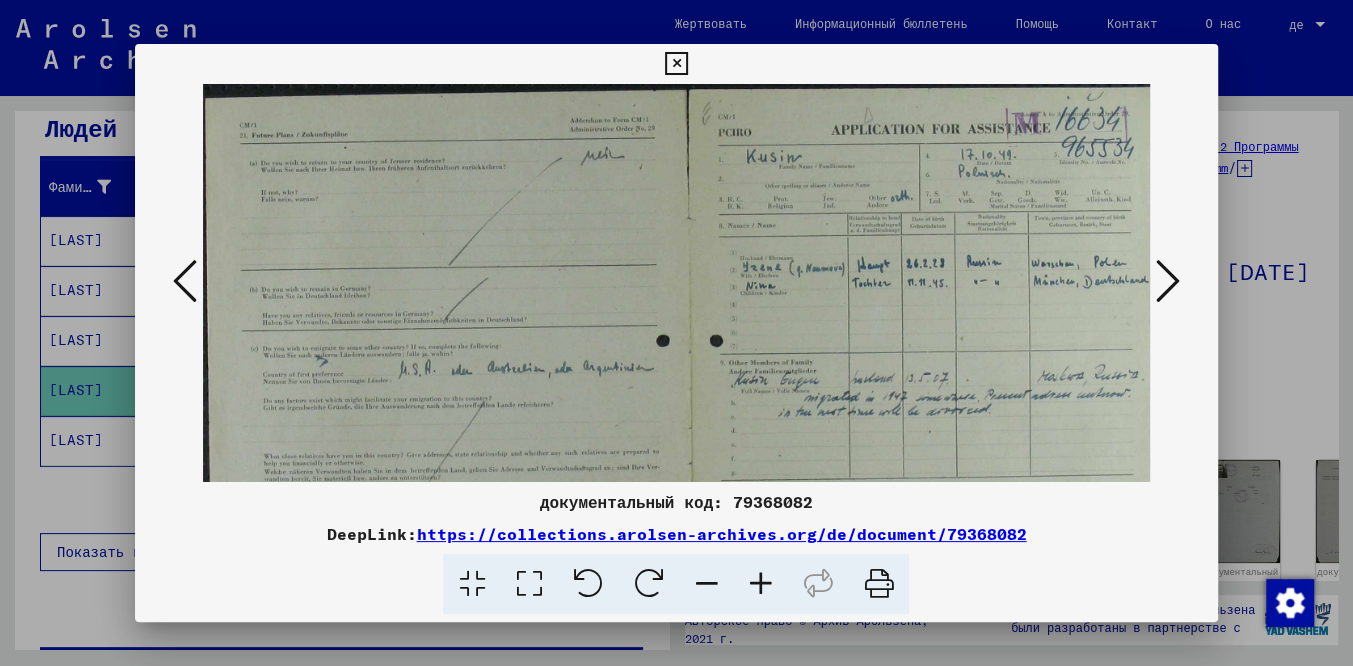 click at bounding box center [760, 584] 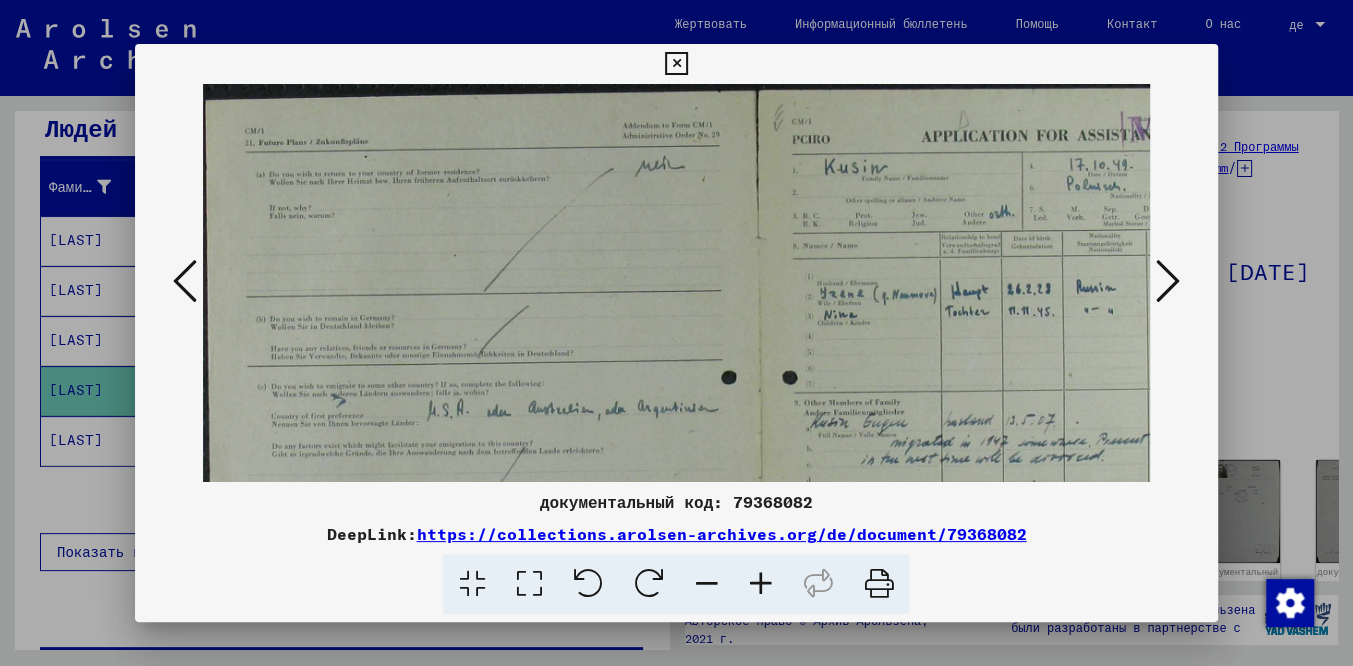 click at bounding box center (760, 584) 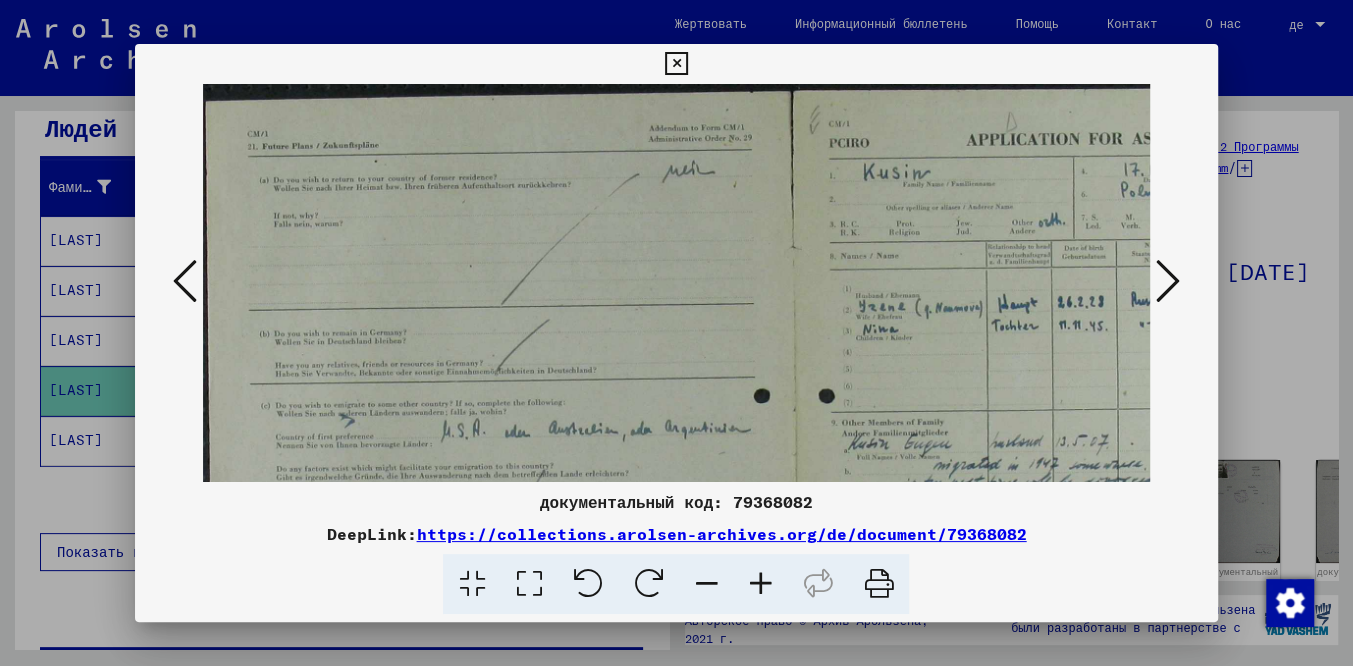 click at bounding box center (760, 584) 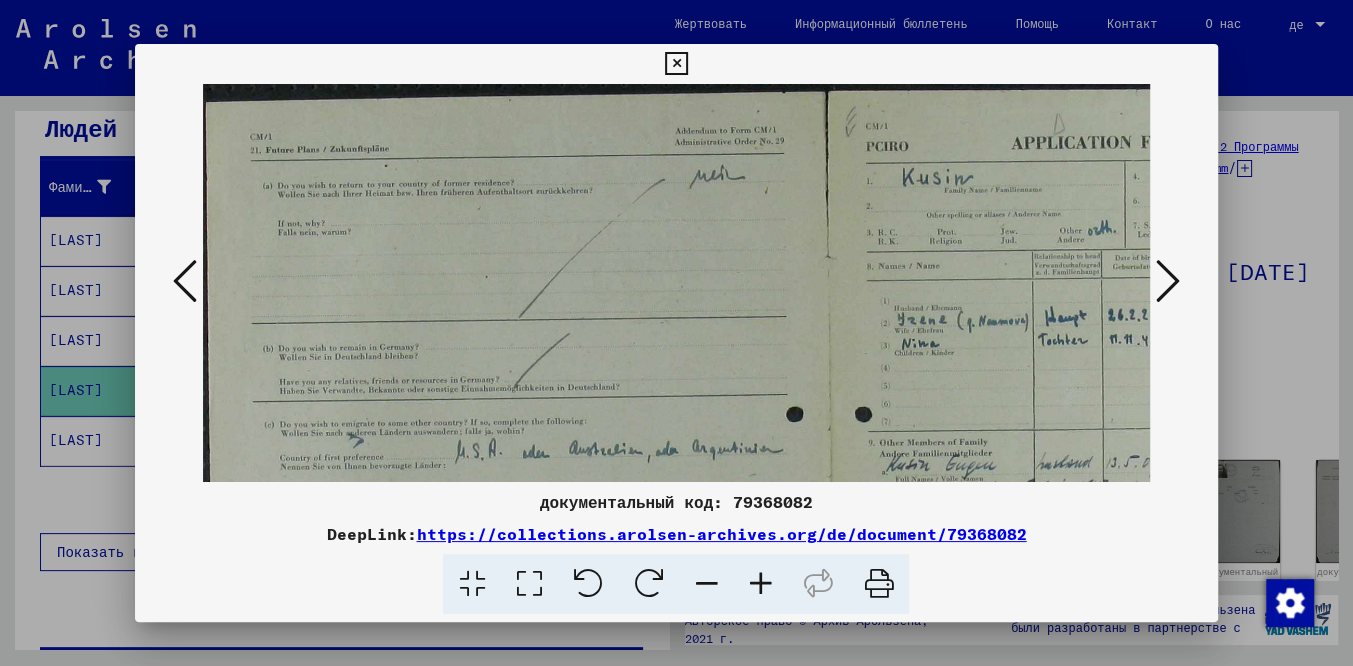 click at bounding box center (760, 584) 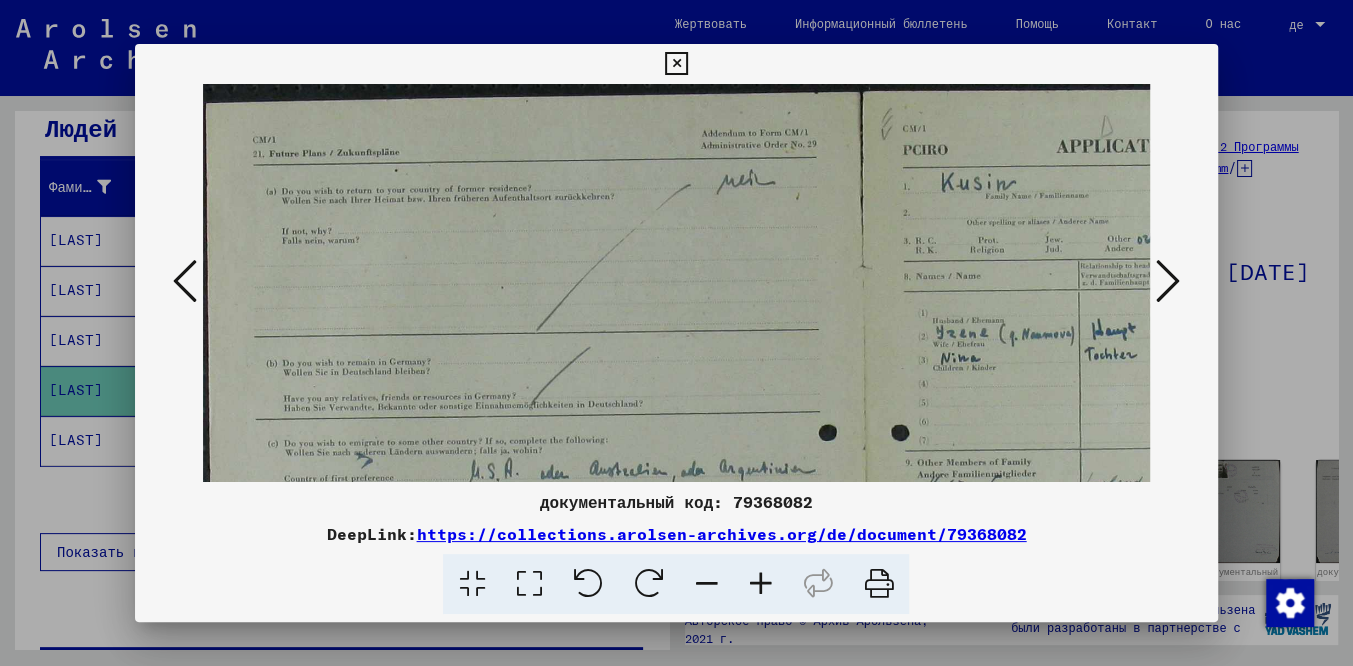 click at bounding box center [760, 584] 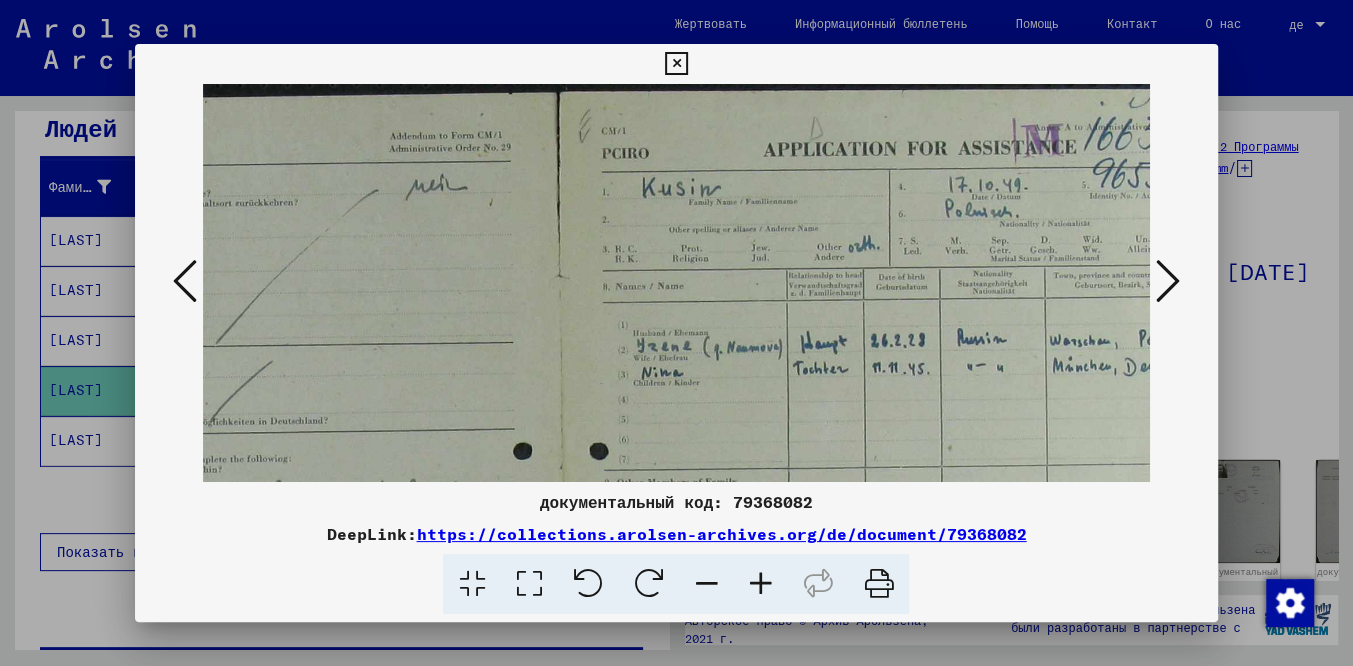 drag, startPoint x: 993, startPoint y: 387, endPoint x: 655, endPoint y: 415, distance: 339.15778 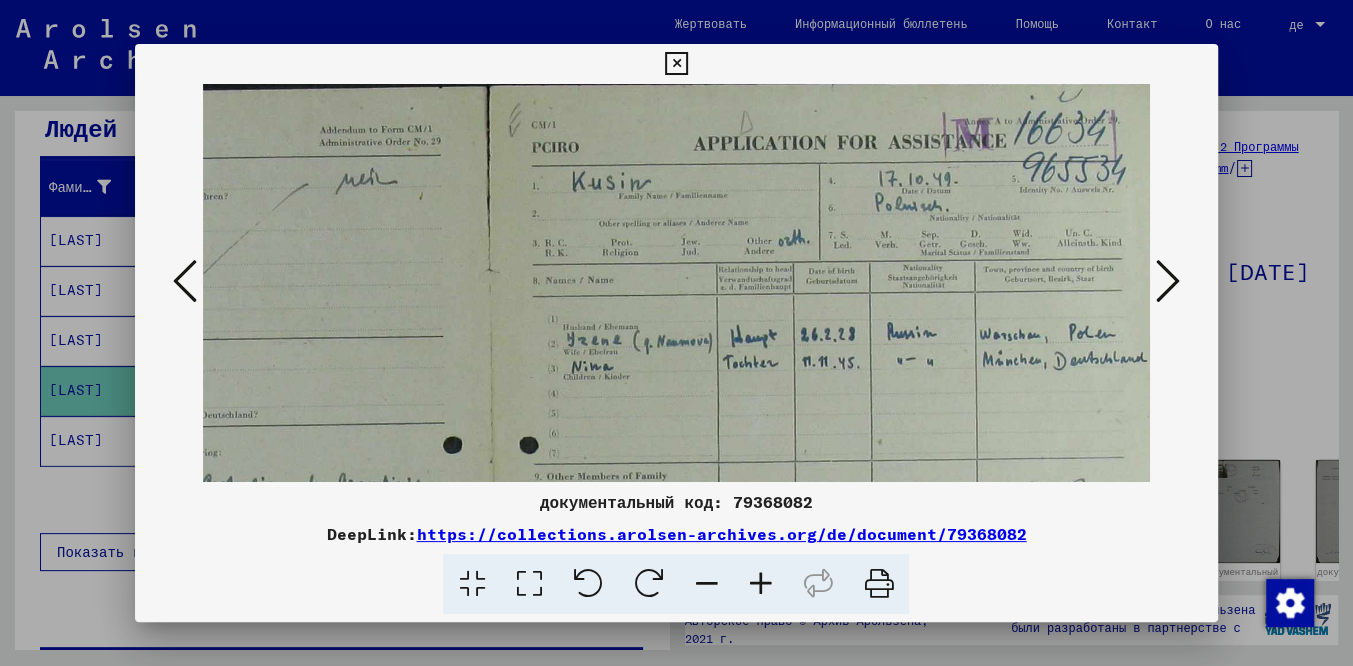 drag, startPoint x: 929, startPoint y: 383, endPoint x: 891, endPoint y: 377, distance: 38.470768 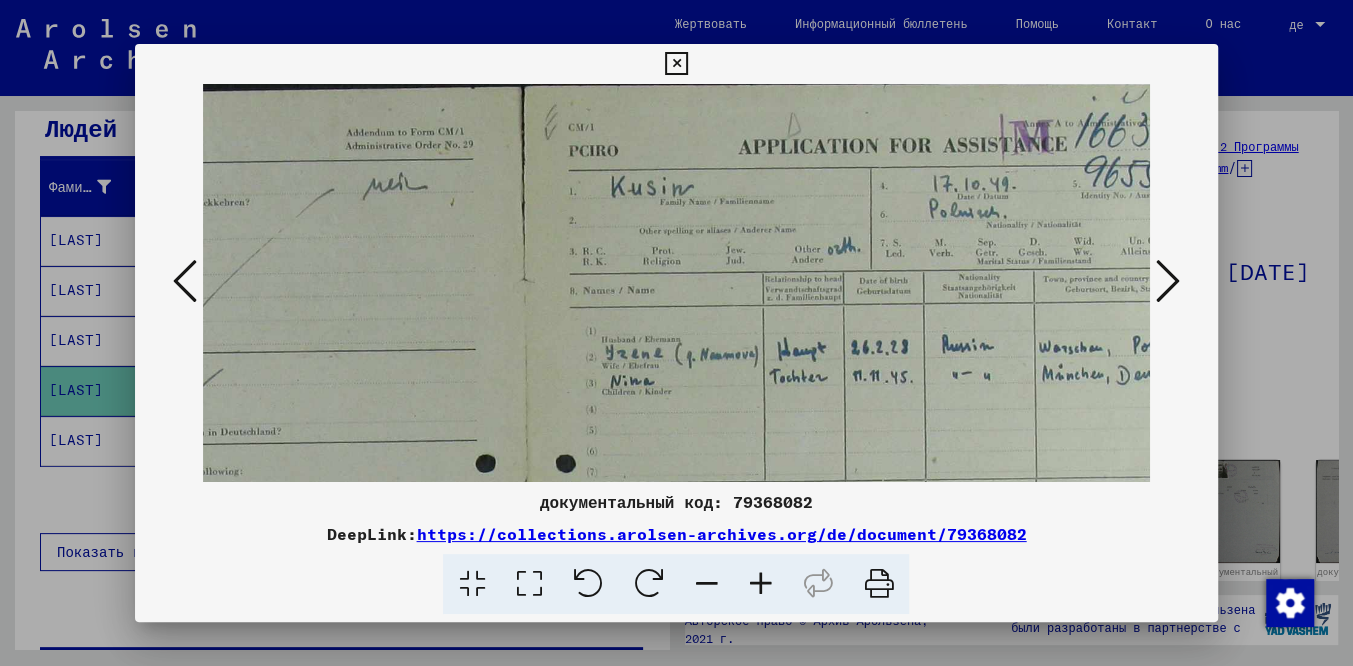 click at bounding box center (760, 584) 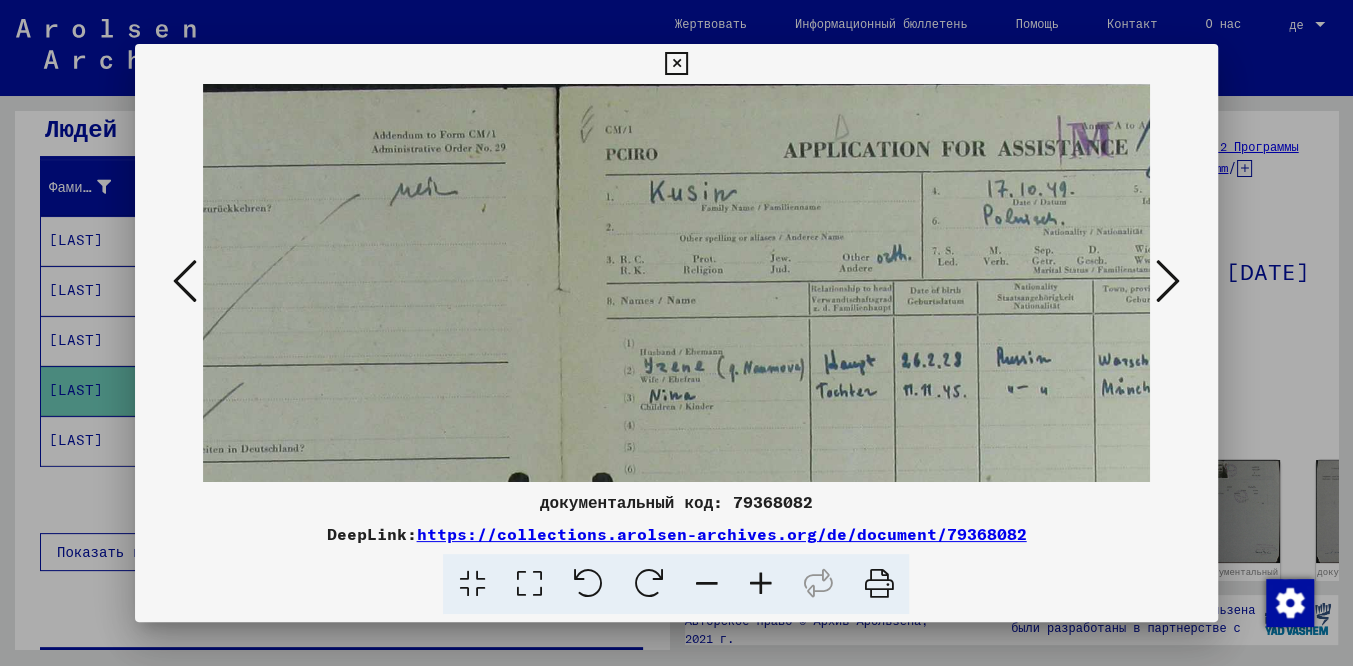 click at bounding box center (760, 584) 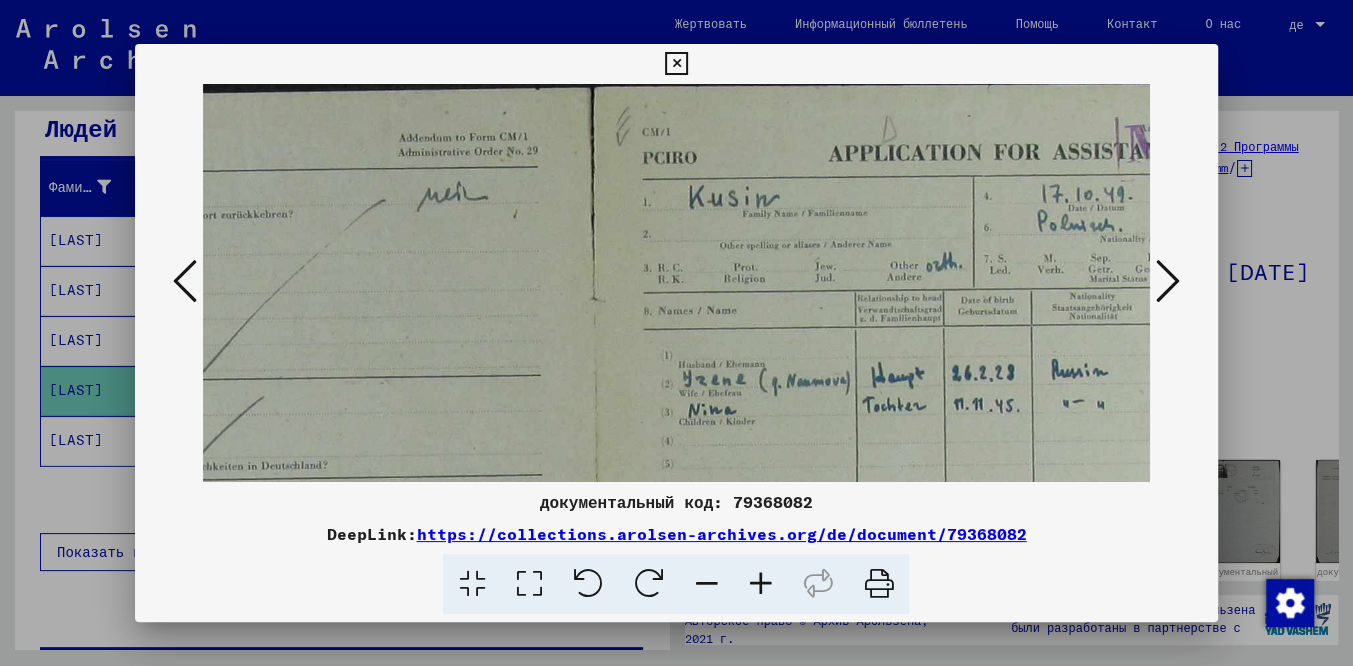 click at bounding box center [760, 584] 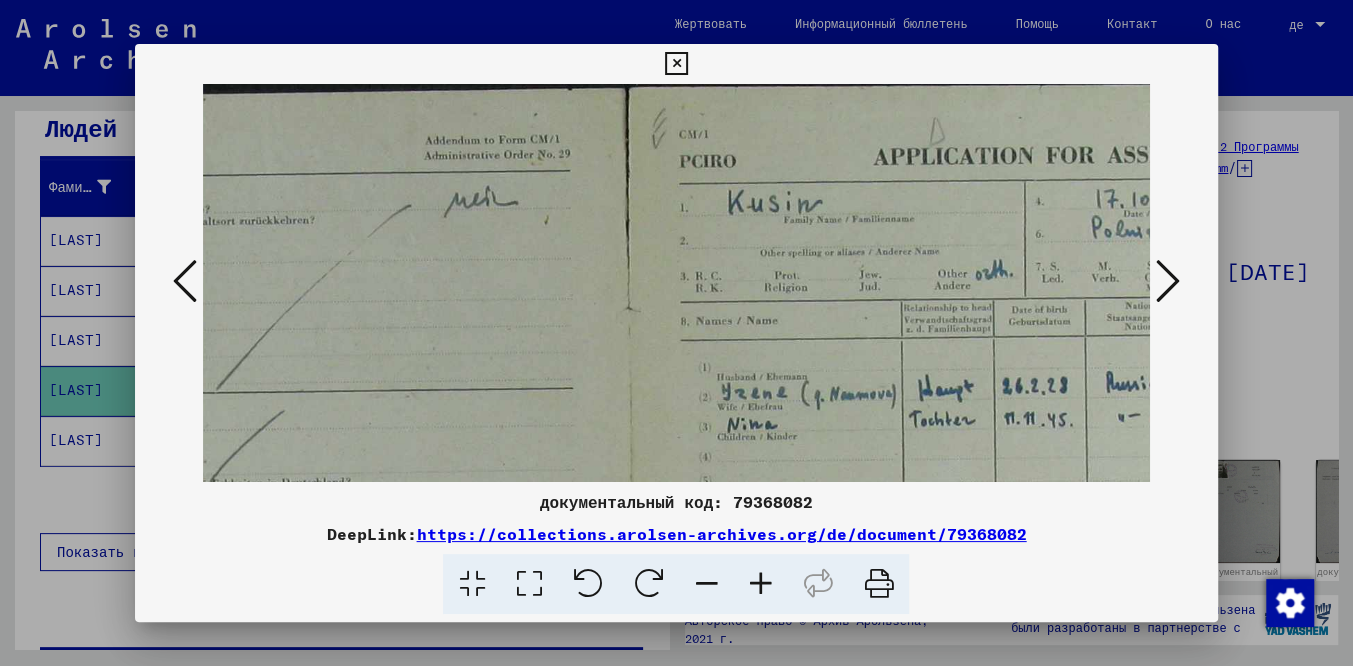 click at bounding box center (760, 584) 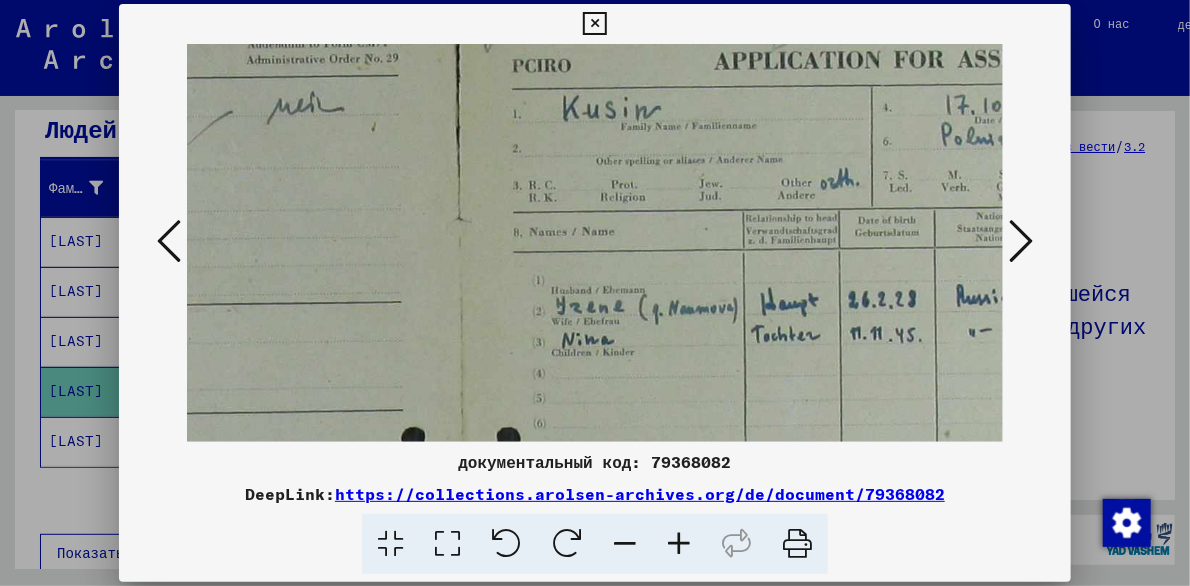 drag, startPoint x: 828, startPoint y: 350, endPoint x: 670, endPoint y: 318, distance: 161.20795 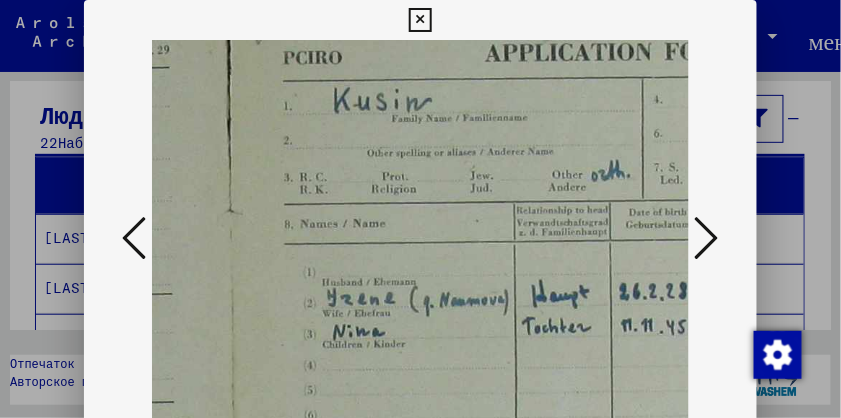 drag, startPoint x: 617, startPoint y: 342, endPoint x: 421, endPoint y: 338, distance: 196.04082 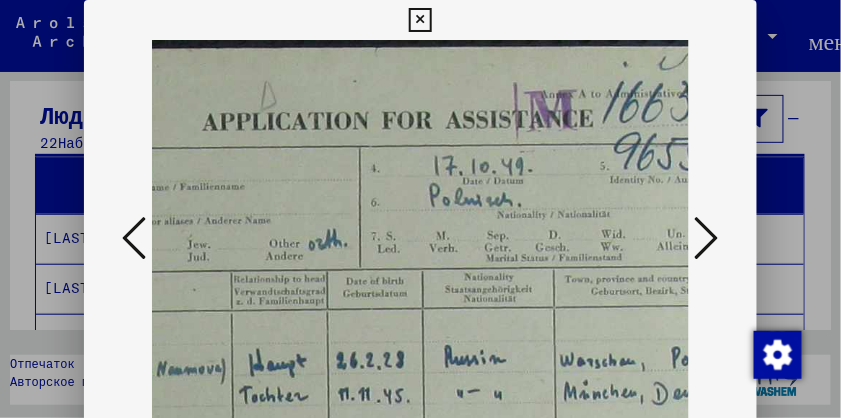 drag, startPoint x: 557, startPoint y: 245, endPoint x: 271, endPoint y: 333, distance: 299.23236 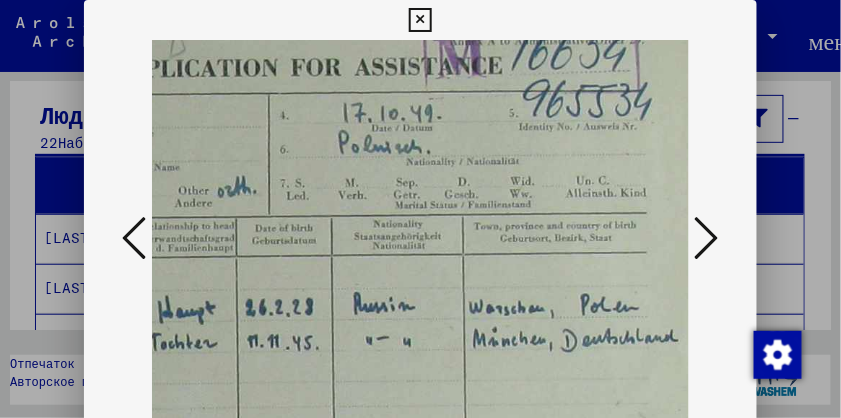 drag, startPoint x: 607, startPoint y: 320, endPoint x: 476, endPoint y: 267, distance: 141.31525 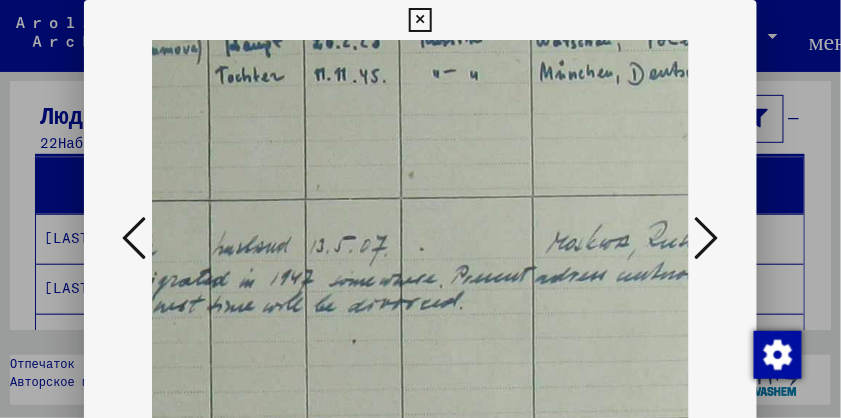 drag, startPoint x: 382, startPoint y: 358, endPoint x: 452, endPoint y: 92, distance: 275.05637 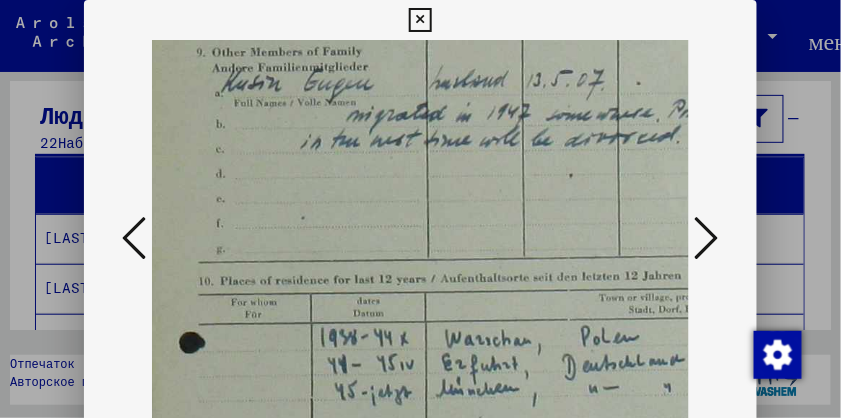 drag, startPoint x: 339, startPoint y: 325, endPoint x: 556, endPoint y: 154, distance: 276.27884 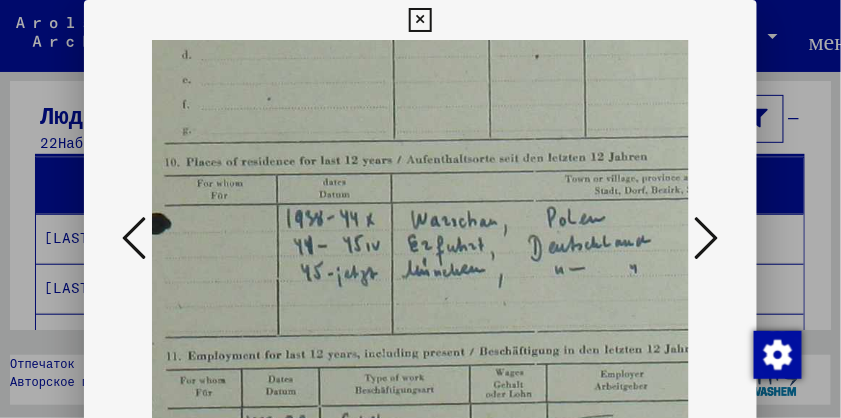 drag, startPoint x: 571, startPoint y: 257, endPoint x: 548, endPoint y: 176, distance: 84.20214 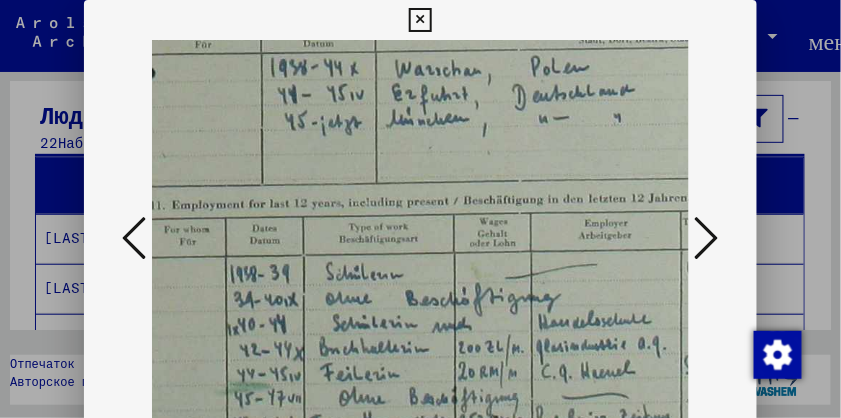 drag, startPoint x: 574, startPoint y: 233, endPoint x: 569, endPoint y: 149, distance: 84.14868 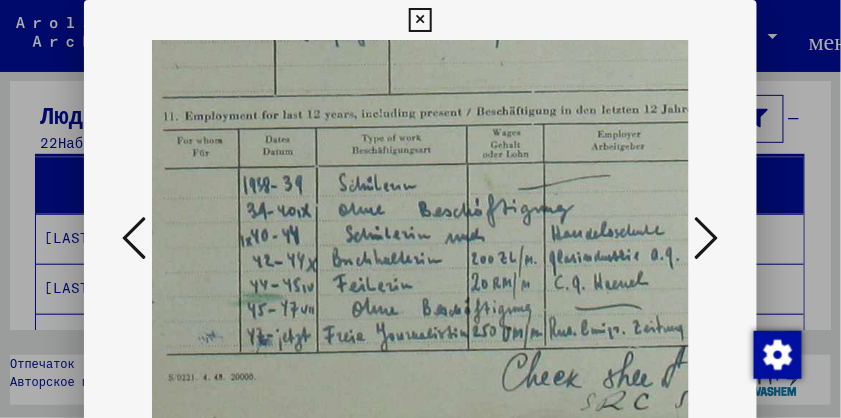 scroll, scrollTop: 849, scrollLeft: 915, axis: both 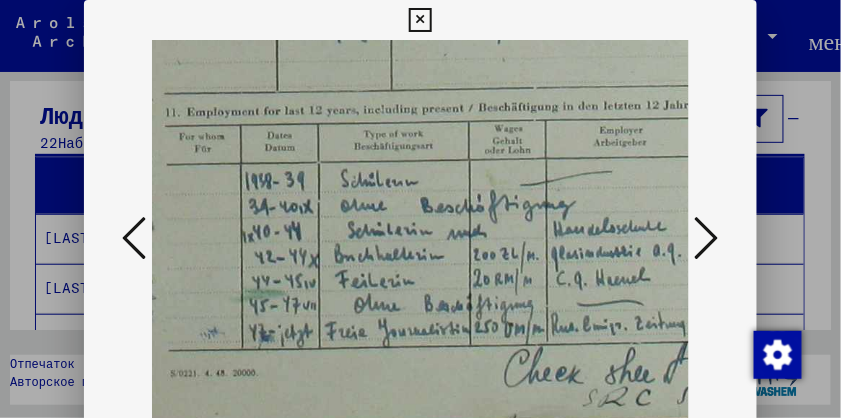 drag, startPoint x: 544, startPoint y: 277, endPoint x: 560, endPoint y: 188, distance: 90.426765 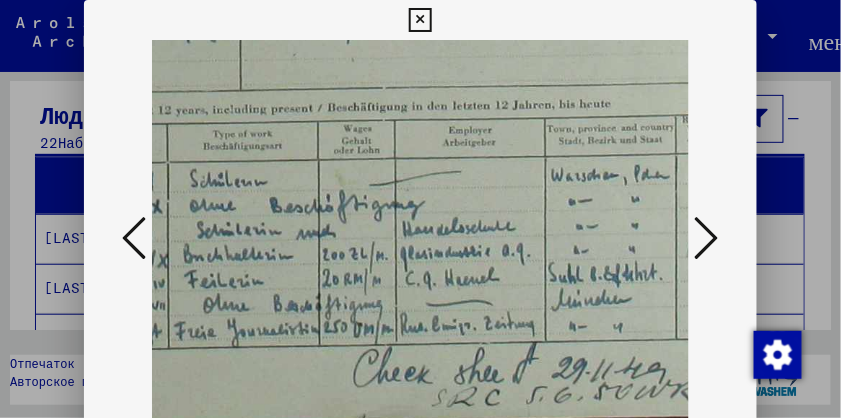 scroll, scrollTop: 849, scrollLeft: 1177, axis: both 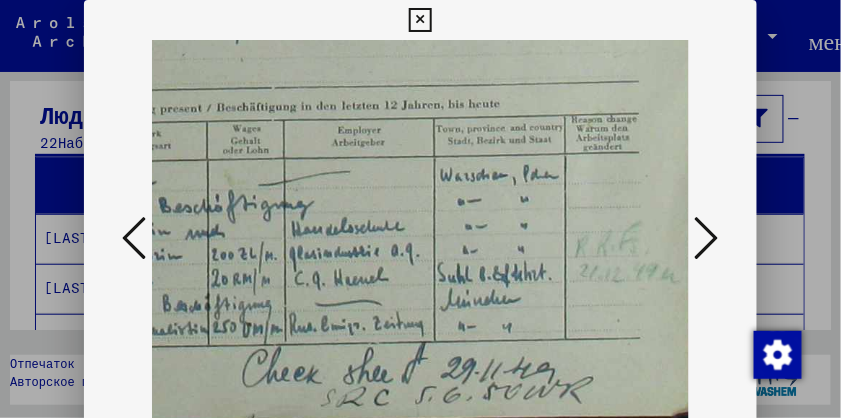 drag, startPoint x: 582, startPoint y: 268, endPoint x: 293, endPoint y: 258, distance: 289.17297 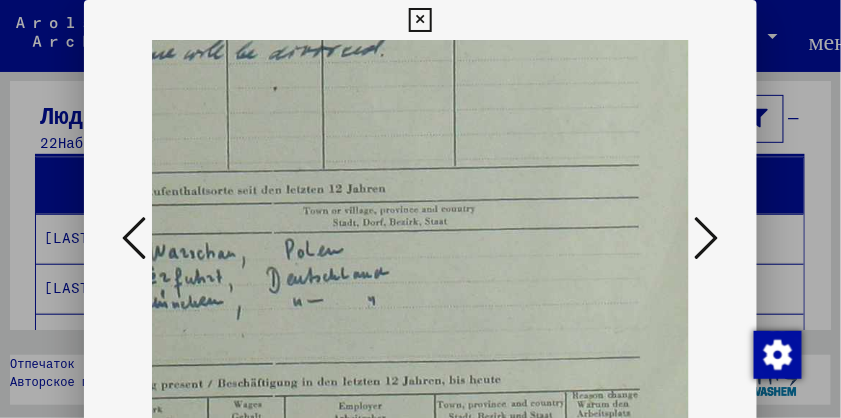 drag, startPoint x: 506, startPoint y: 170, endPoint x: 504, endPoint y: 449, distance: 279.00717 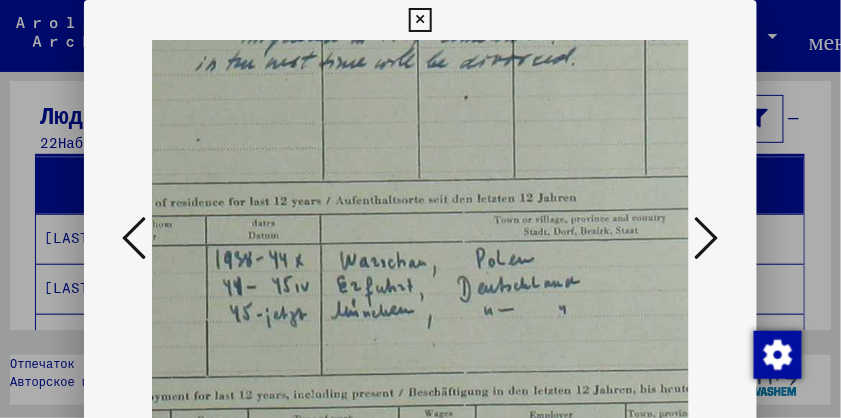 scroll, scrollTop: 565, scrollLeft: 983, axis: both 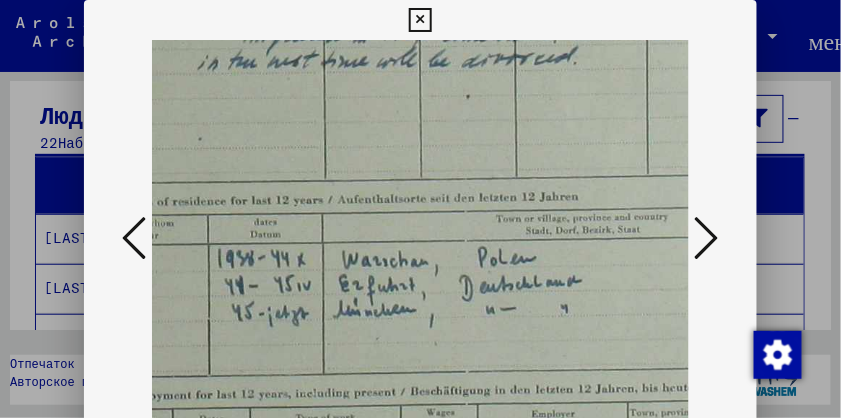 drag, startPoint x: 427, startPoint y: 255, endPoint x: 592, endPoint y: 264, distance: 165.24527 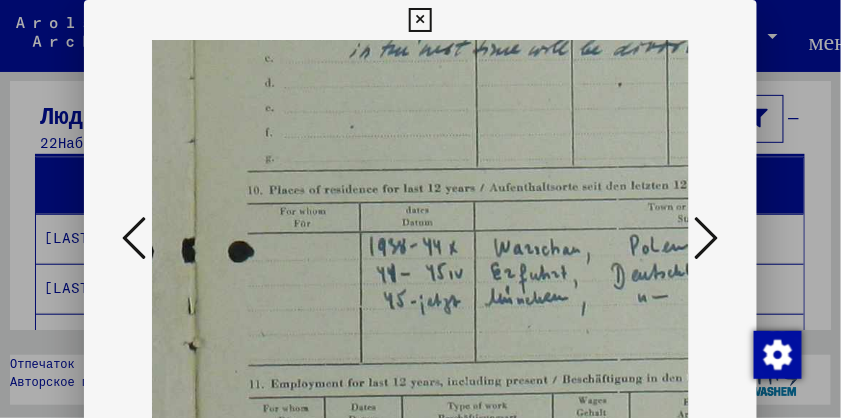 scroll, scrollTop: 577, scrollLeft: 830, axis: both 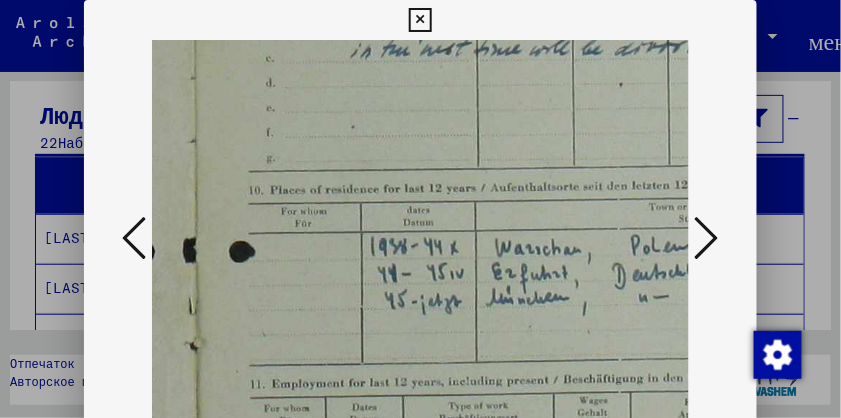 drag, startPoint x: 314, startPoint y: 325, endPoint x: 467, endPoint y: 312, distance: 153.5513 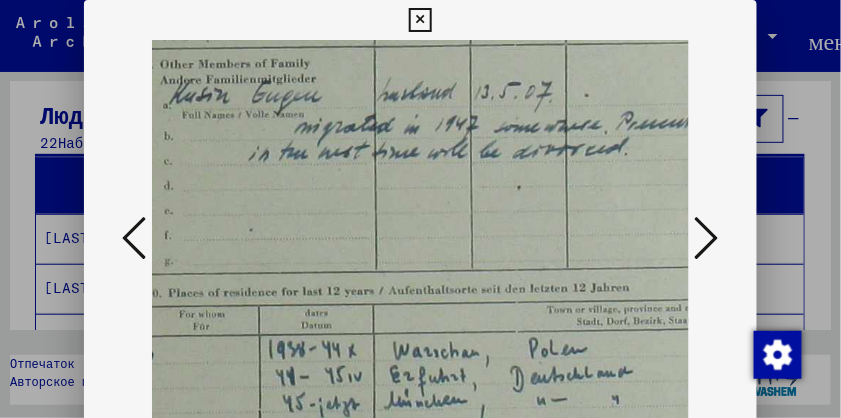 scroll, scrollTop: 468, scrollLeft: 935, axis: both 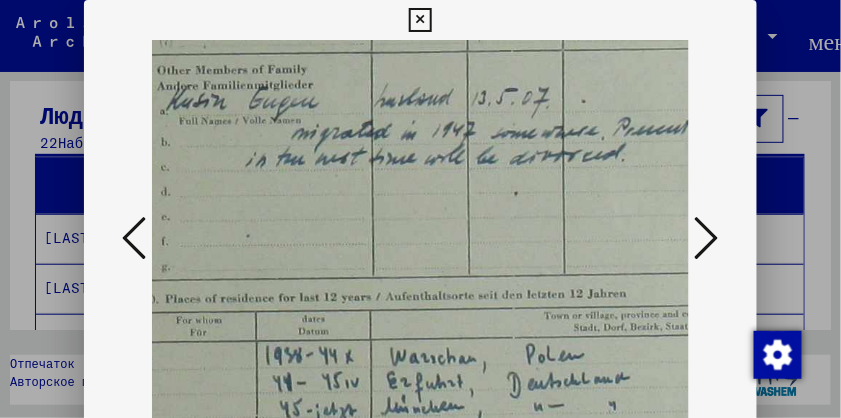 drag, startPoint x: 563, startPoint y: 311, endPoint x: 451, endPoint y: 427, distance: 161.24515 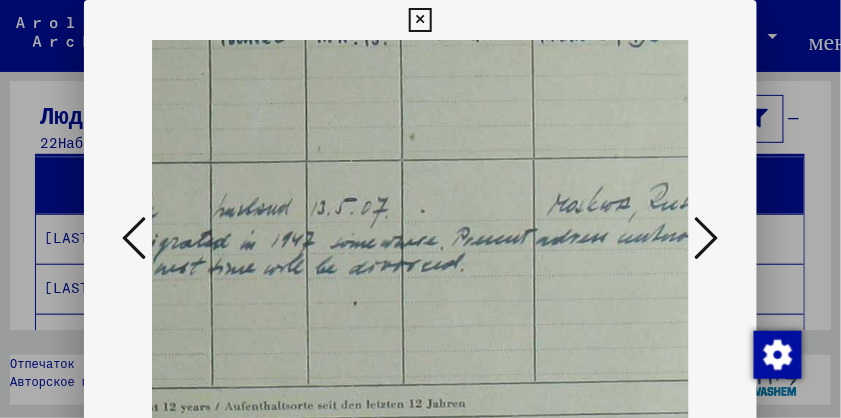 drag, startPoint x: 440, startPoint y: 240, endPoint x: 293, endPoint y: 321, distance: 167.8392 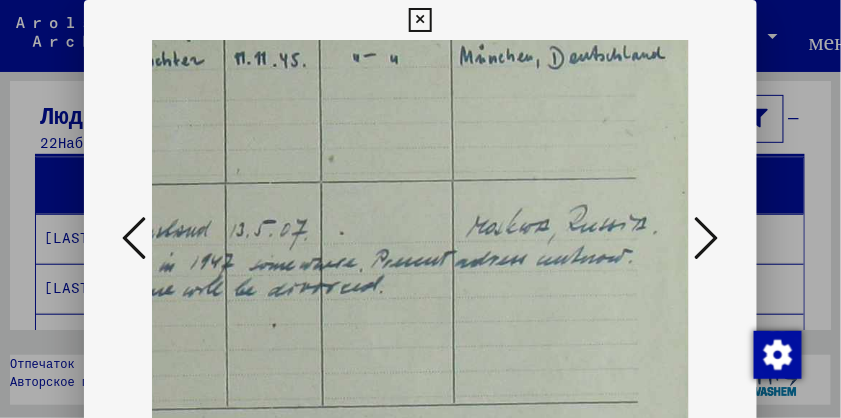 drag, startPoint x: 534, startPoint y: 221, endPoint x: 377, endPoint y: 245, distance: 158.8238 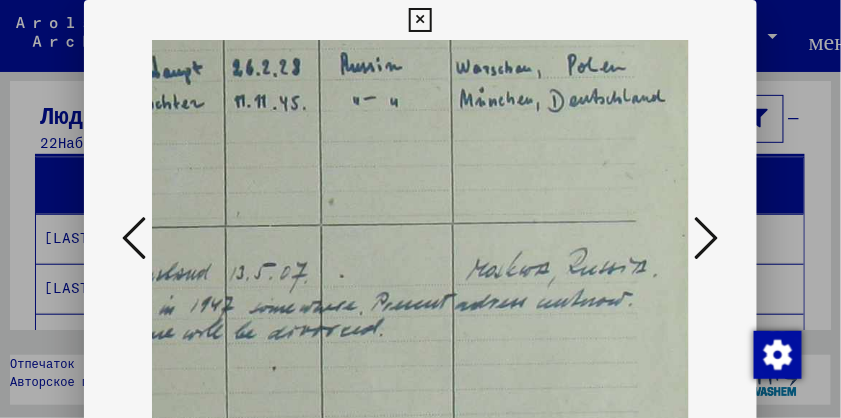 scroll, scrollTop: 248, scrollLeft: 1173, axis: both 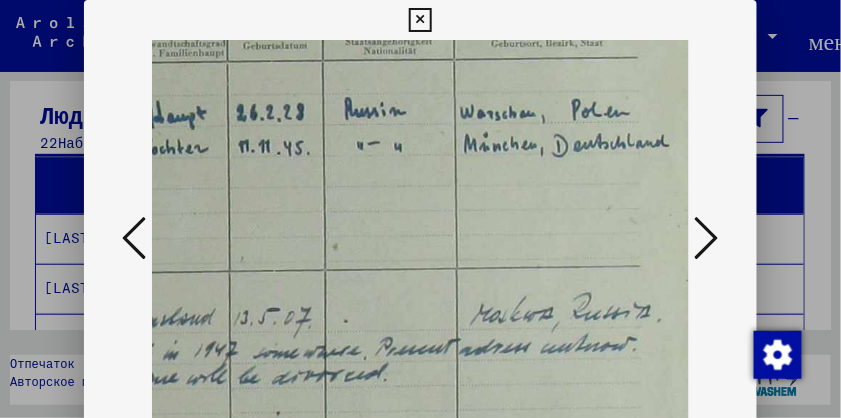 drag, startPoint x: 442, startPoint y: 208, endPoint x: 446, endPoint y: 268, distance: 60.133186 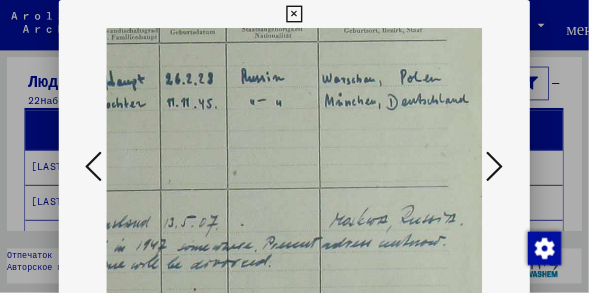 scroll, scrollTop: 0, scrollLeft: 9, axis: horizontal 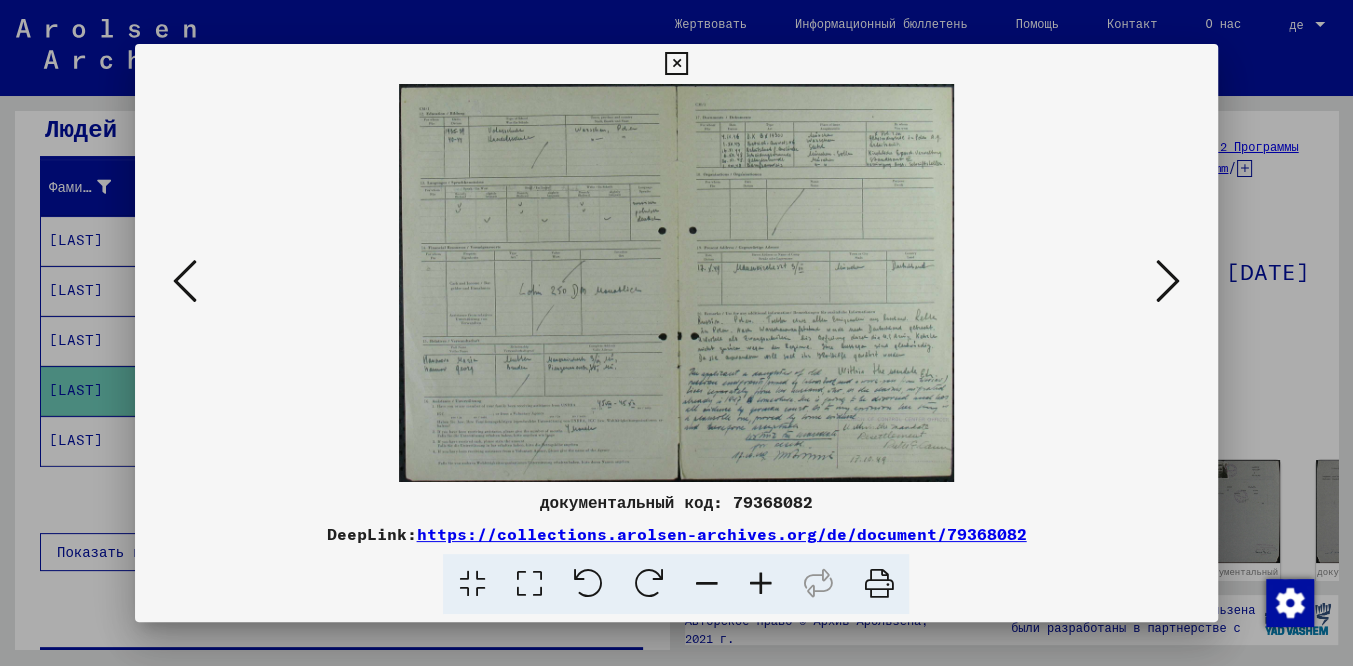click at bounding box center (760, 584) 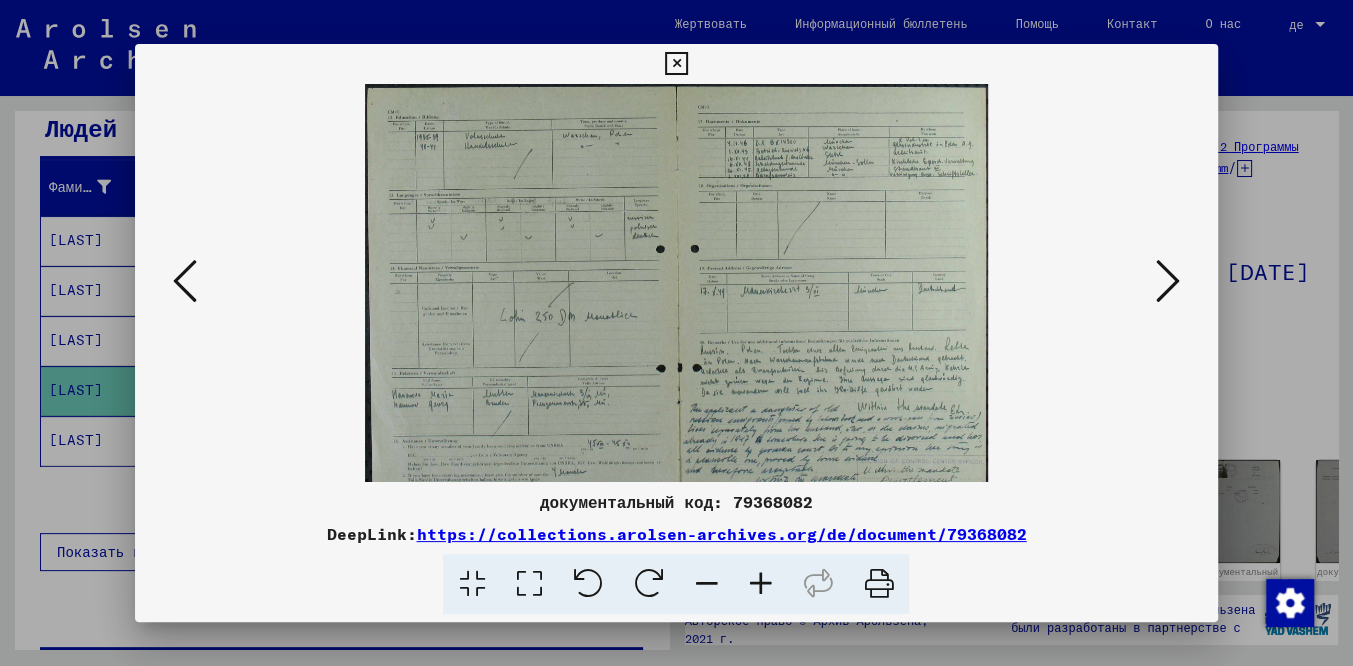 click at bounding box center [760, 584] 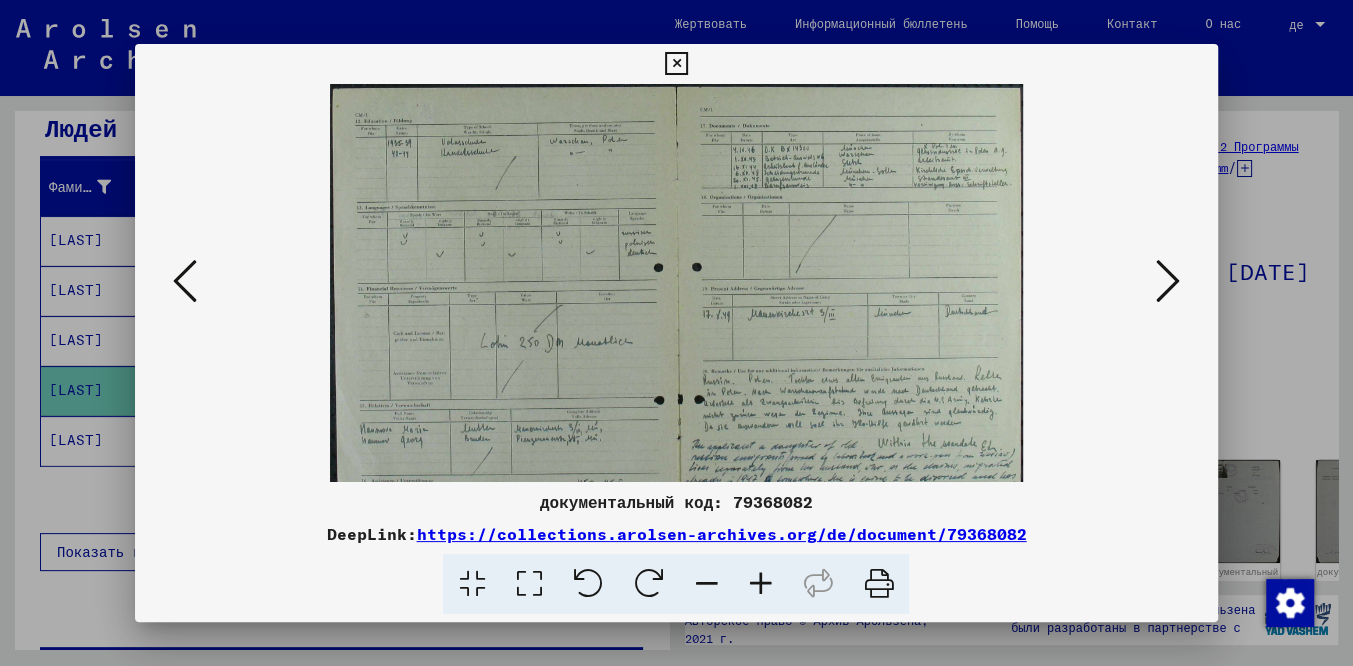 click at bounding box center (760, 584) 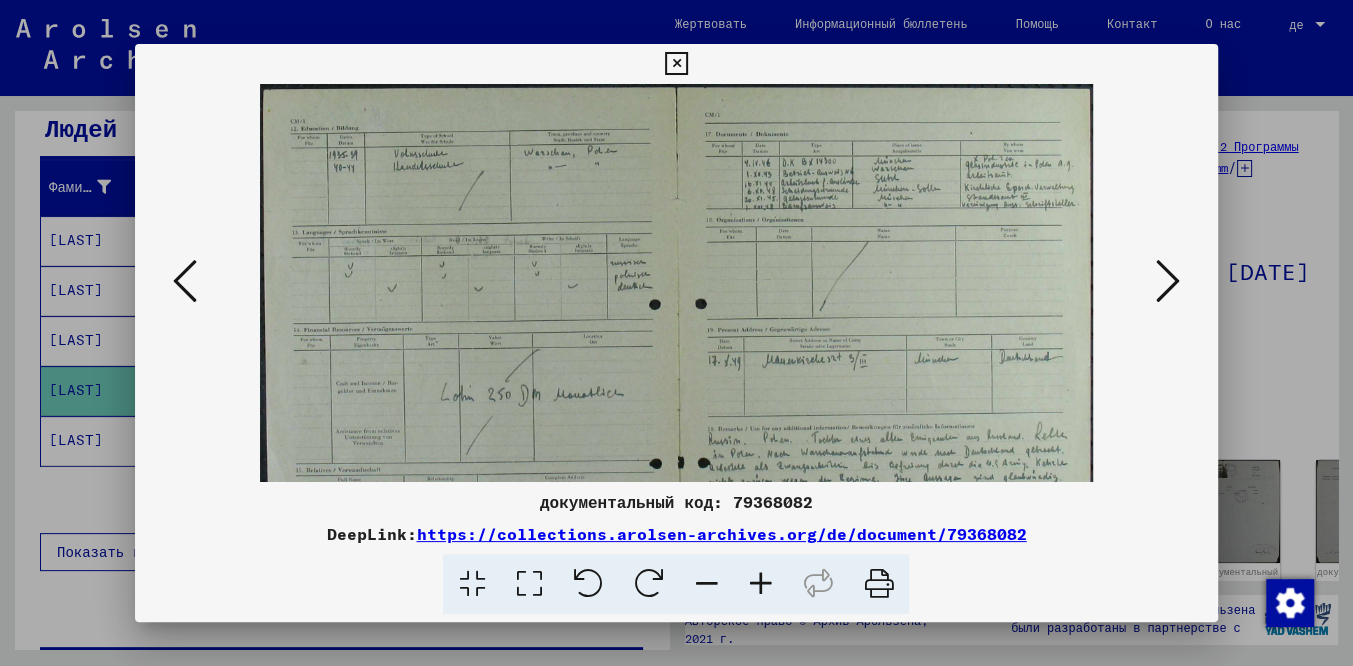 click at bounding box center (760, 584) 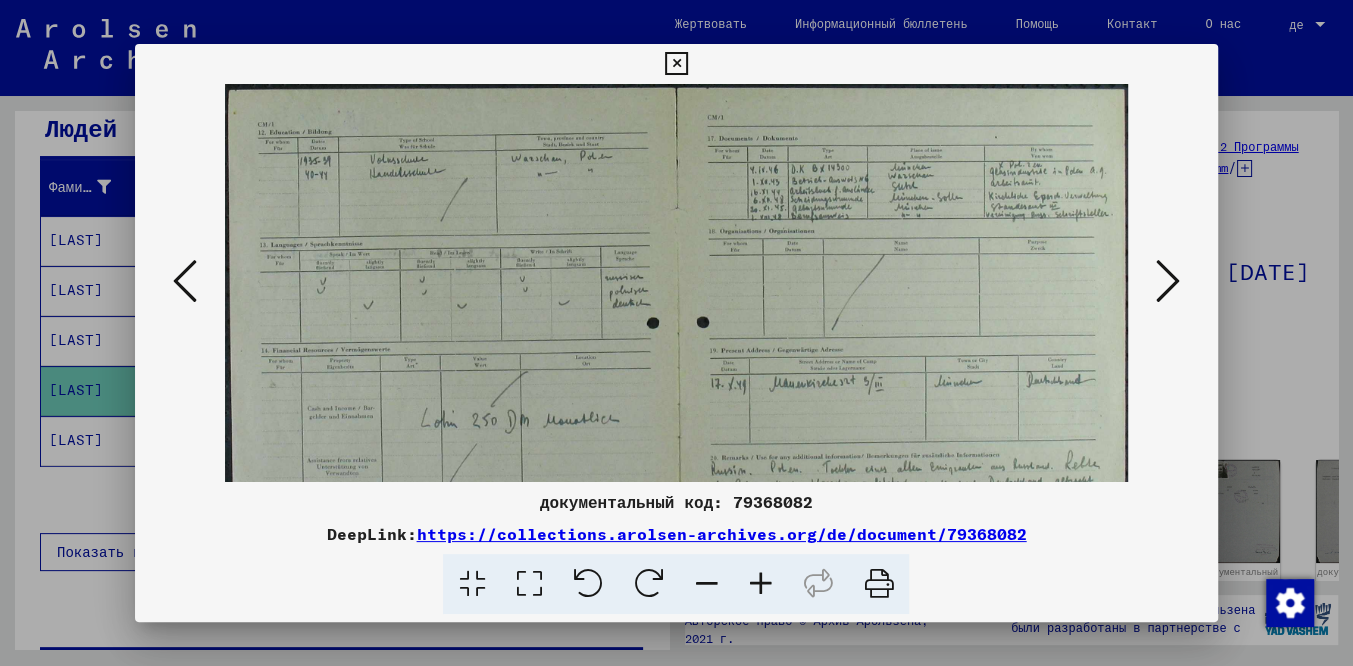 click at bounding box center [760, 584] 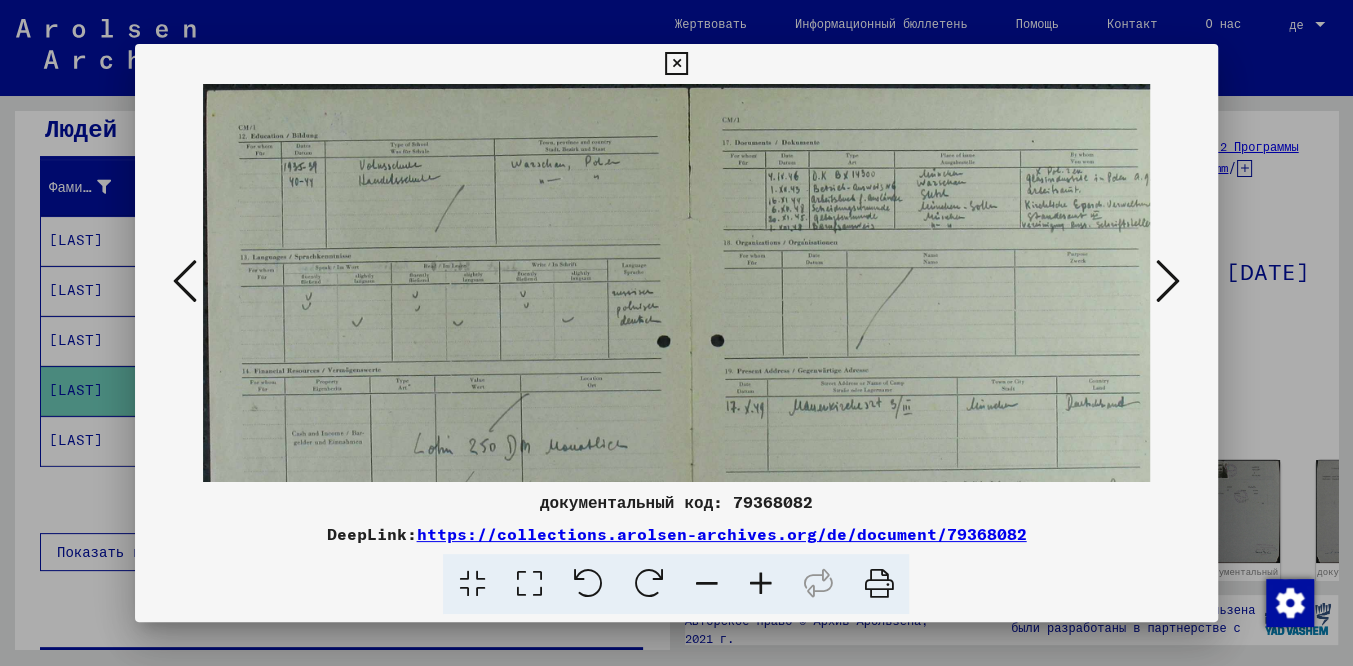 click at bounding box center [760, 584] 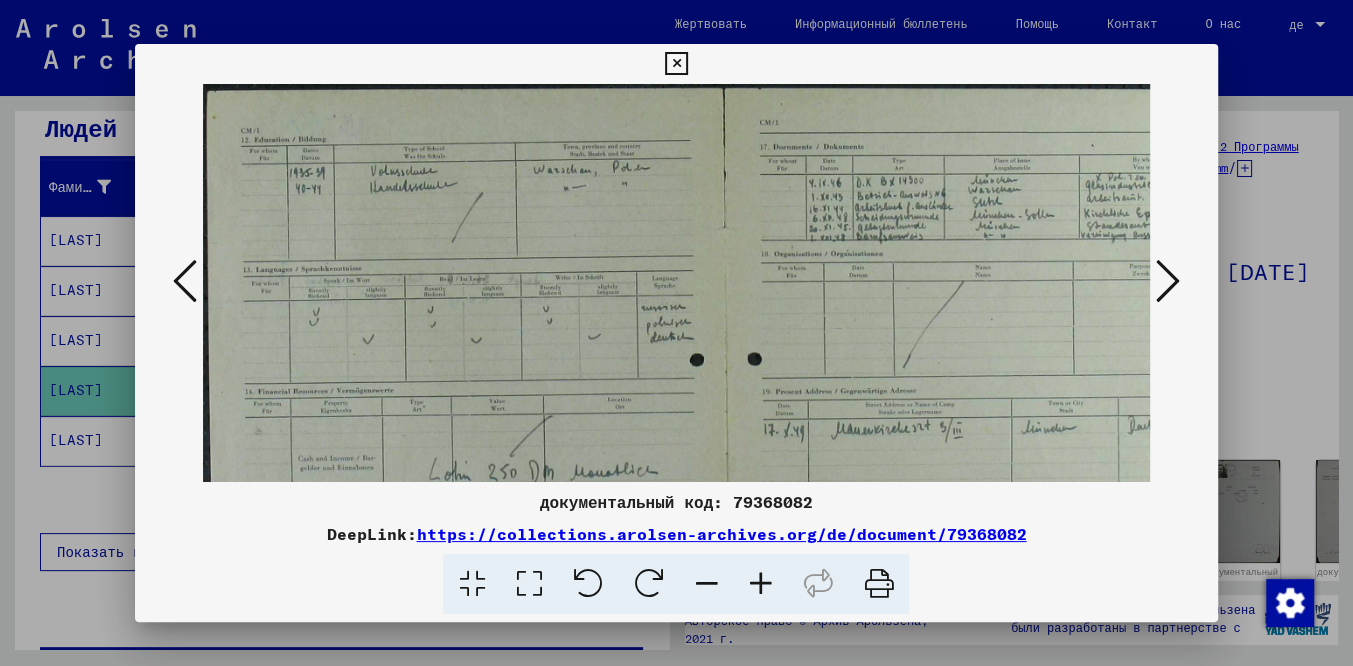 click at bounding box center (760, 584) 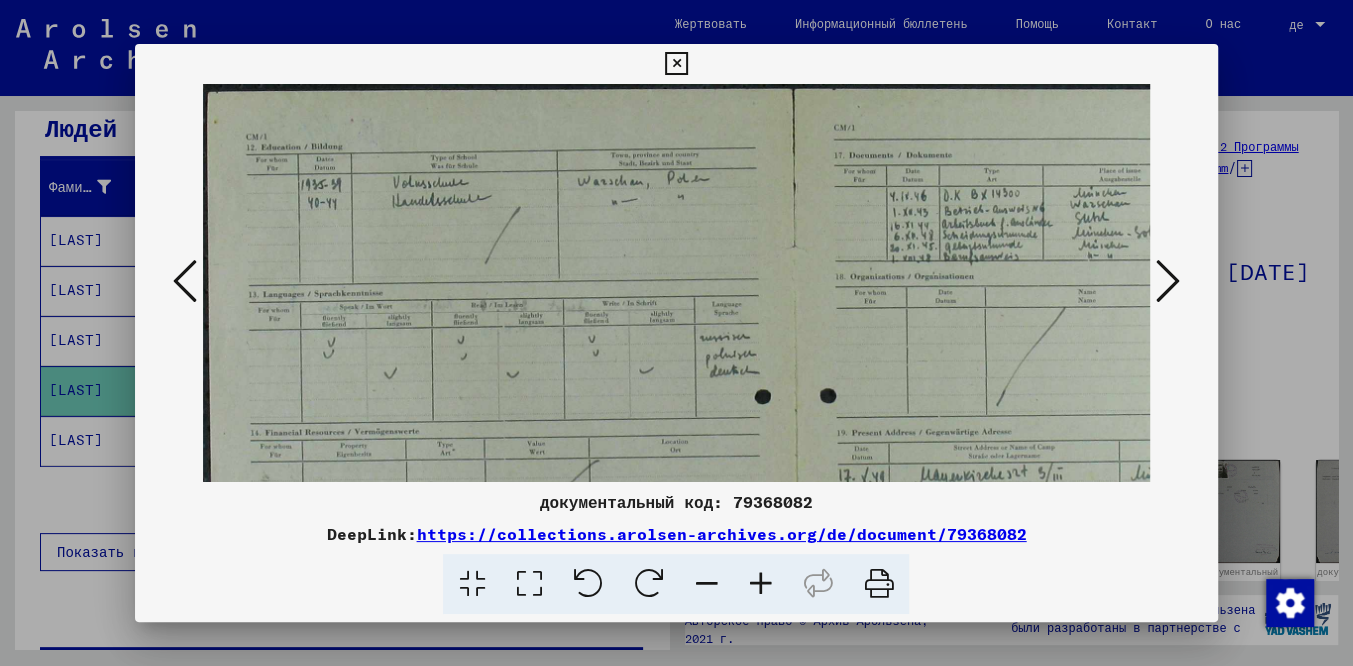 click at bounding box center [760, 584] 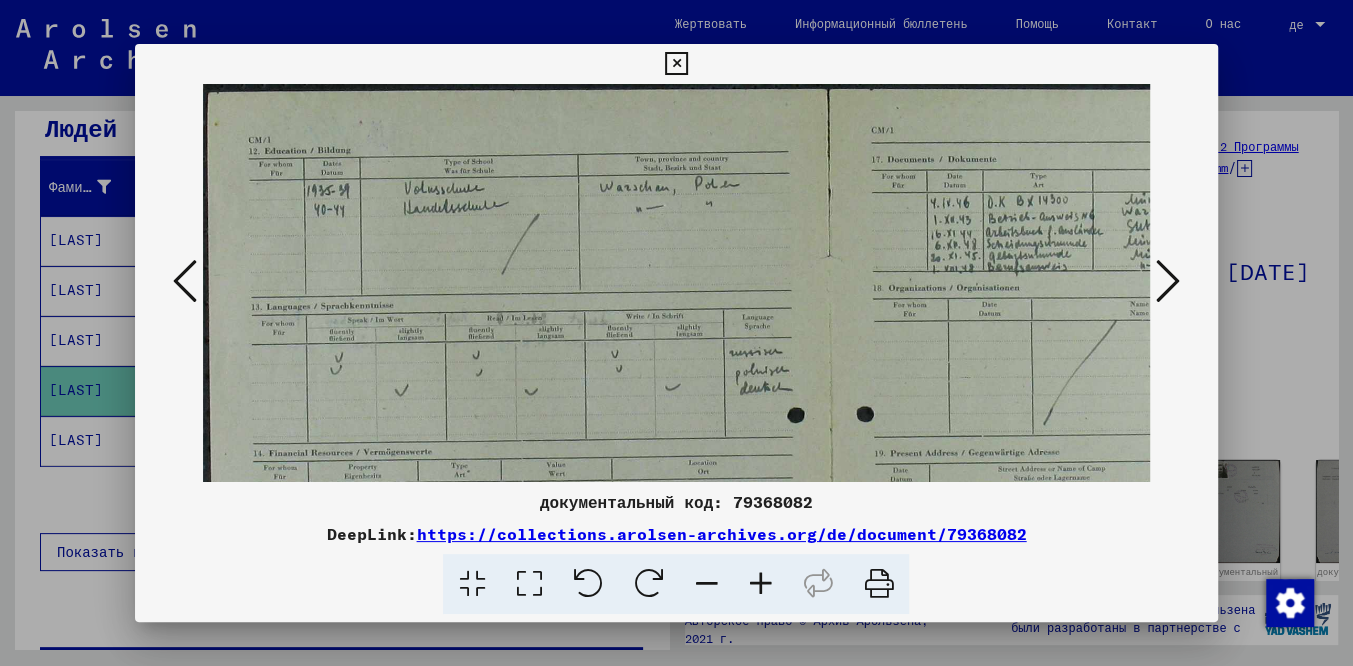 click at bounding box center (760, 584) 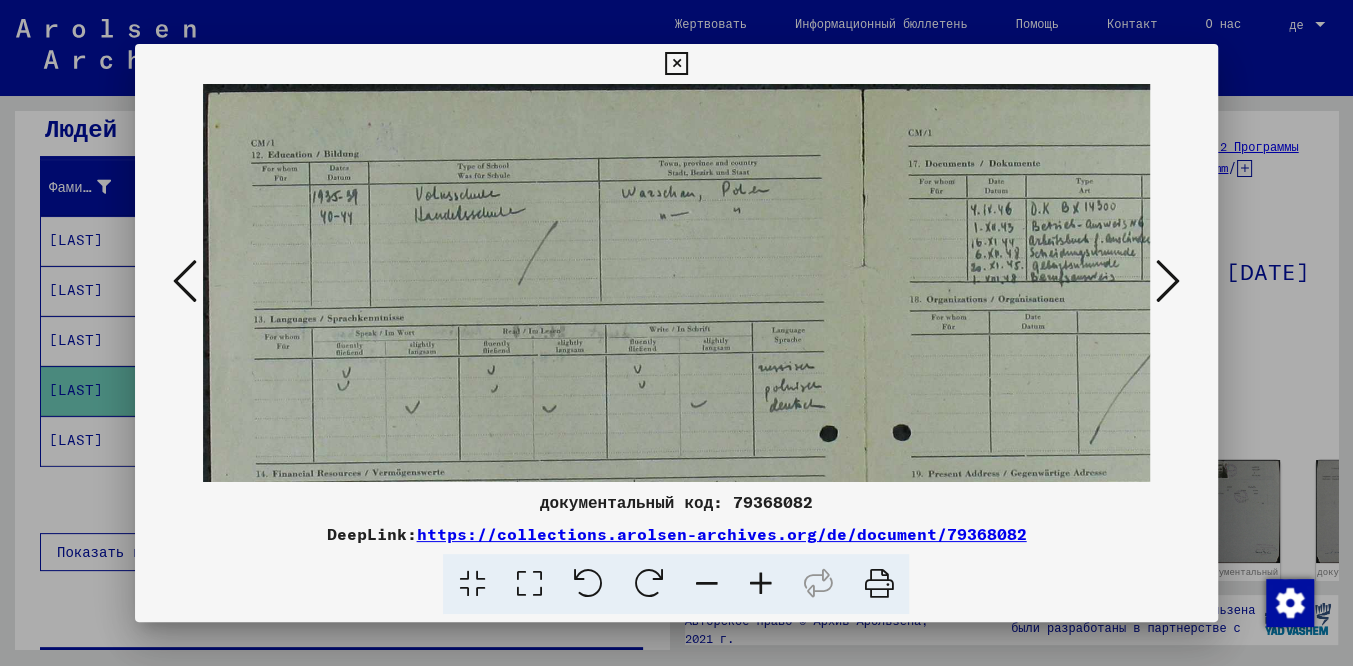 click at bounding box center (760, 584) 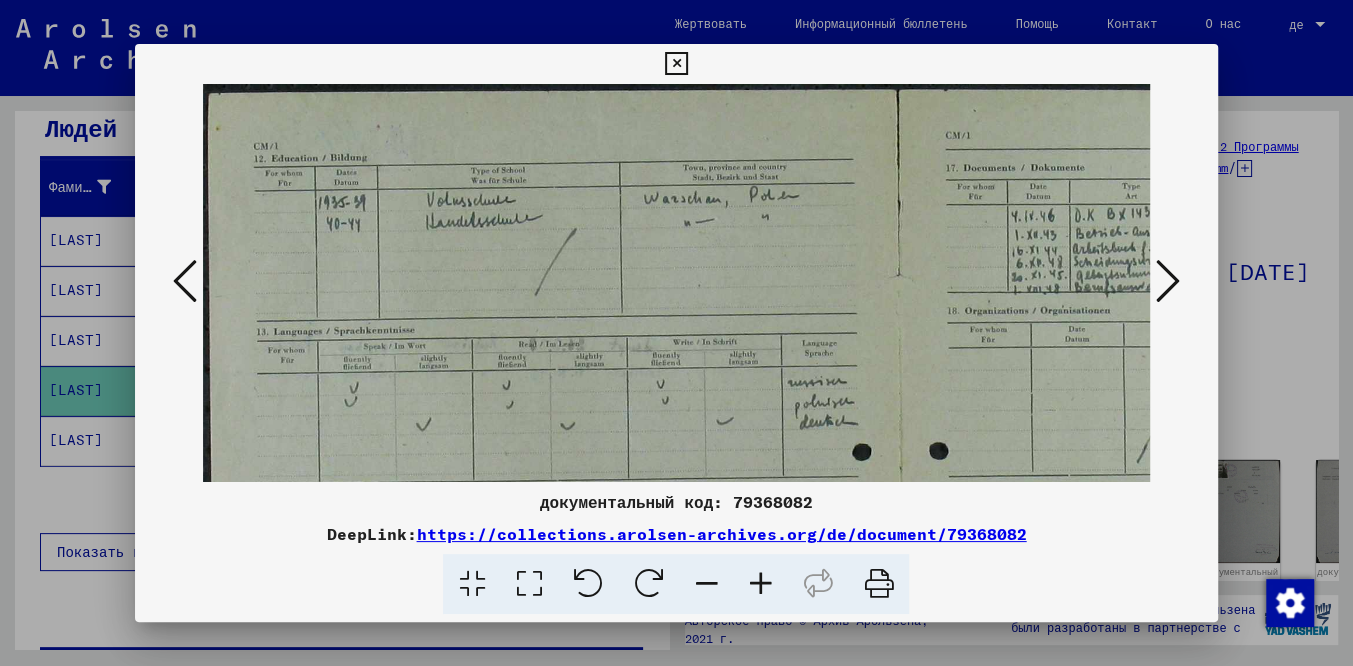 click at bounding box center (760, 584) 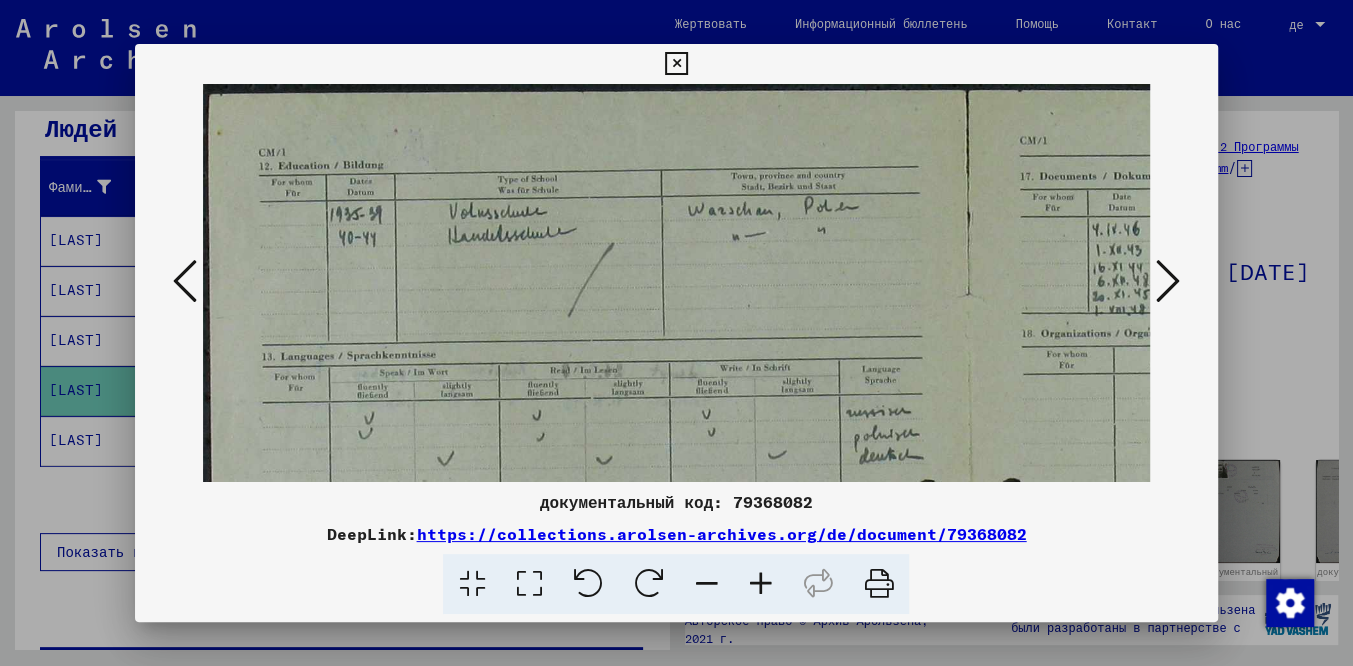 click at bounding box center [760, 584] 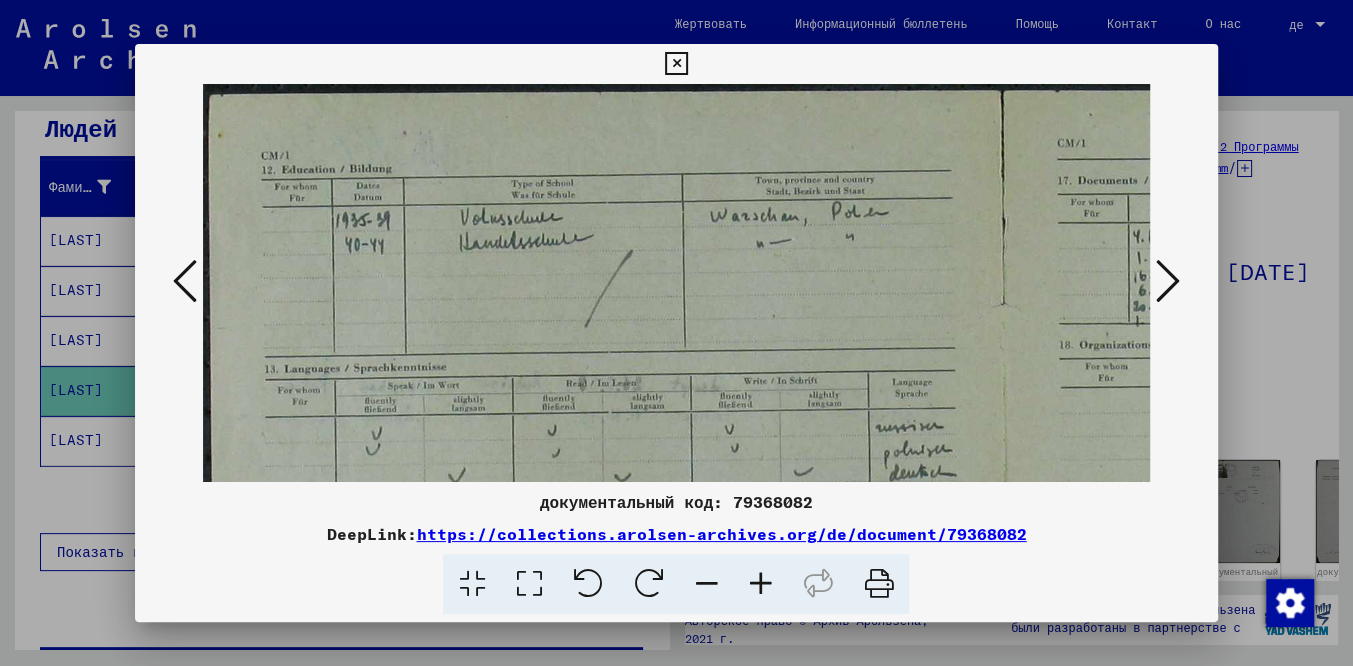 click at bounding box center (760, 584) 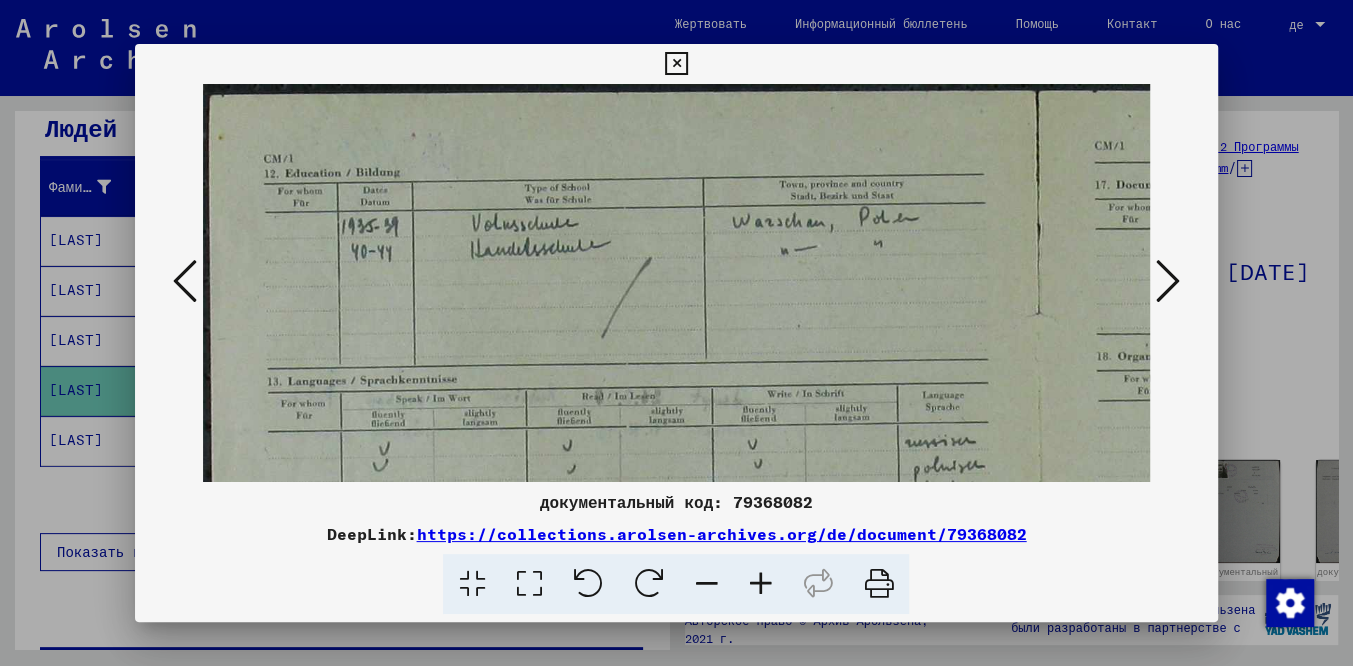 click at bounding box center [760, 584] 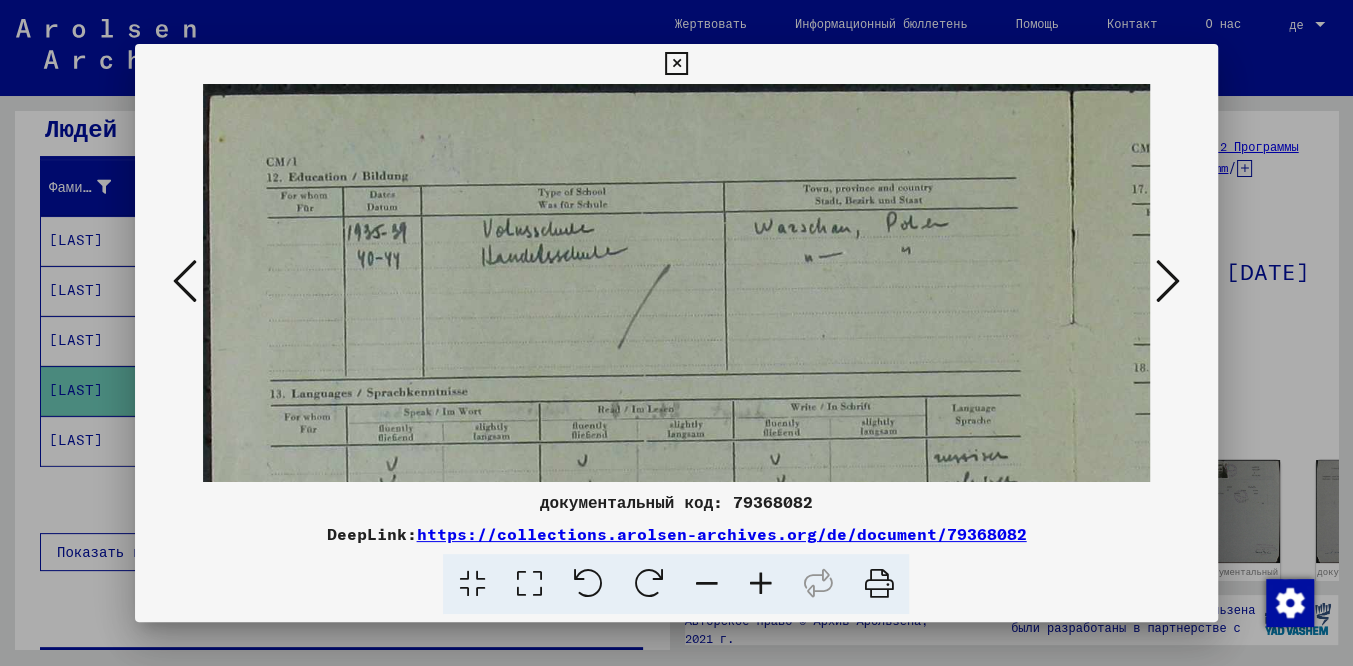 click at bounding box center (760, 584) 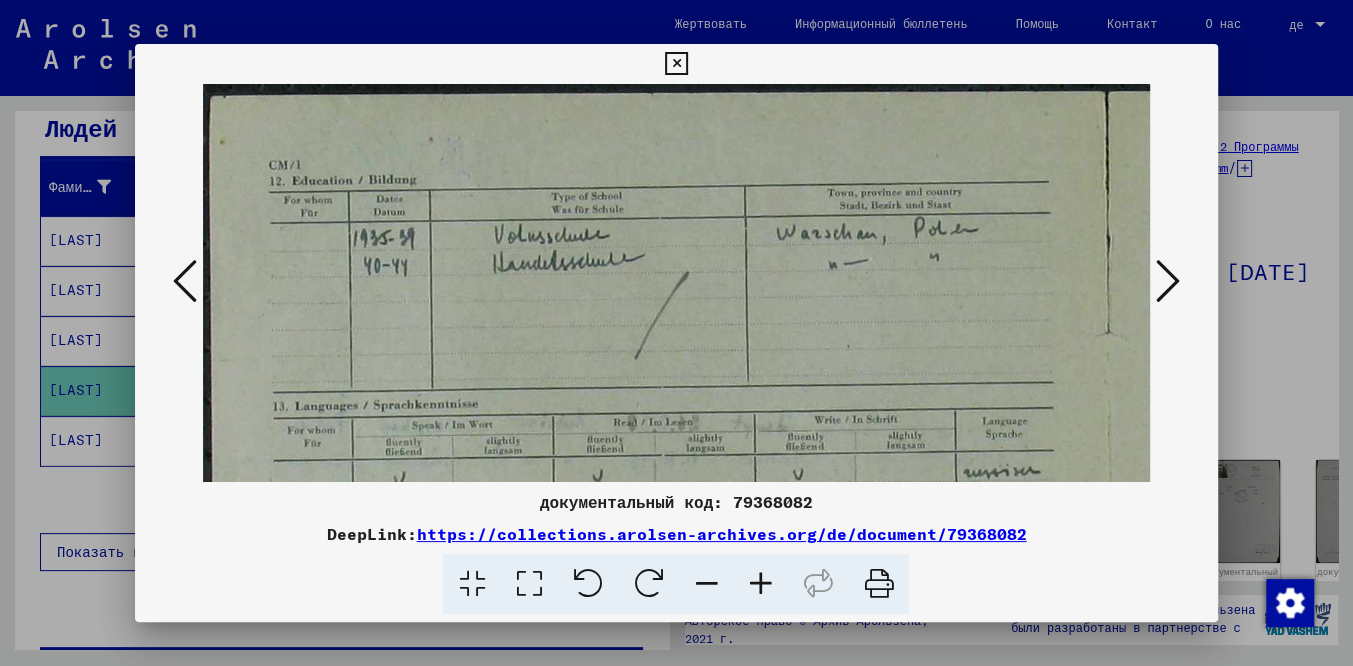 click at bounding box center (760, 584) 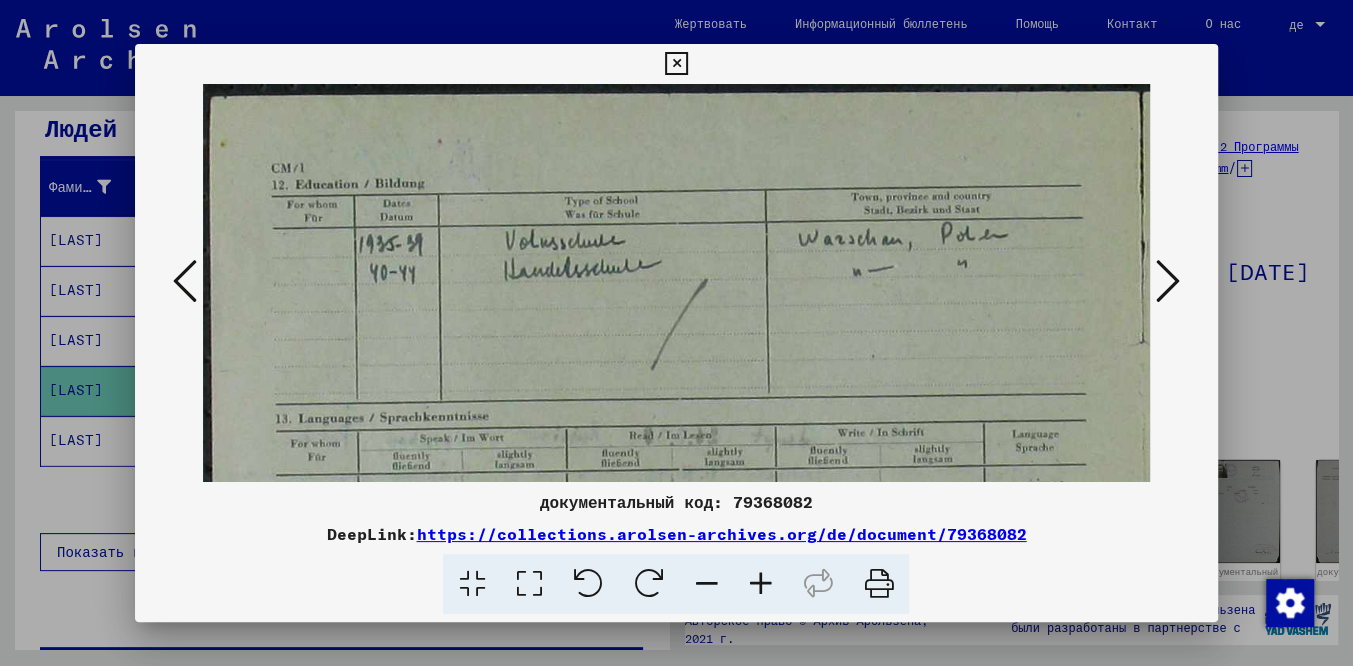 click at bounding box center [760, 584] 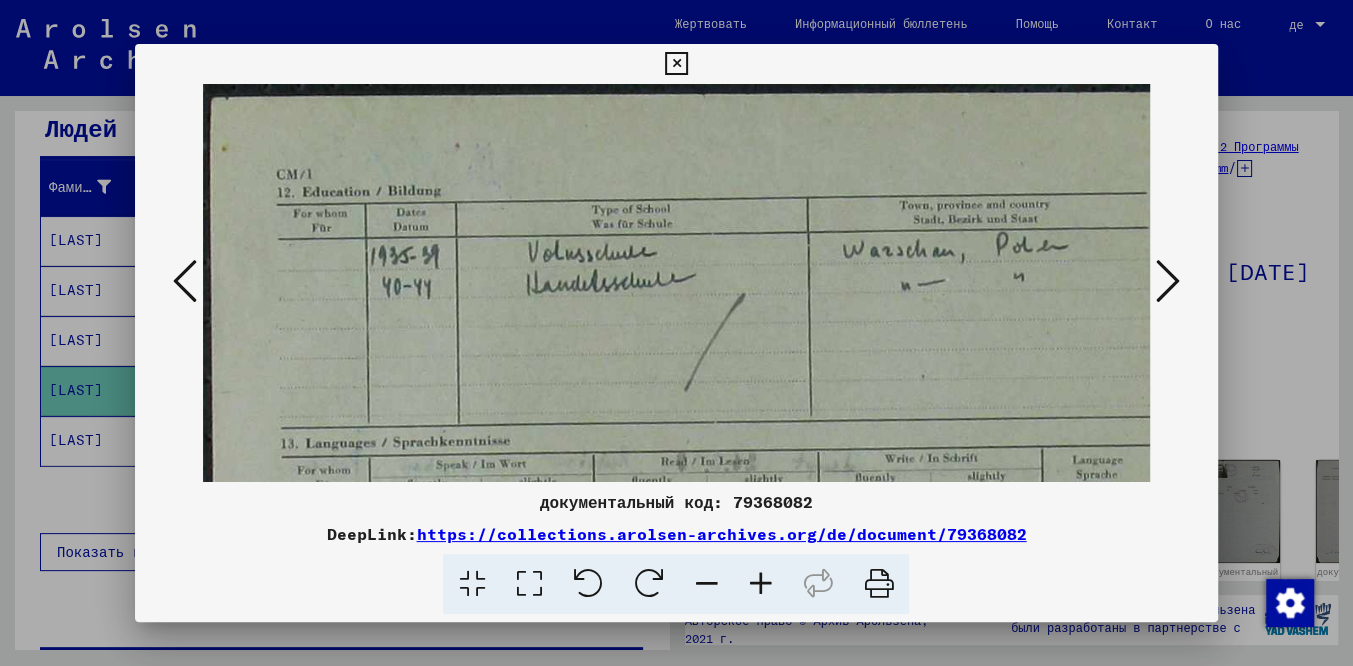 click at bounding box center (760, 584) 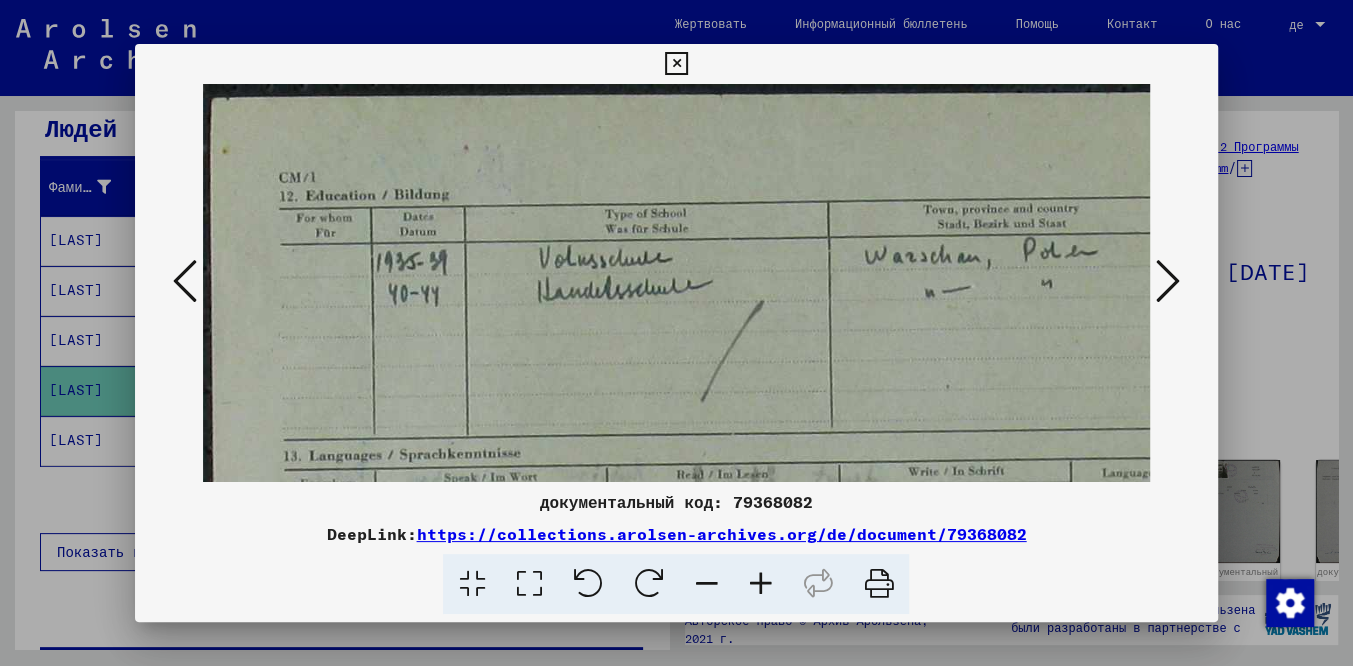 click at bounding box center [760, 584] 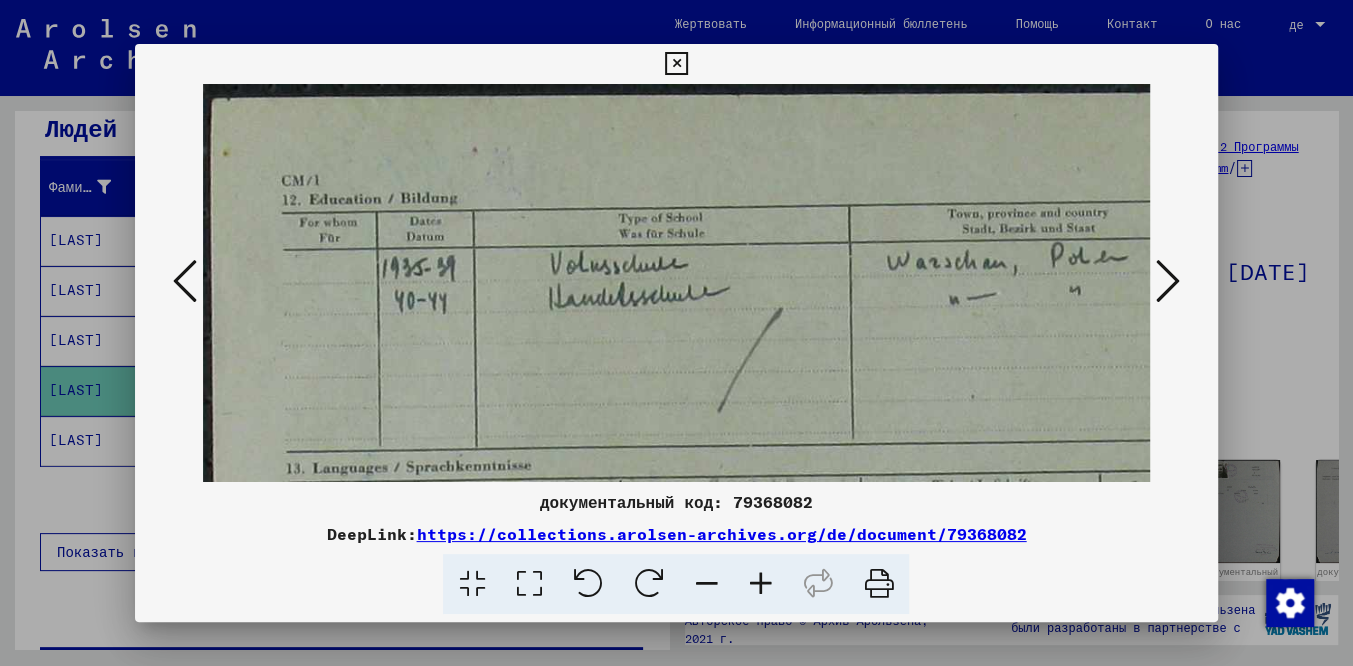 click at bounding box center [760, 584] 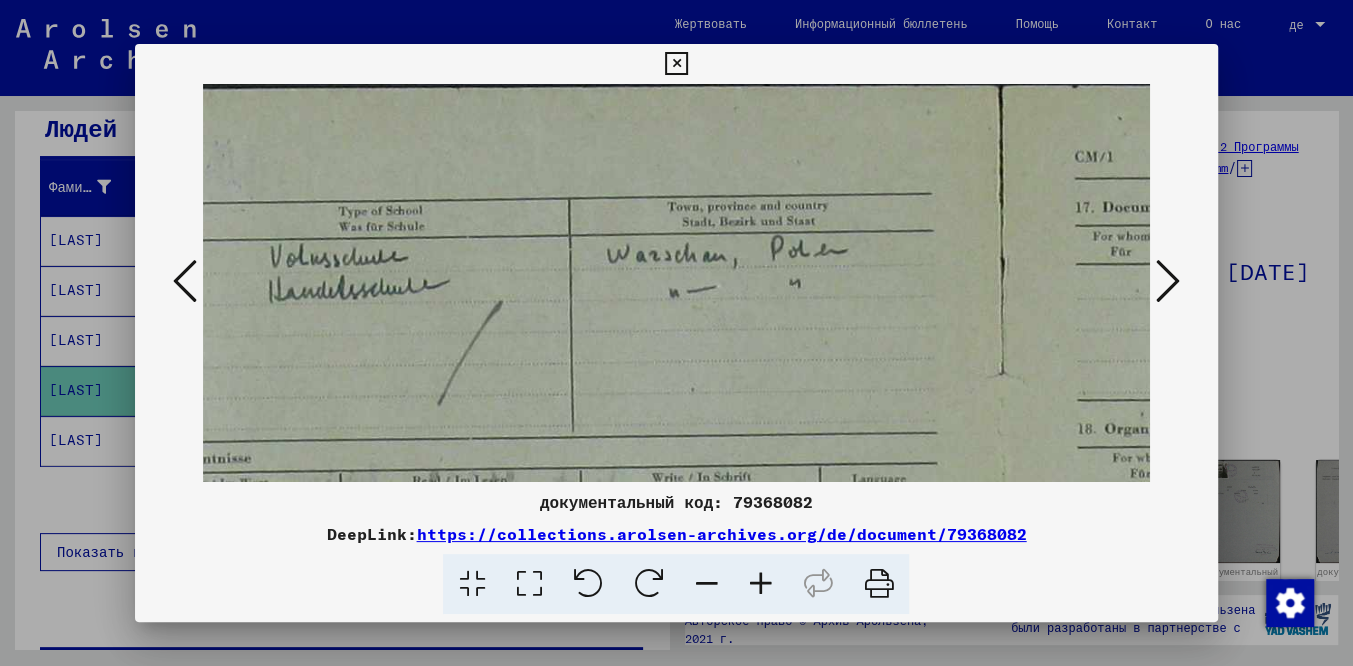 scroll, scrollTop: 1, scrollLeft: 543, axis: both 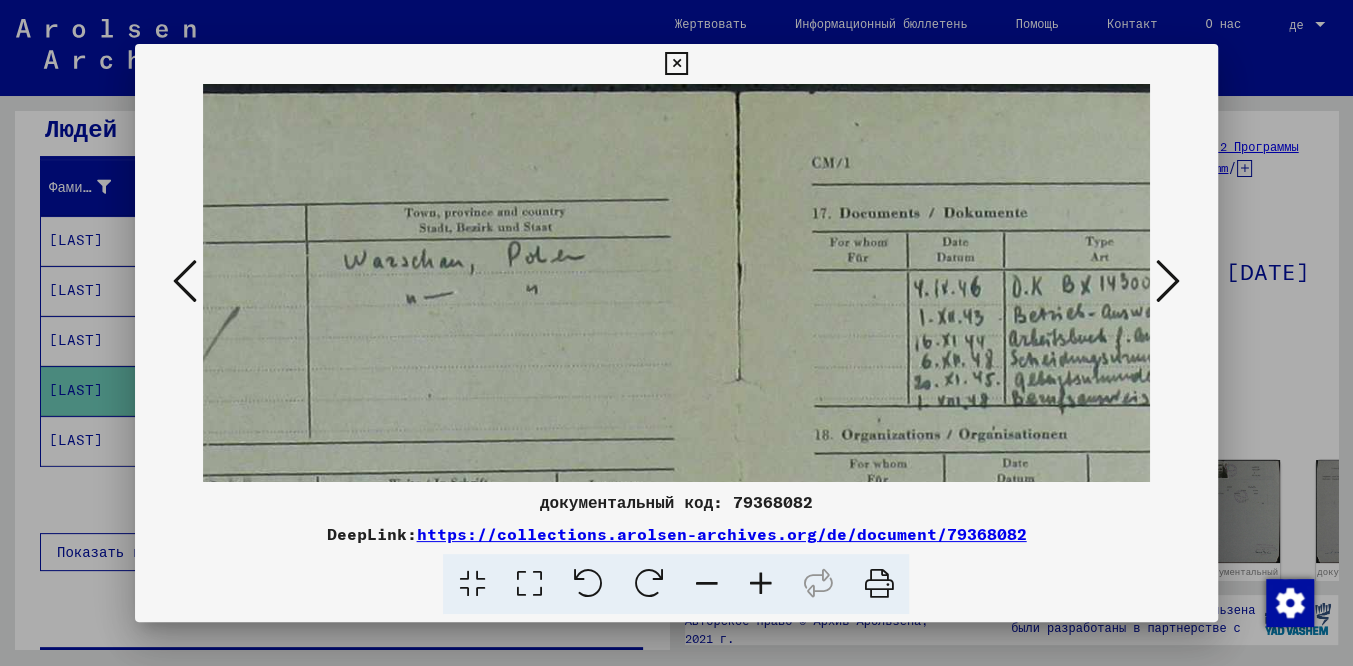 drag, startPoint x: 1084, startPoint y: 379, endPoint x: 546, endPoint y: 378, distance: 538.0009 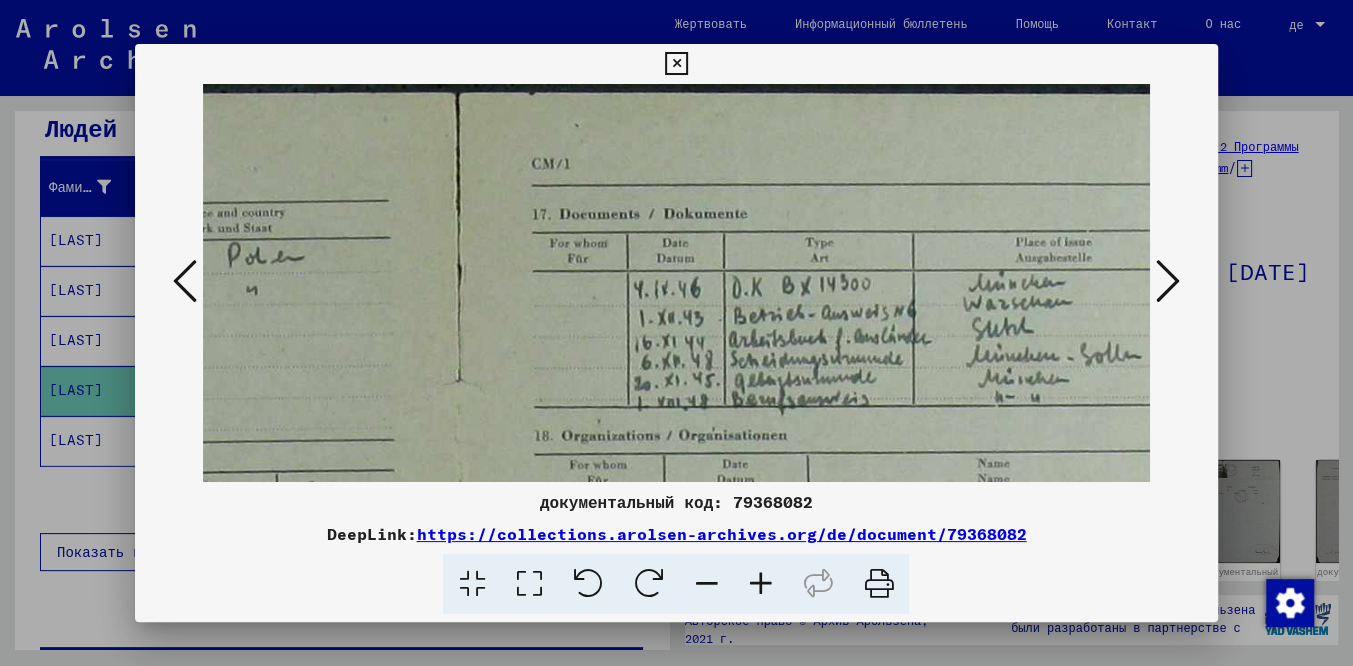 scroll, scrollTop: 0, scrollLeft: 826, axis: horizontal 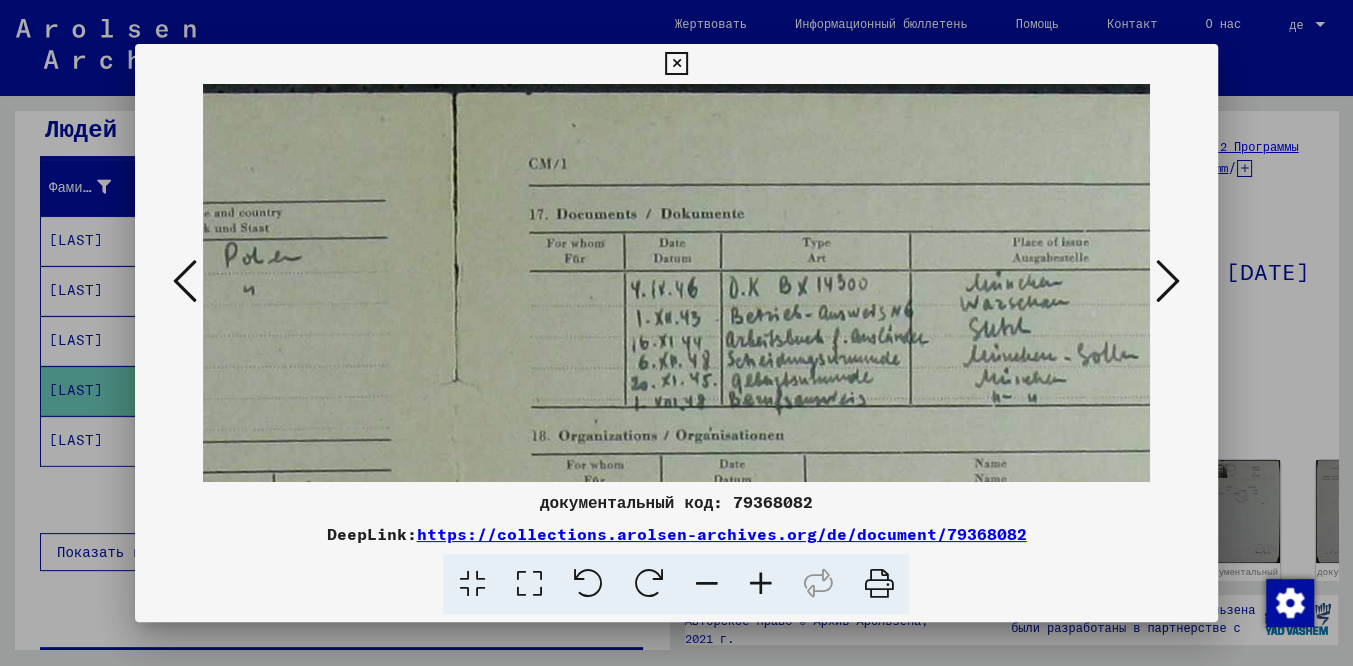 drag, startPoint x: 821, startPoint y: 349, endPoint x: 696, endPoint y: 360, distance: 125.48307 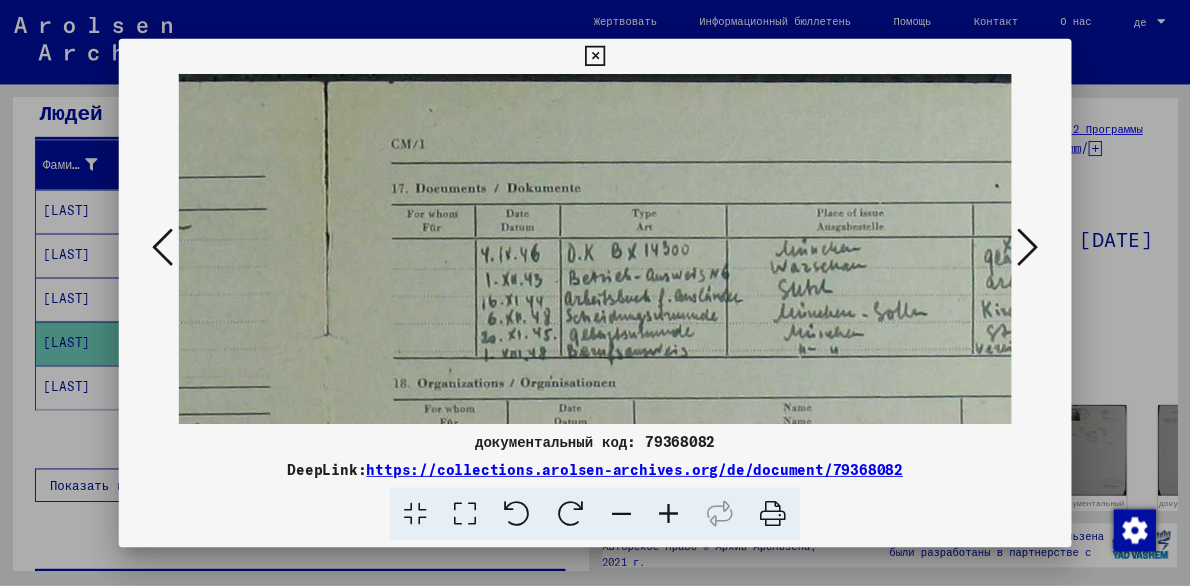 scroll, scrollTop: 0, scrollLeft: 922, axis: horizontal 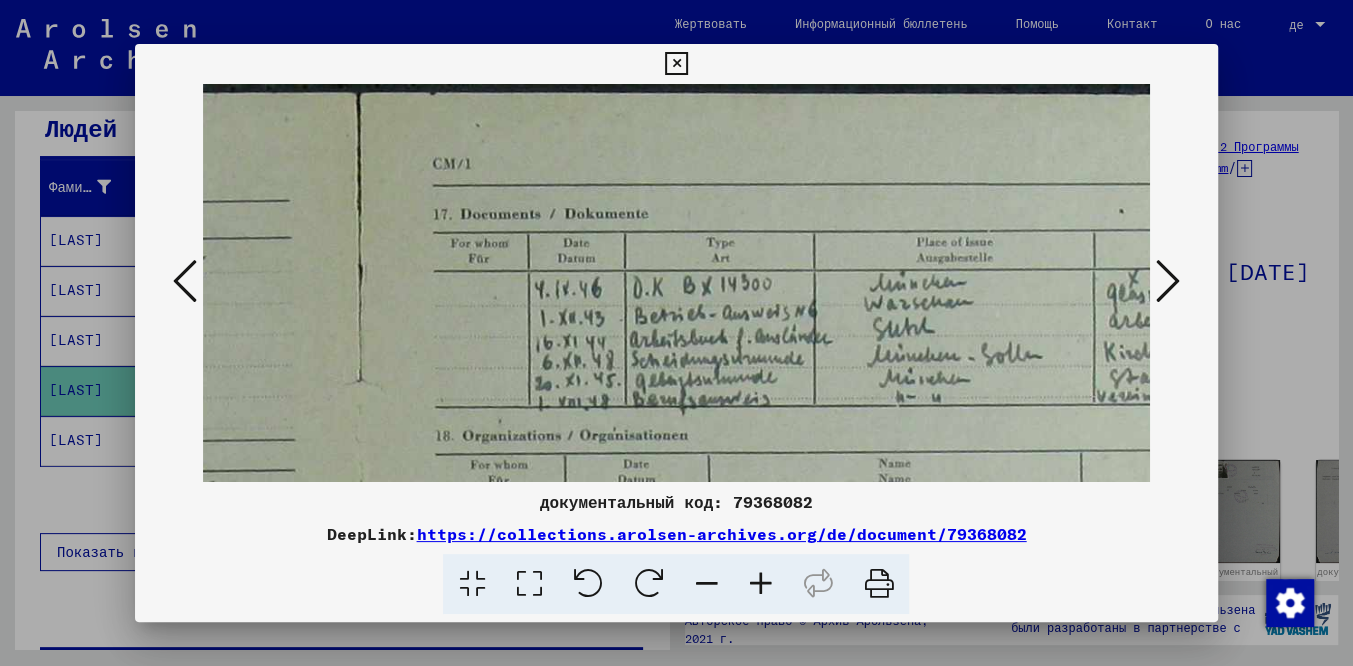 drag, startPoint x: 965, startPoint y: 359, endPoint x: 871, endPoint y: 369, distance: 94.53042 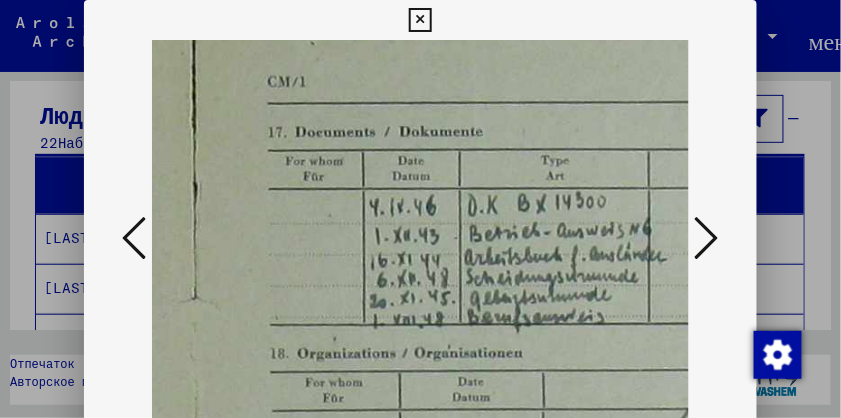 drag, startPoint x: 586, startPoint y: 349, endPoint x: 477, endPoint y: 313, distance: 114.791115 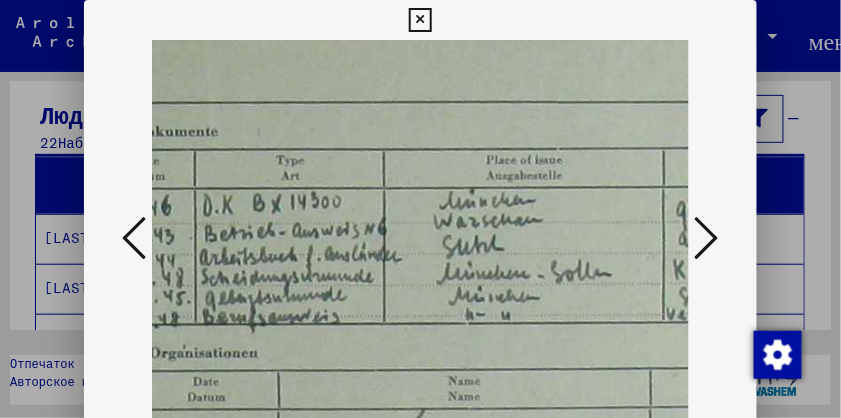 drag, startPoint x: 498, startPoint y: 334, endPoint x: 357, endPoint y: 331, distance: 141.0319 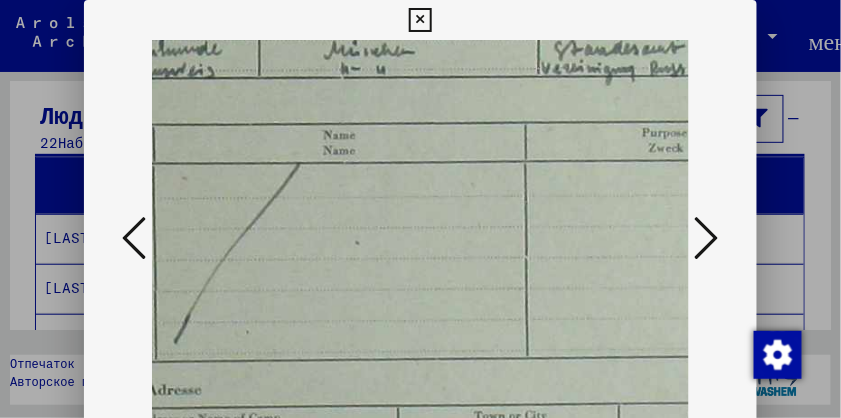 drag, startPoint x: 544, startPoint y: 325, endPoint x: 424, endPoint y: 77, distance: 275.5068 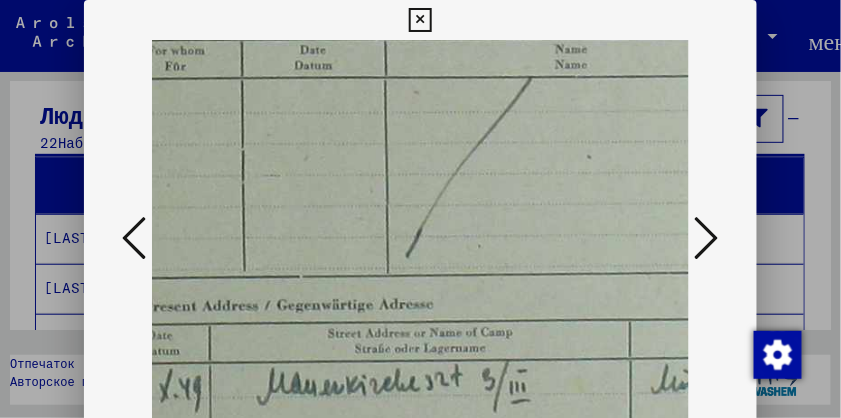drag, startPoint x: 264, startPoint y: 181, endPoint x: 480, endPoint y: 107, distance: 228.32433 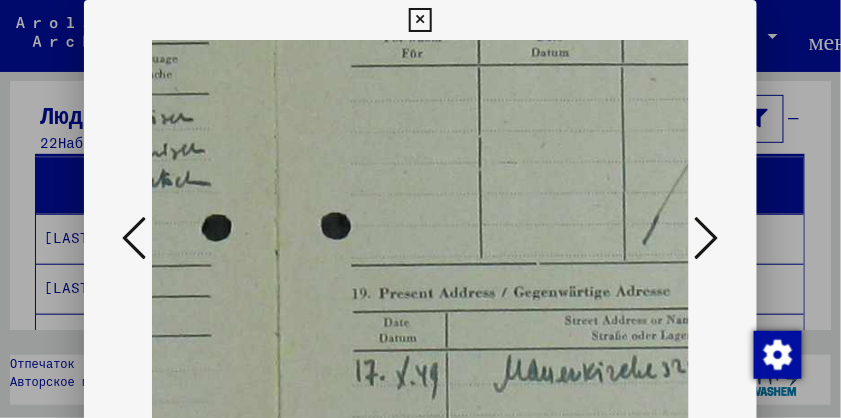 drag, startPoint x: 372, startPoint y: 203, endPoint x: 608, endPoint y: 195, distance: 236.13556 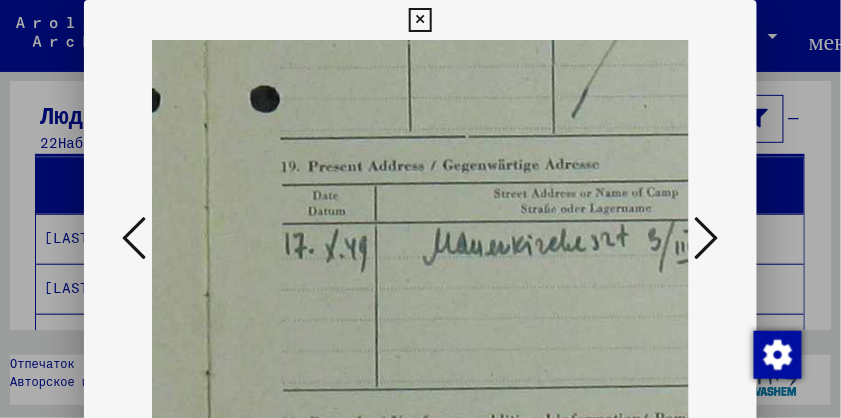 drag, startPoint x: 468, startPoint y: 191, endPoint x: 389, endPoint y: 77, distance: 138.69751 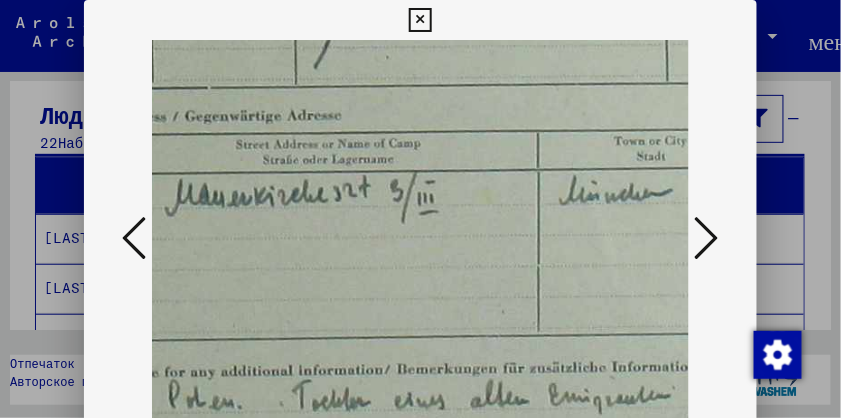 drag, startPoint x: 585, startPoint y: 293, endPoint x: 341, endPoint y: 258, distance: 246.49747 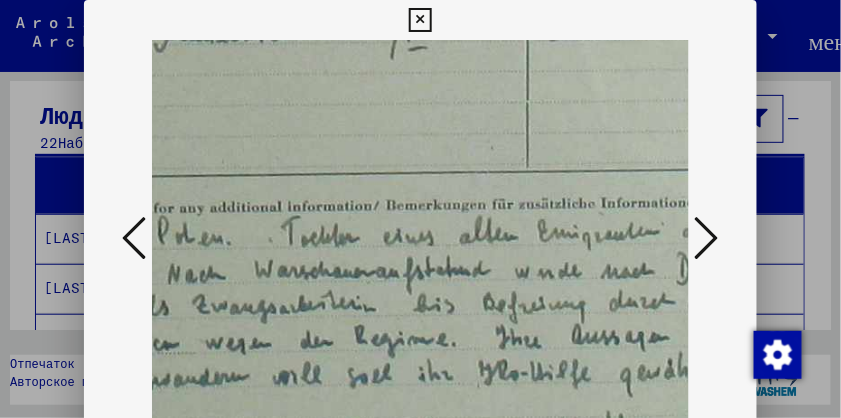 drag, startPoint x: 557, startPoint y: 215, endPoint x: 577, endPoint y: 35, distance: 181.1077 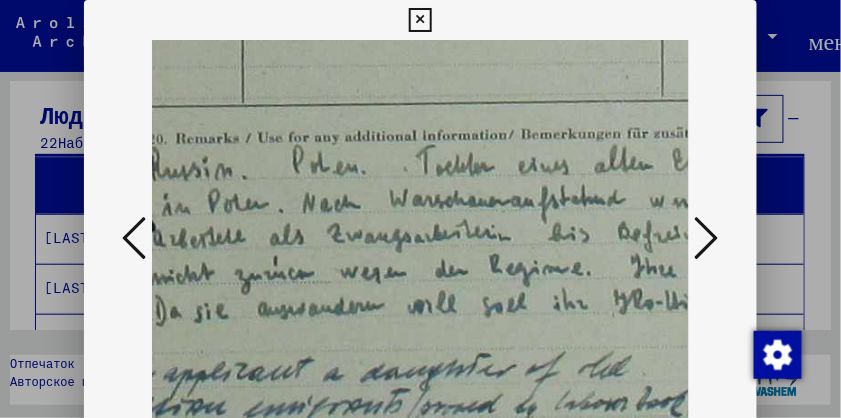 drag, startPoint x: 395, startPoint y: 227, endPoint x: 506, endPoint y: 180, distance: 120.54045 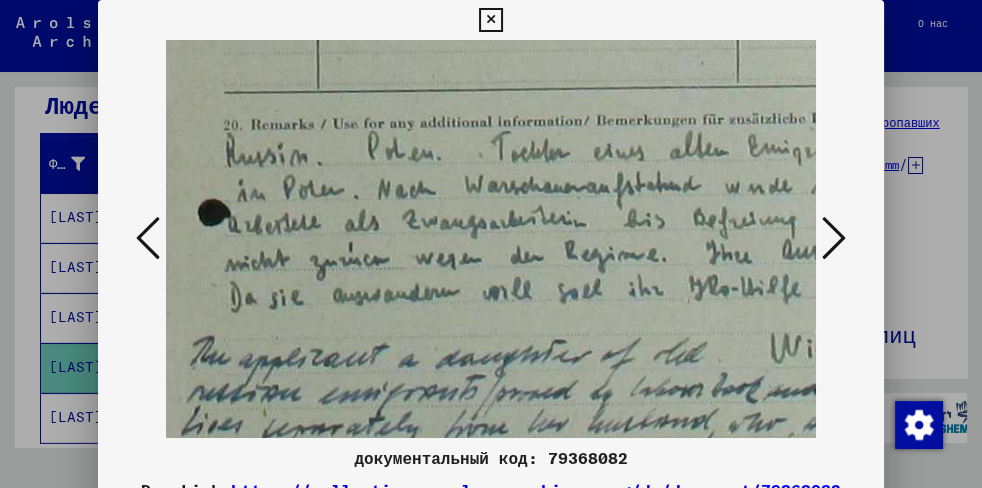 drag, startPoint x: 369, startPoint y: 242, endPoint x: 381, endPoint y: 232, distance: 15.6205 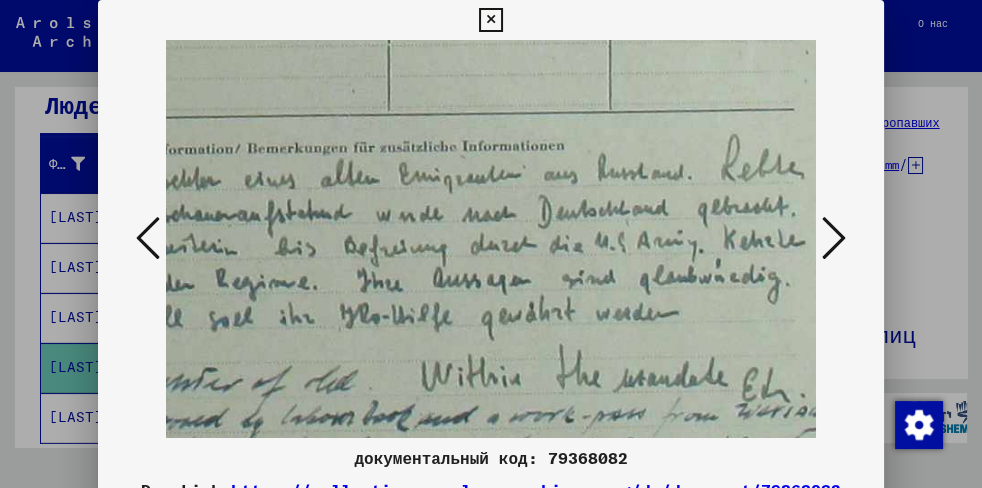 drag, startPoint x: 611, startPoint y: 216, endPoint x: 275, endPoint y: 242, distance: 337.00446 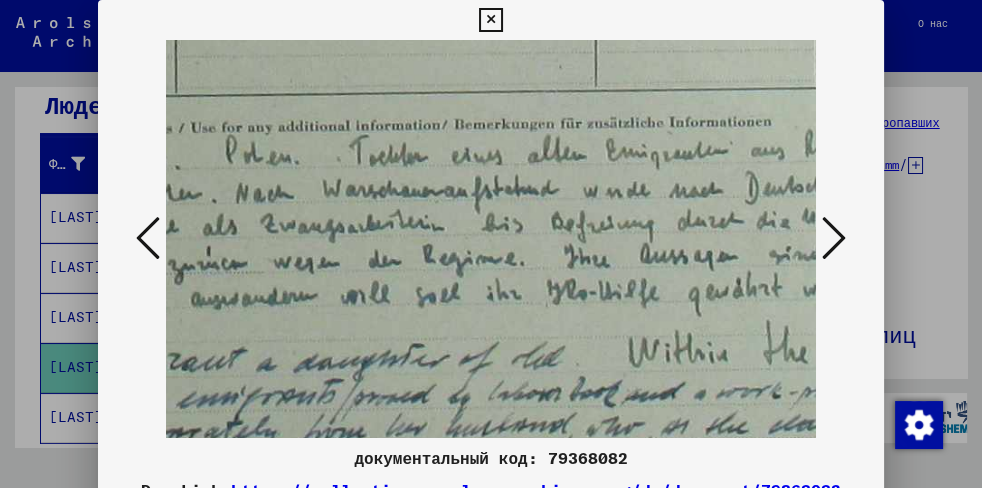 drag, startPoint x: 434, startPoint y: 258, endPoint x: 610, endPoint y: 237, distance: 177.24841 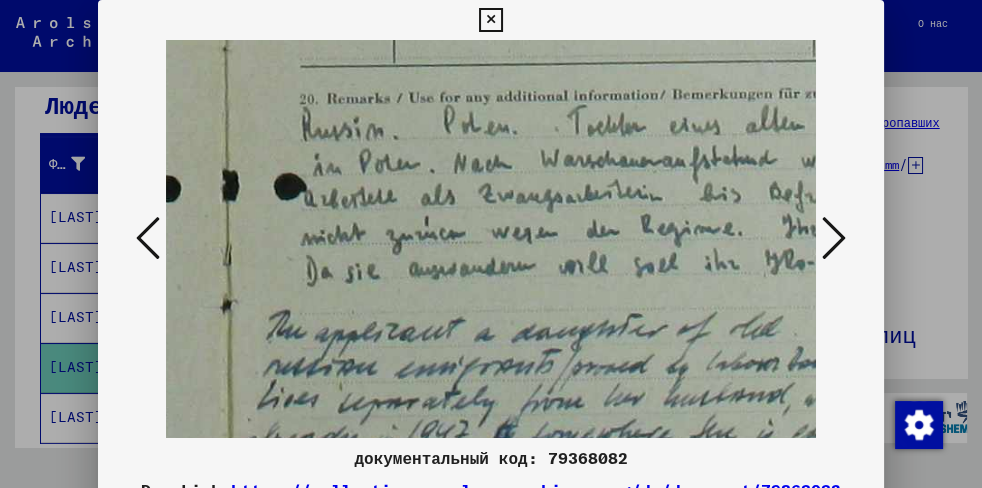 drag, startPoint x: 409, startPoint y: 272, endPoint x: 622, endPoint y: 244, distance: 214.83249 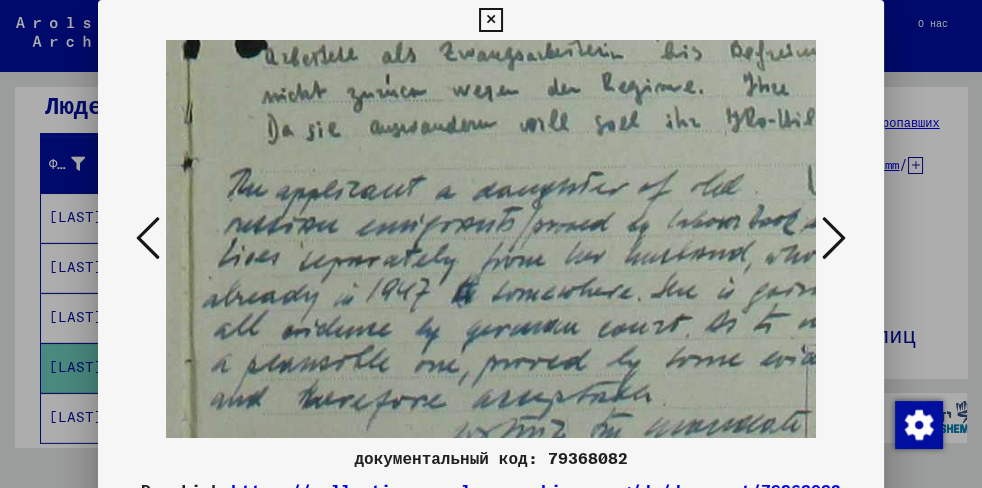 drag, startPoint x: 585, startPoint y: 286, endPoint x: 551, endPoint y: 158, distance: 132.43866 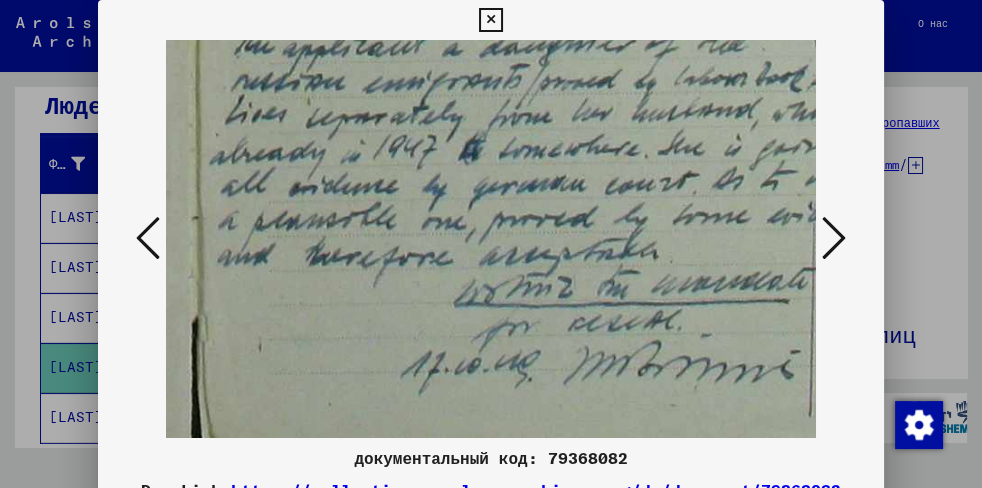 drag, startPoint x: 586, startPoint y: 173, endPoint x: 587, endPoint y: 137, distance: 36.013885 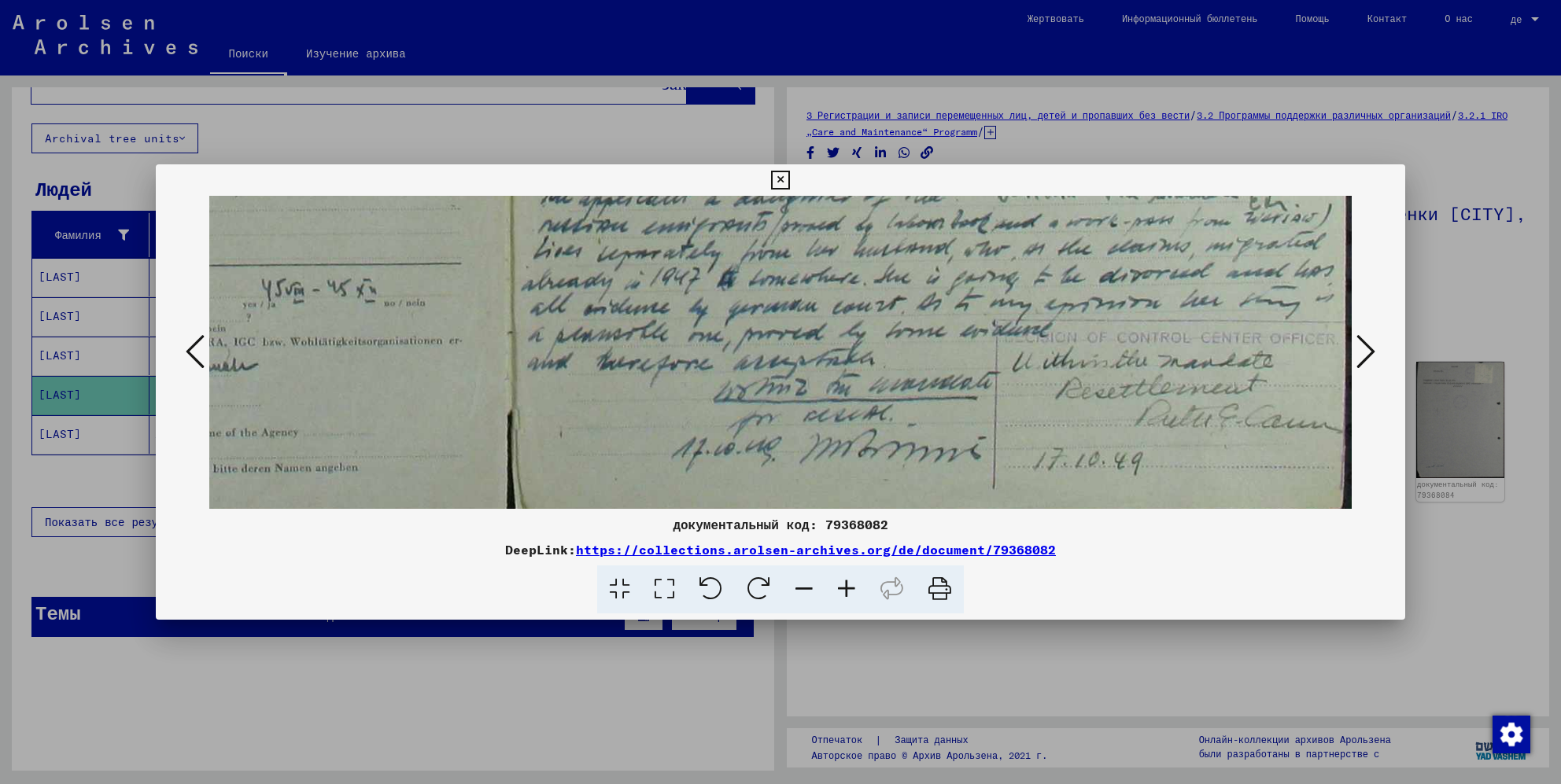 click at bounding box center (1366, 352) 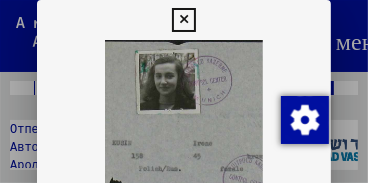 drag, startPoint x: 197, startPoint y: 138, endPoint x: 186, endPoint y: 83, distance: 56.089214 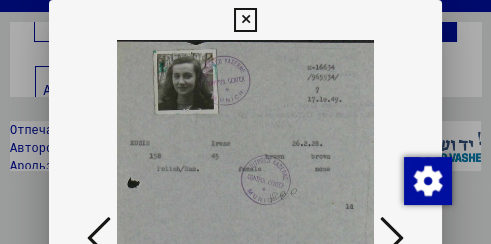 drag, startPoint x: 309, startPoint y: 198, endPoint x: 314, endPoint y: 176, distance: 22.561028 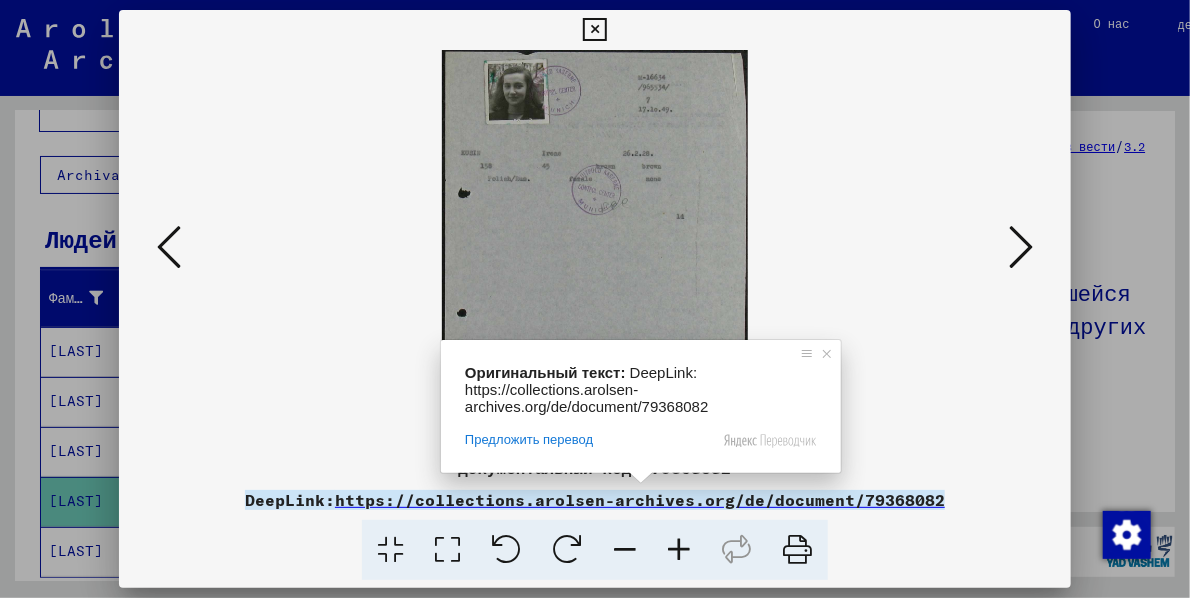 click at bounding box center (595, 249) 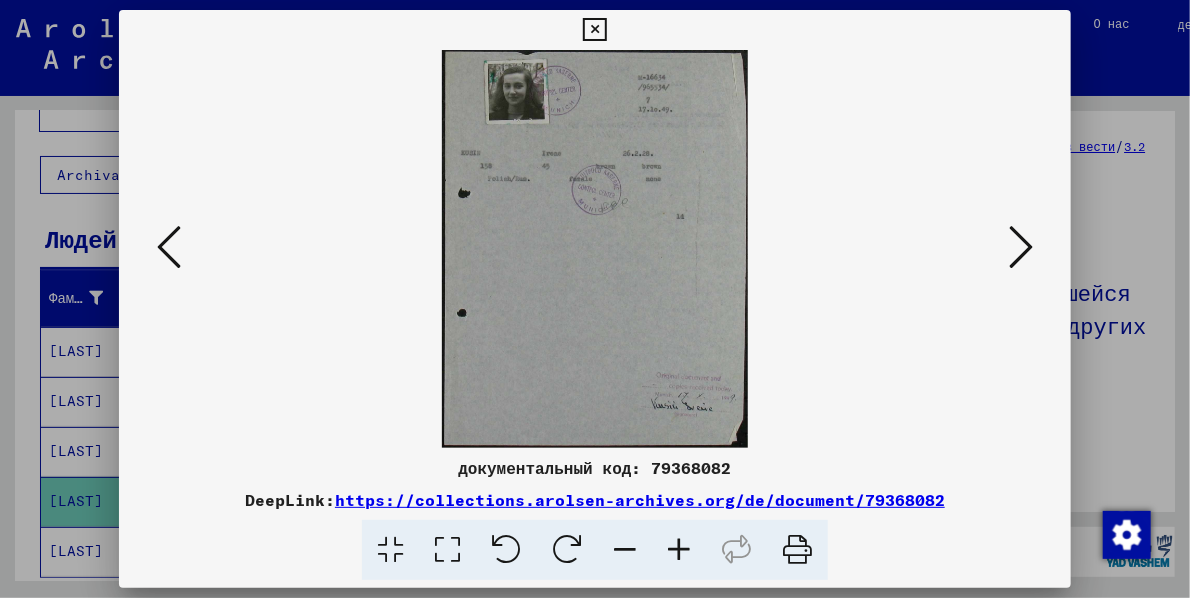 click at bounding box center (679, 550) 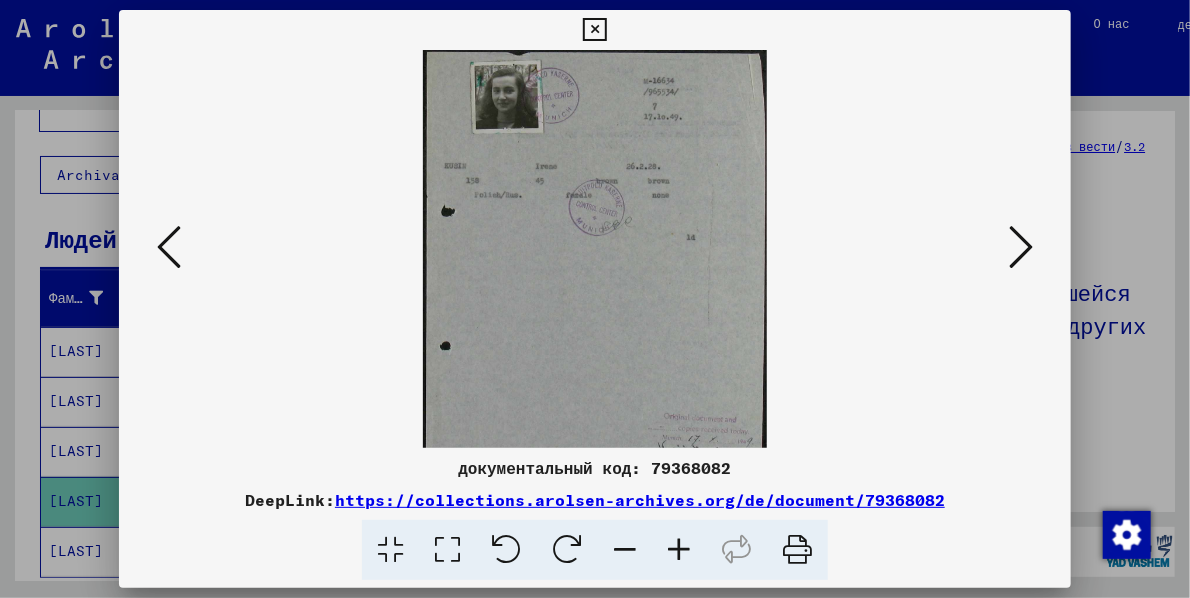 click at bounding box center [679, 550] 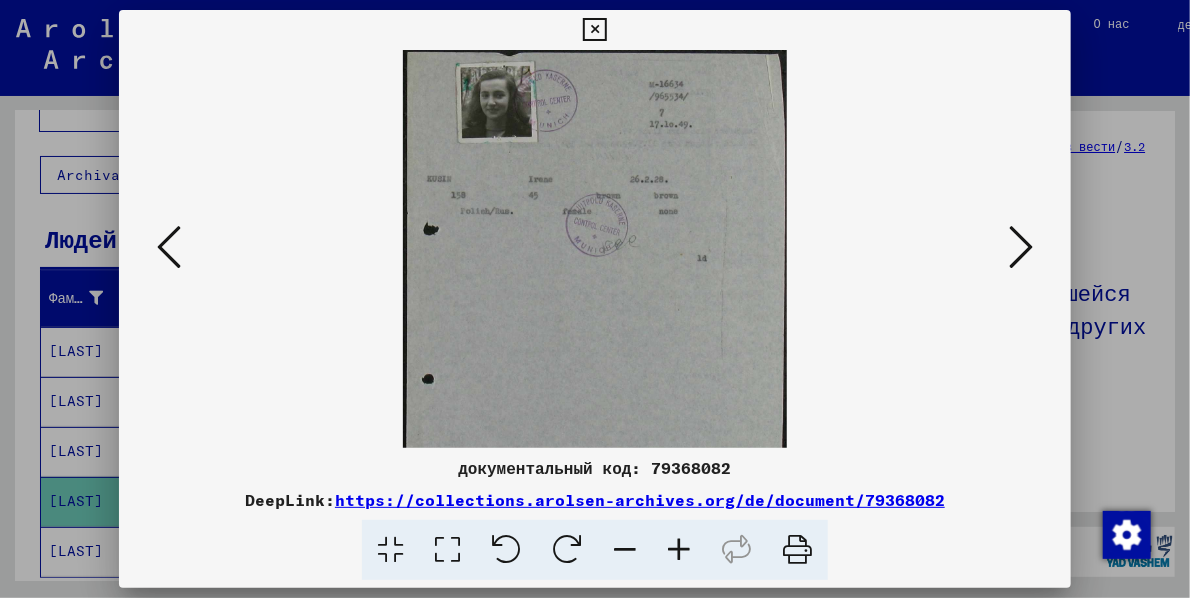 click at bounding box center [679, 550] 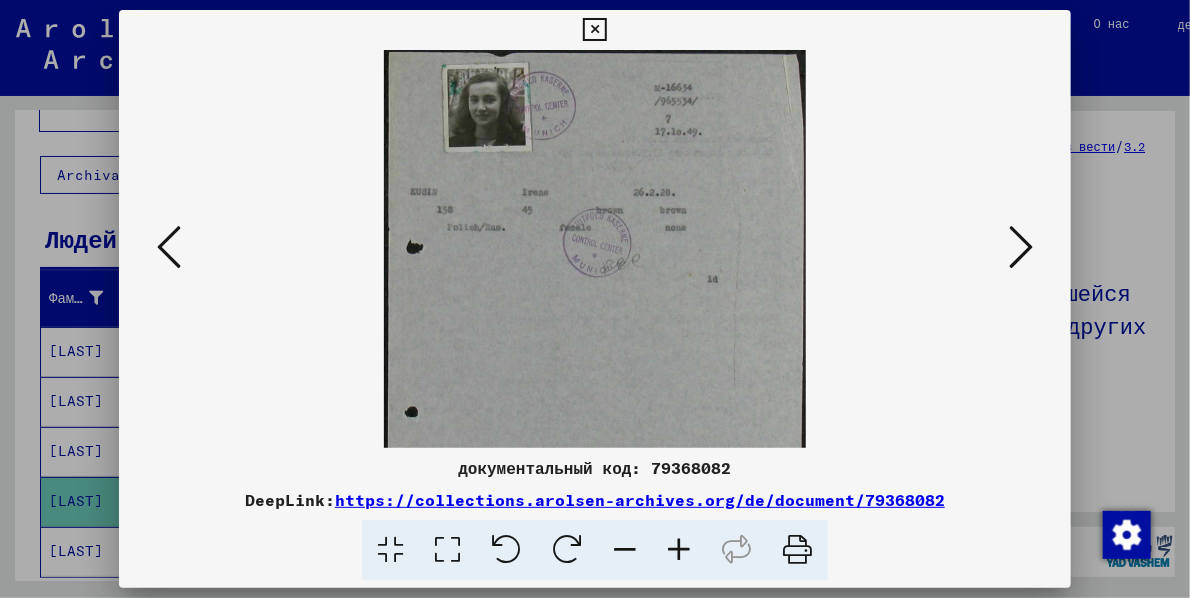 click at bounding box center [679, 550] 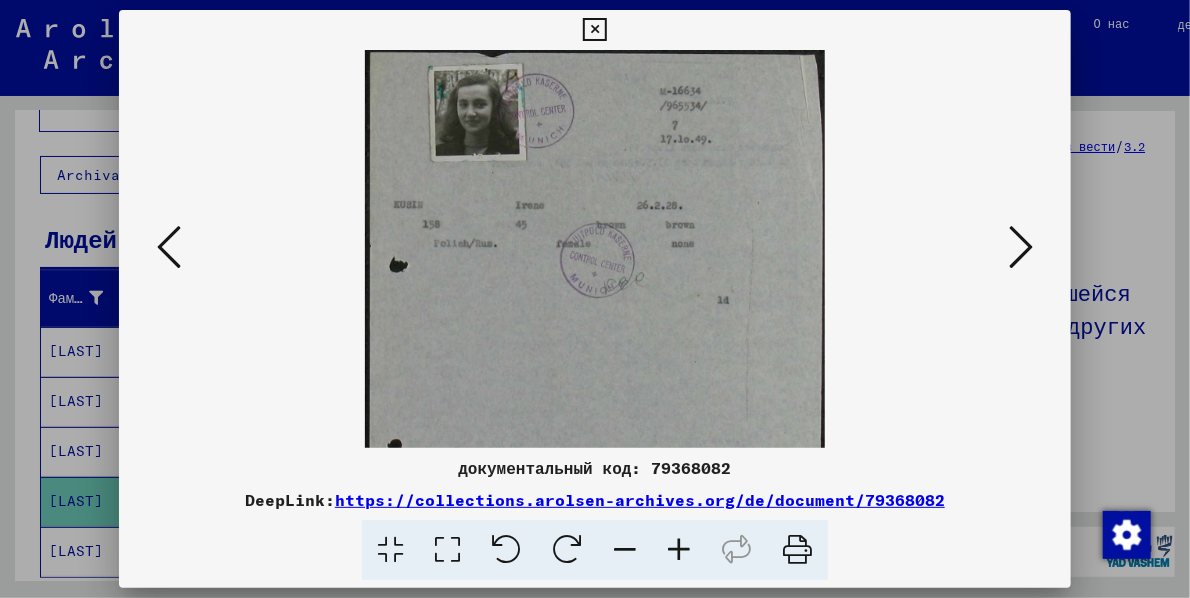click at bounding box center (679, 550) 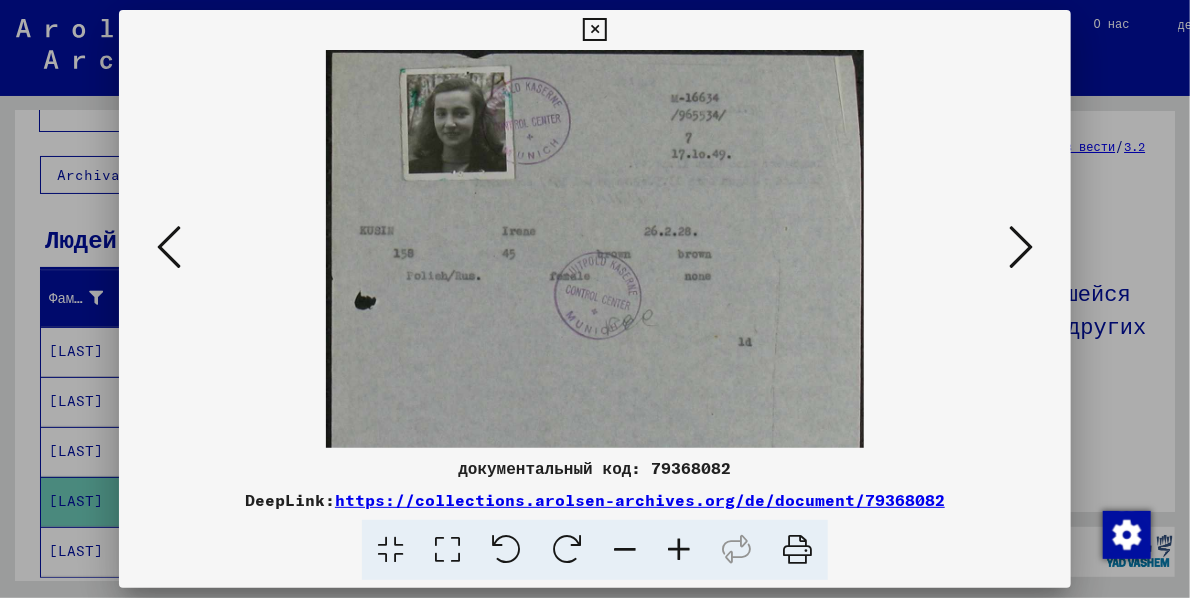 click at bounding box center [679, 550] 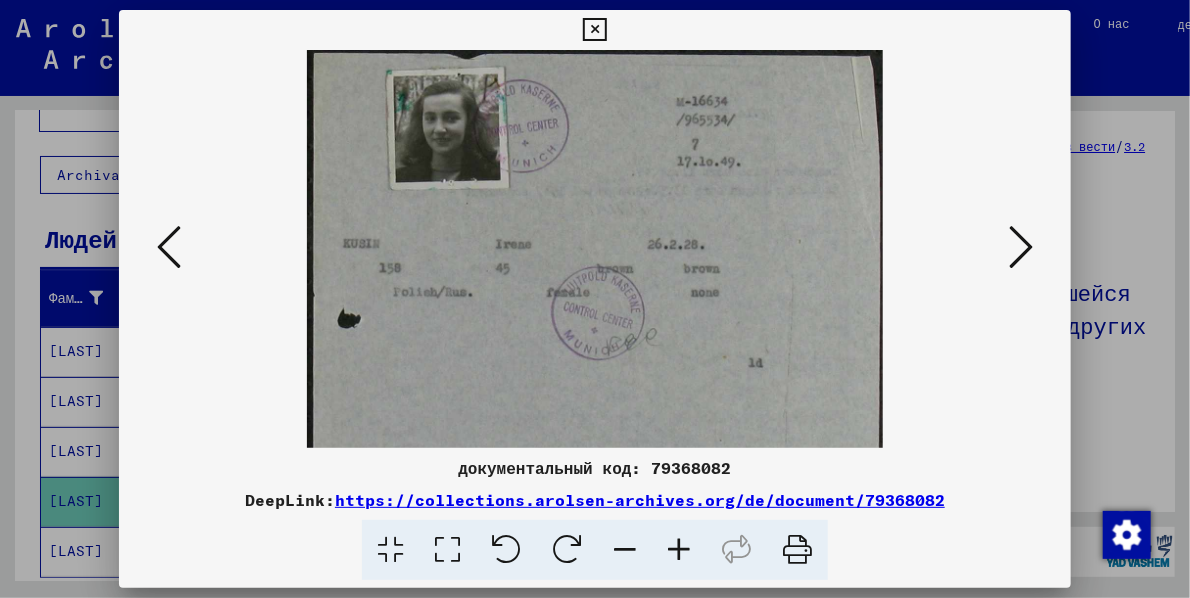 click at bounding box center [679, 550] 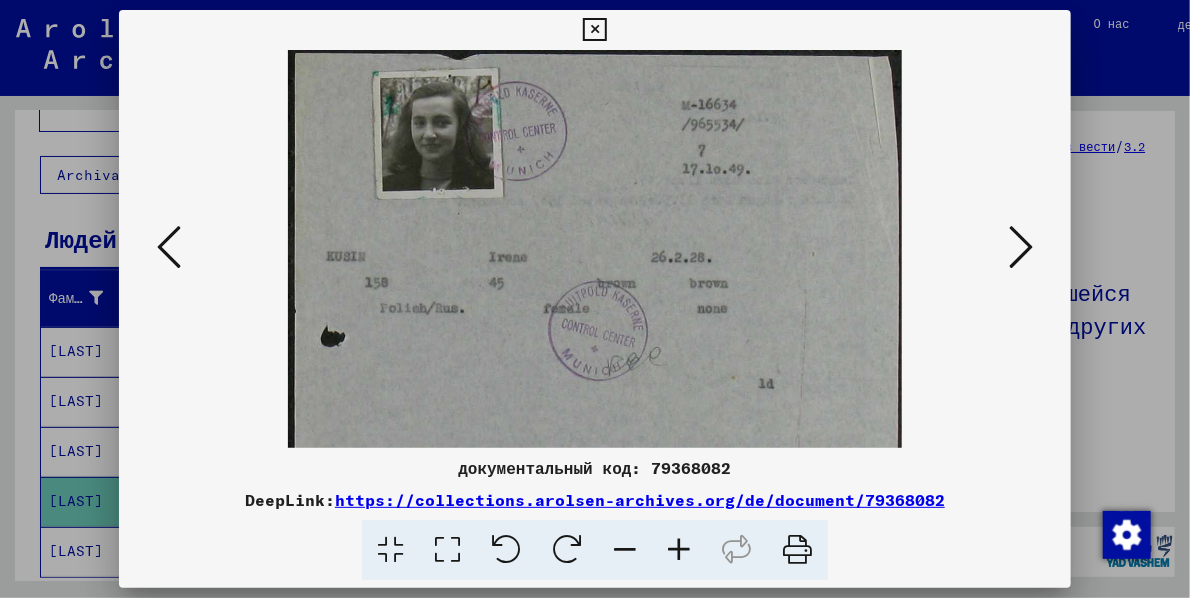 click at bounding box center [679, 550] 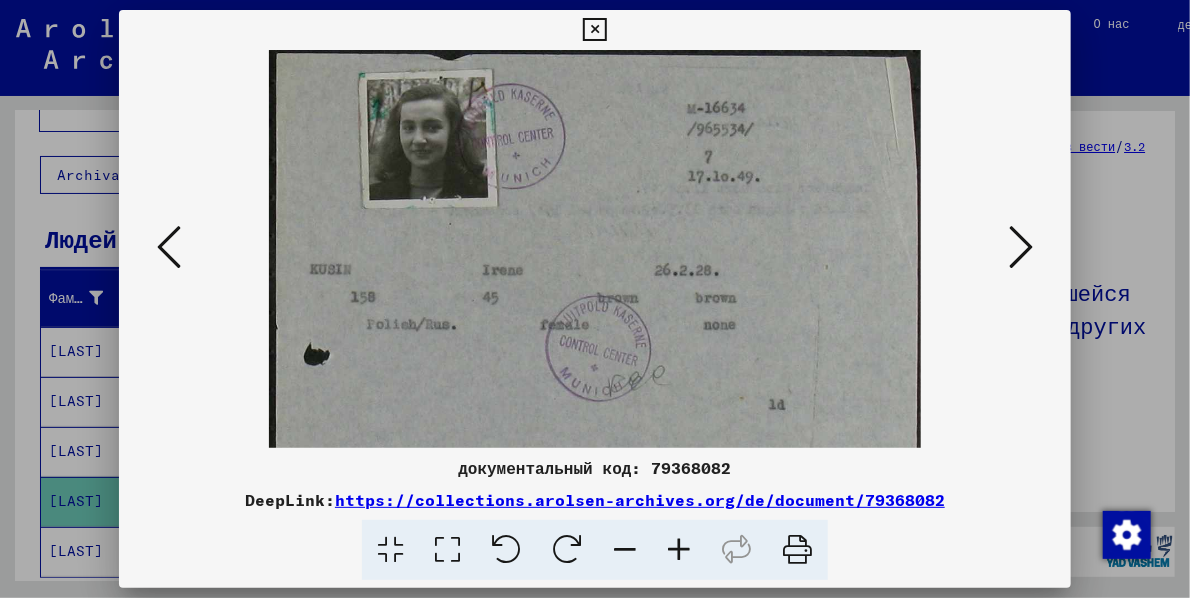 click at bounding box center (679, 550) 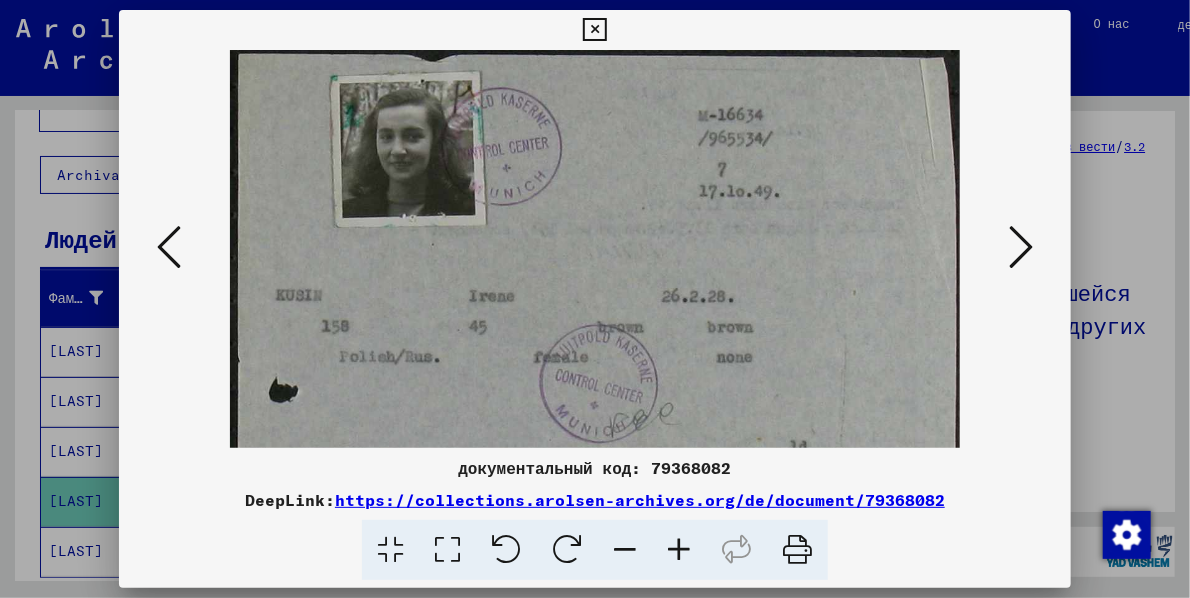 click at bounding box center [679, 550] 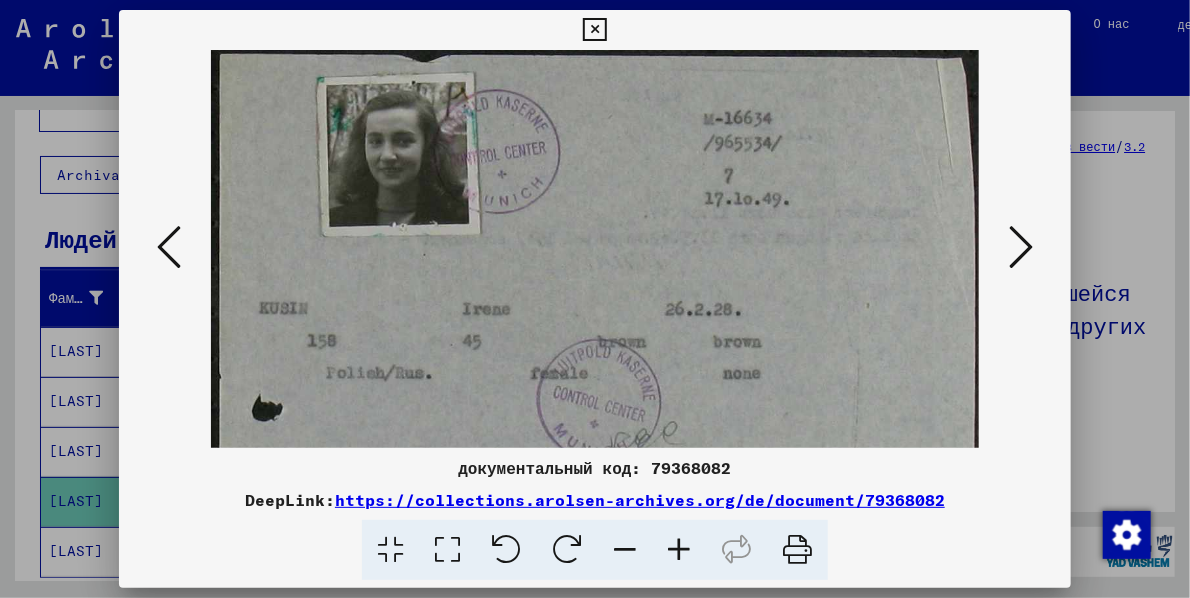 click at bounding box center [679, 550] 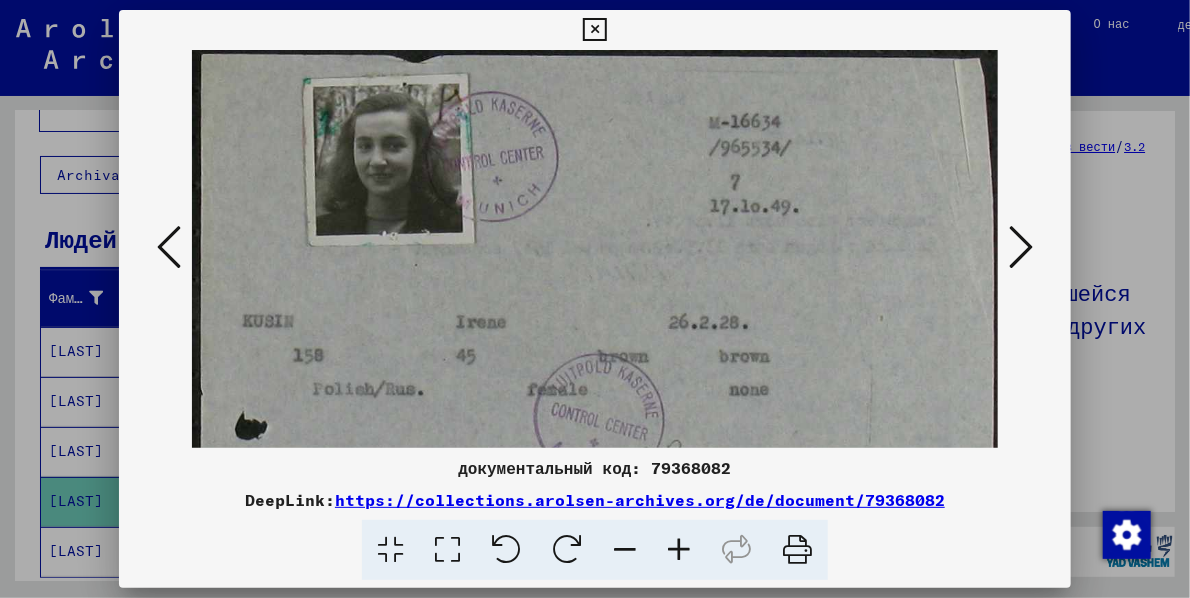 click at bounding box center [679, 550] 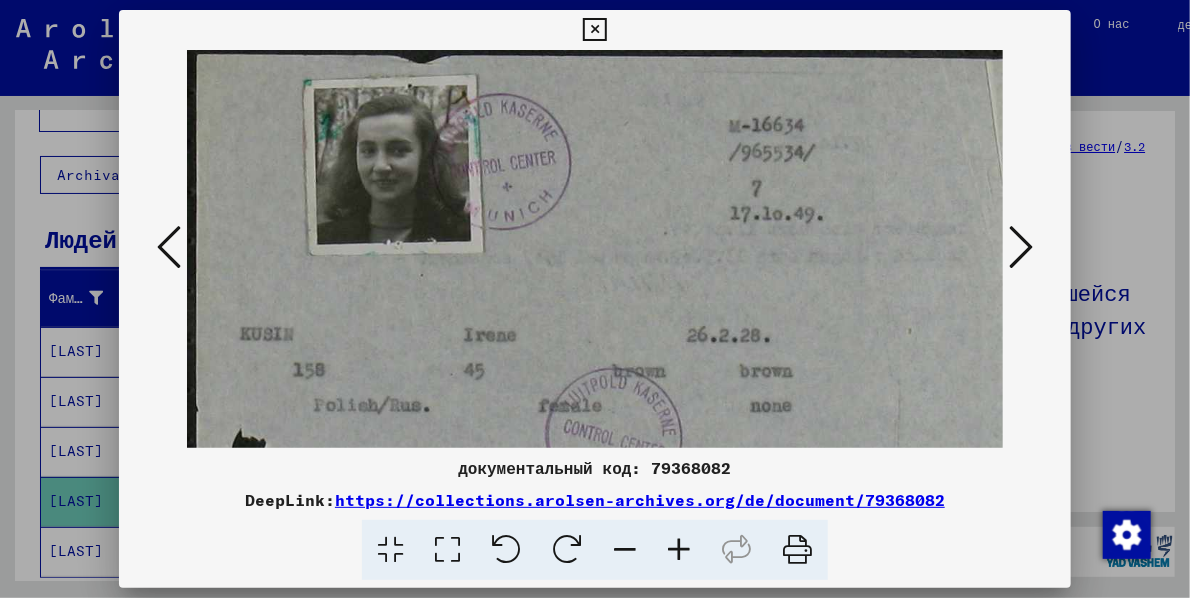 click at bounding box center (679, 550) 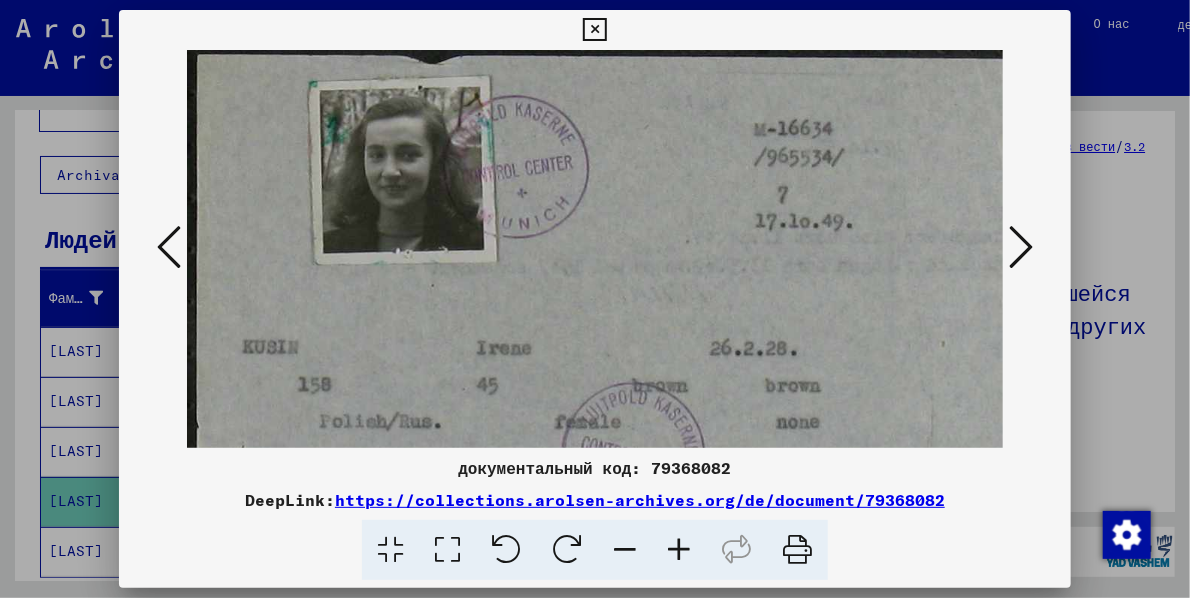 click at bounding box center [679, 550] 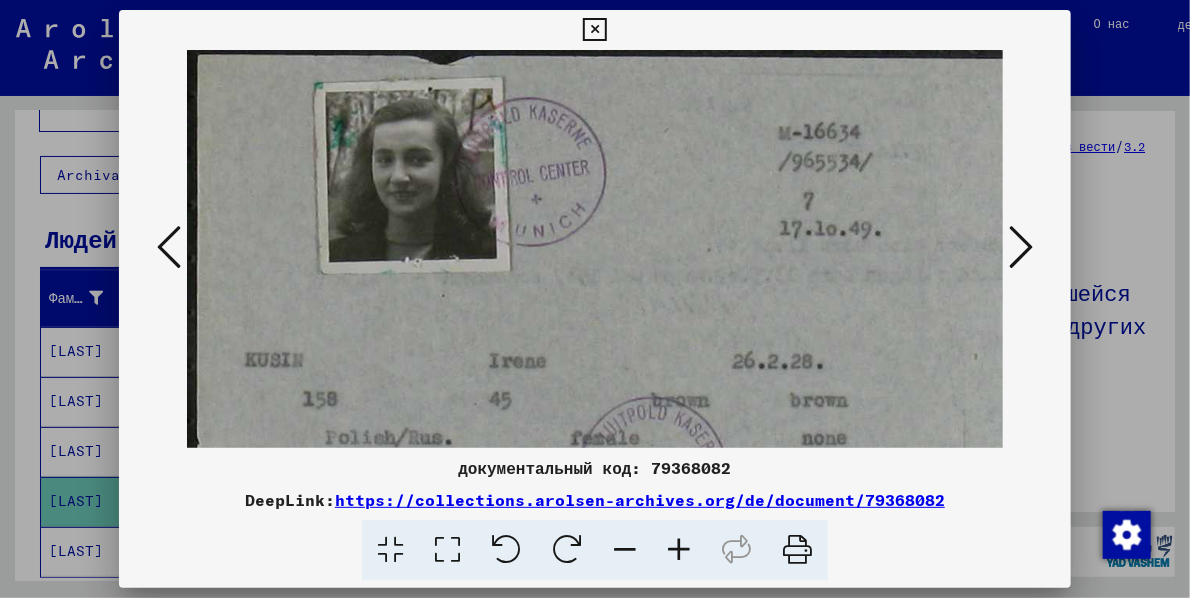 click at bounding box center [679, 550] 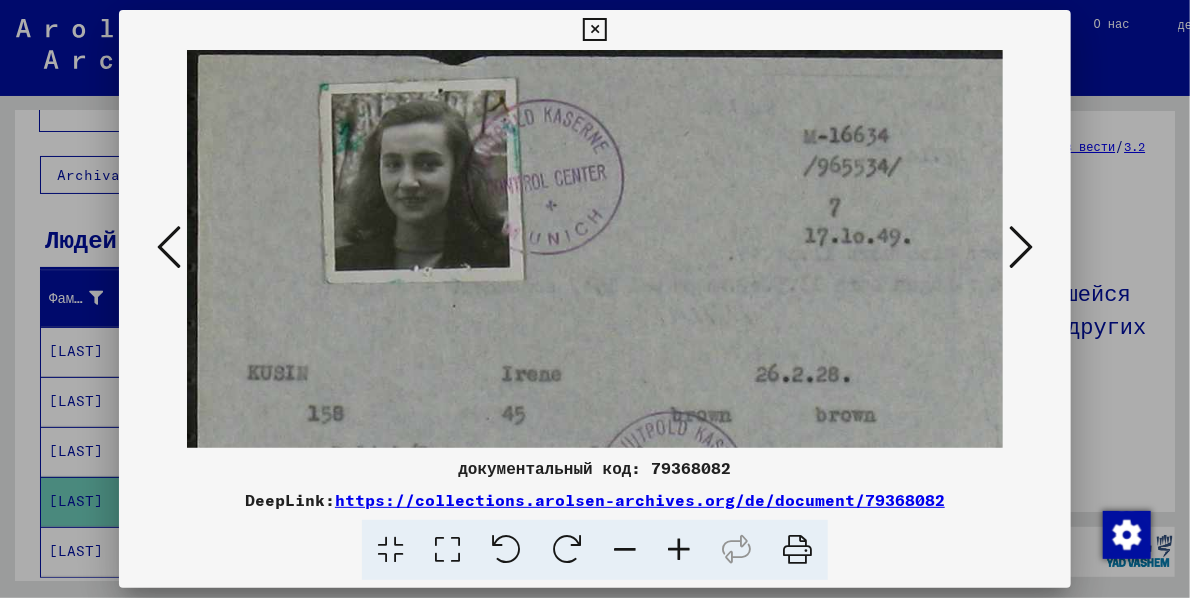 click at bounding box center (679, 550) 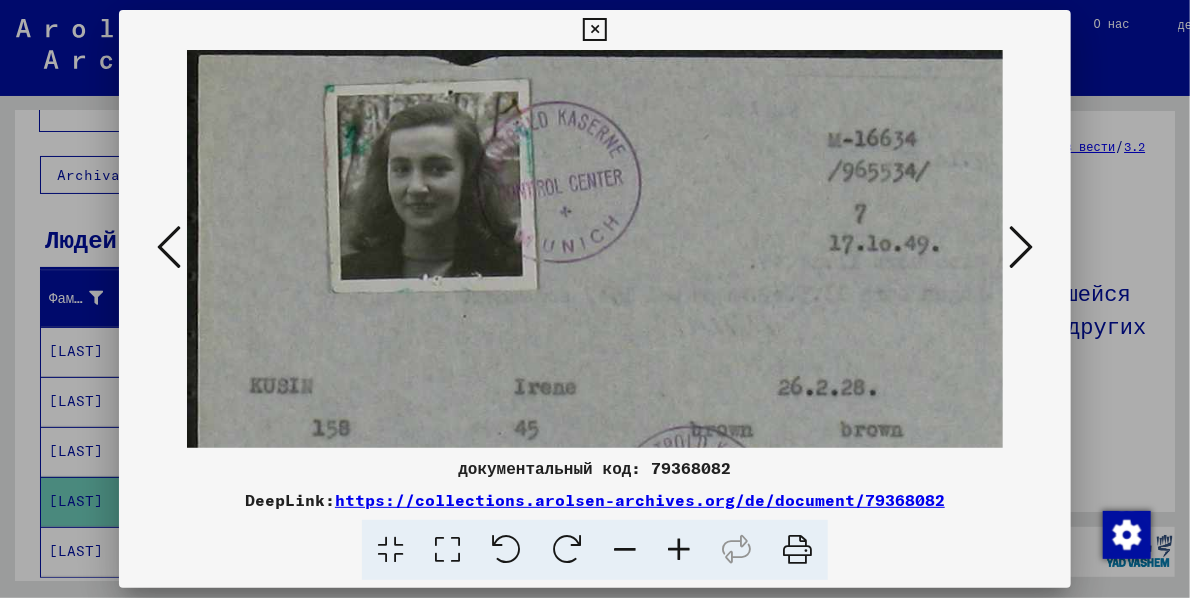 click at bounding box center (679, 550) 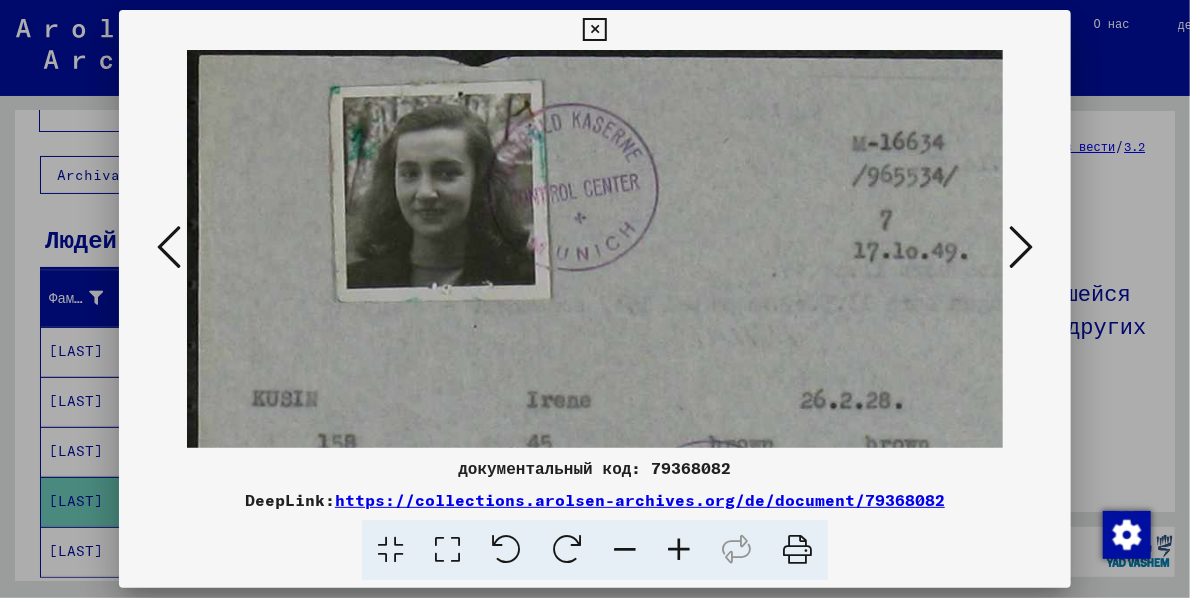 click at bounding box center (679, 550) 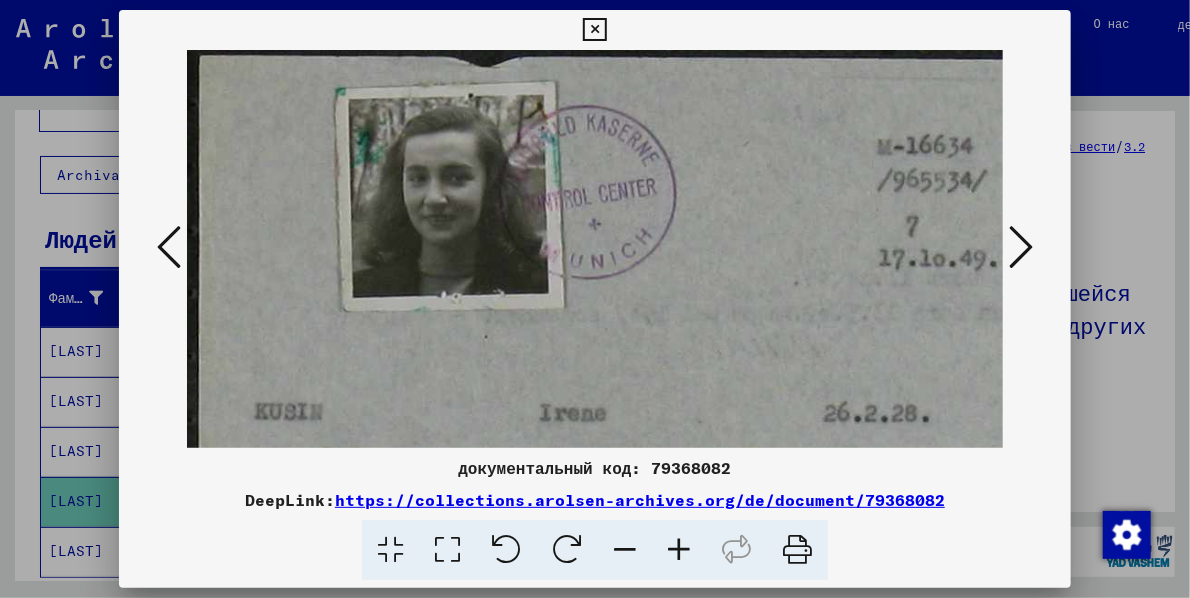 click at bounding box center (679, 550) 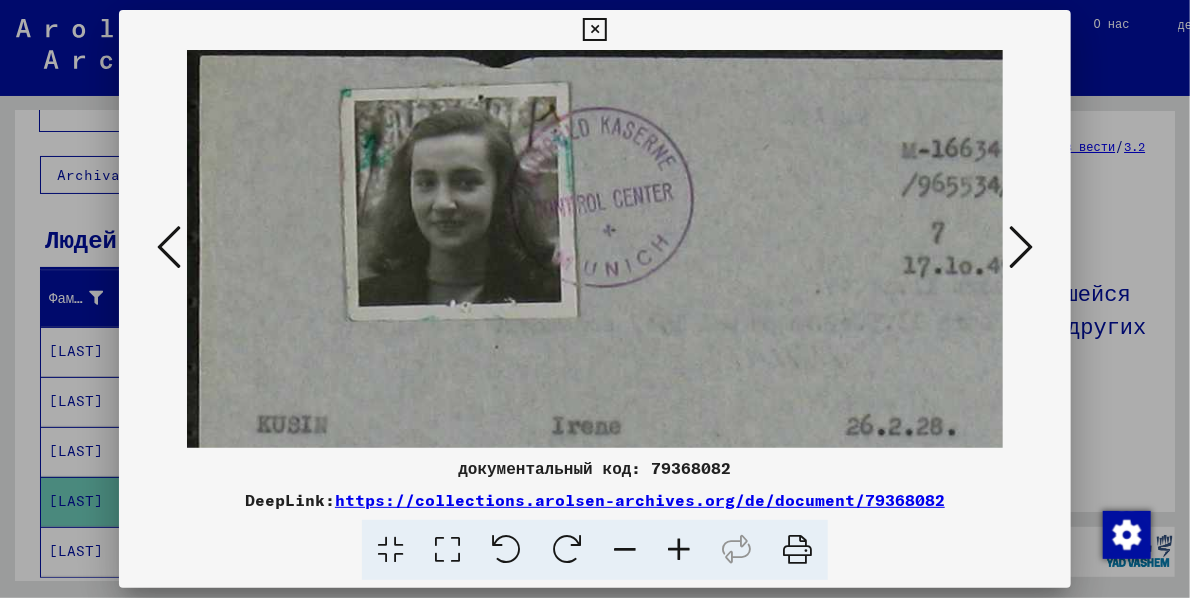 click at bounding box center (679, 550) 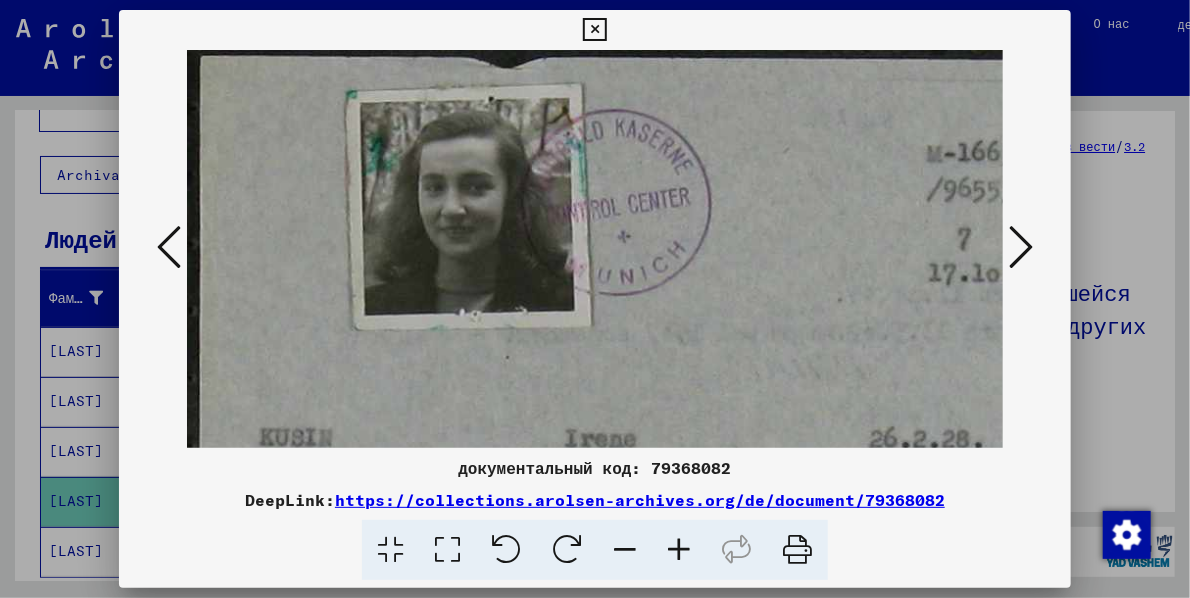 click at bounding box center [679, 550] 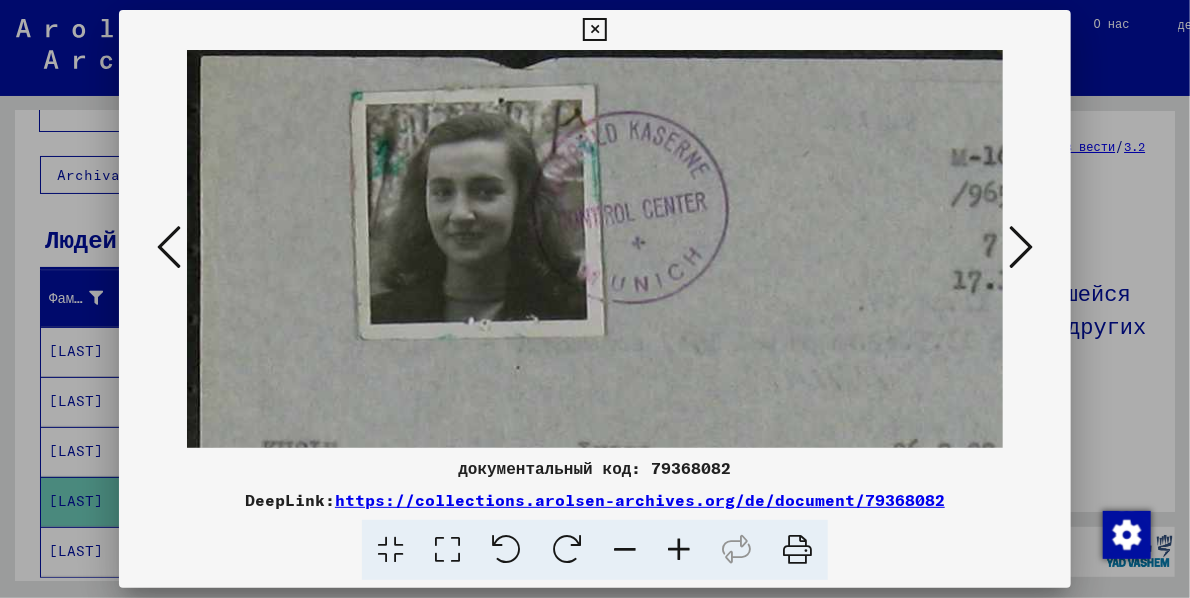 click at bounding box center (679, 550) 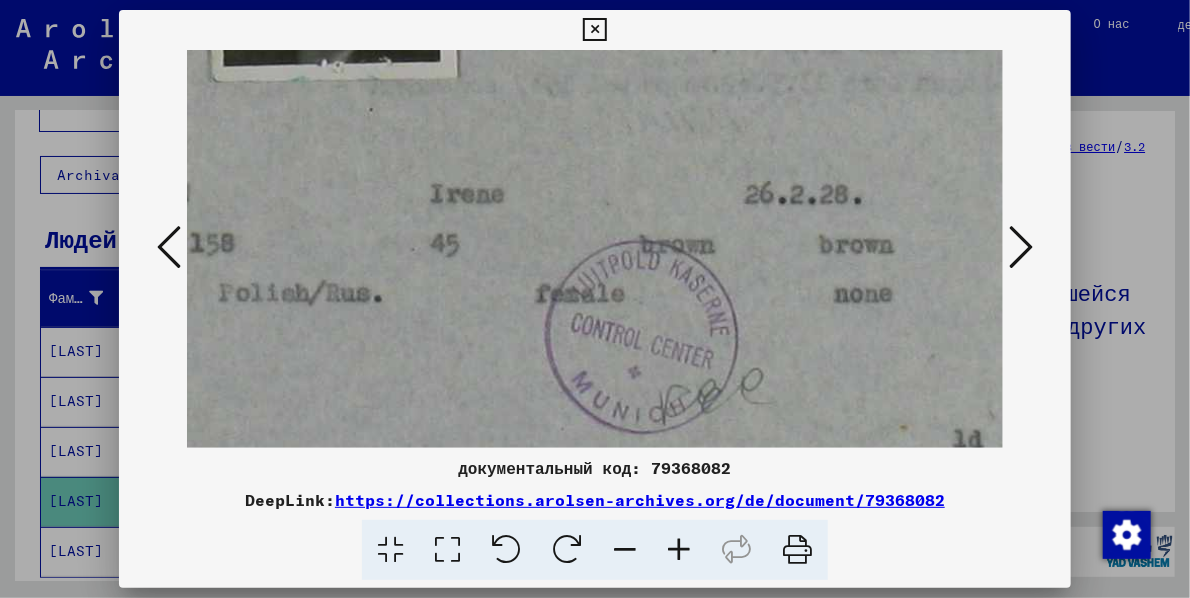 drag, startPoint x: 813, startPoint y: 357, endPoint x: 670, endPoint y: 128, distance: 269.98148 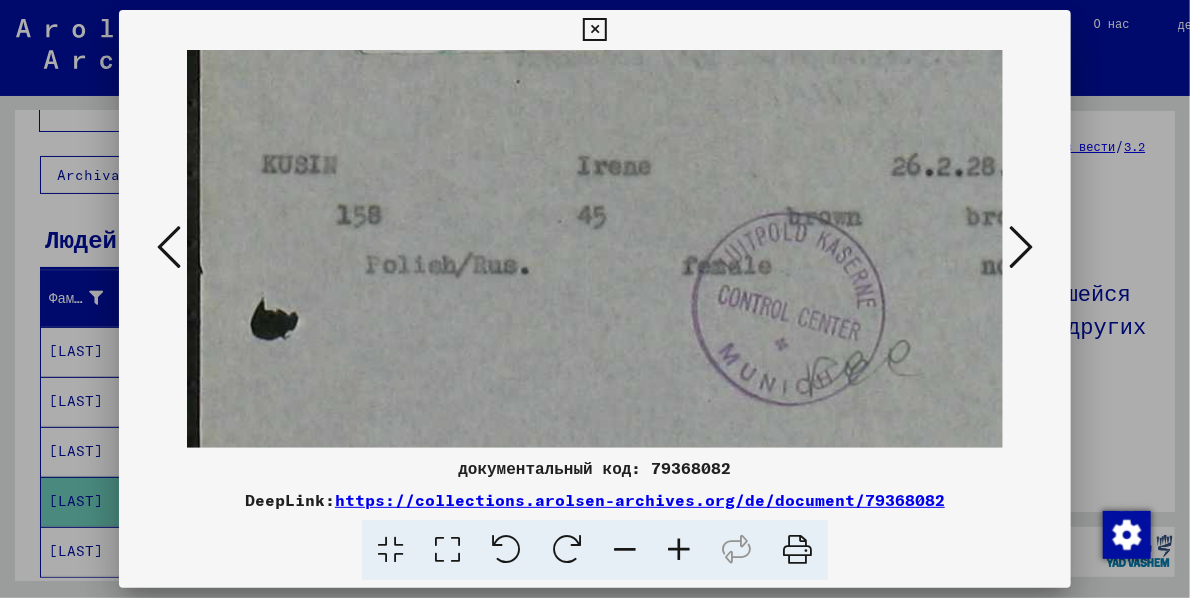 drag, startPoint x: 546, startPoint y: 307, endPoint x: 678, endPoint y: 299, distance: 132.2422 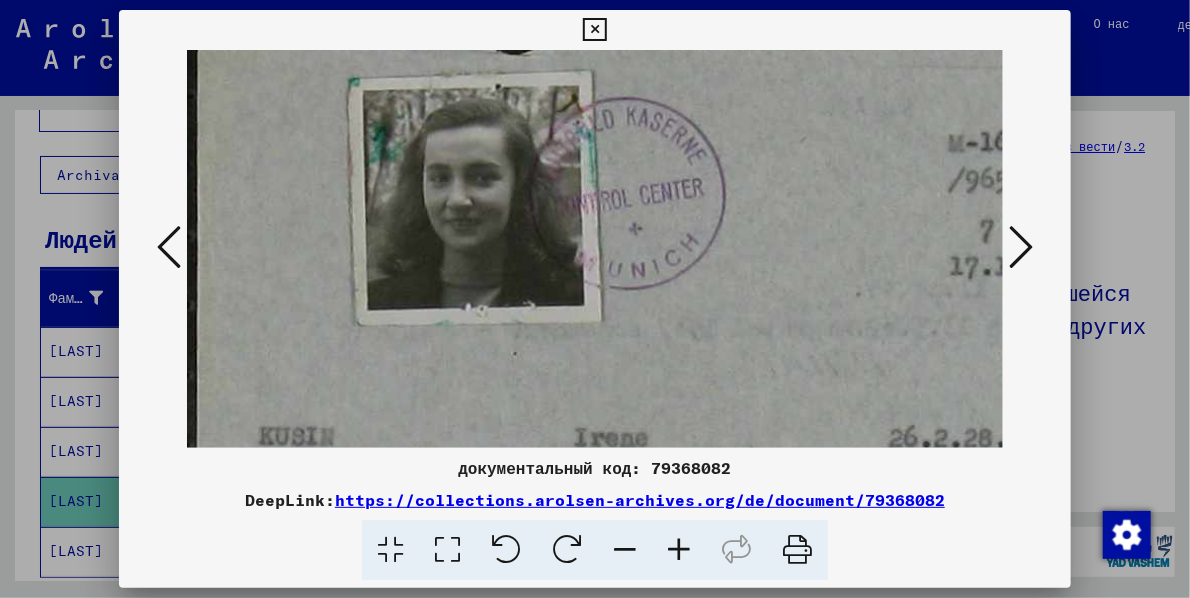 drag, startPoint x: 622, startPoint y: 300, endPoint x: 632, endPoint y: 571, distance: 271.18445 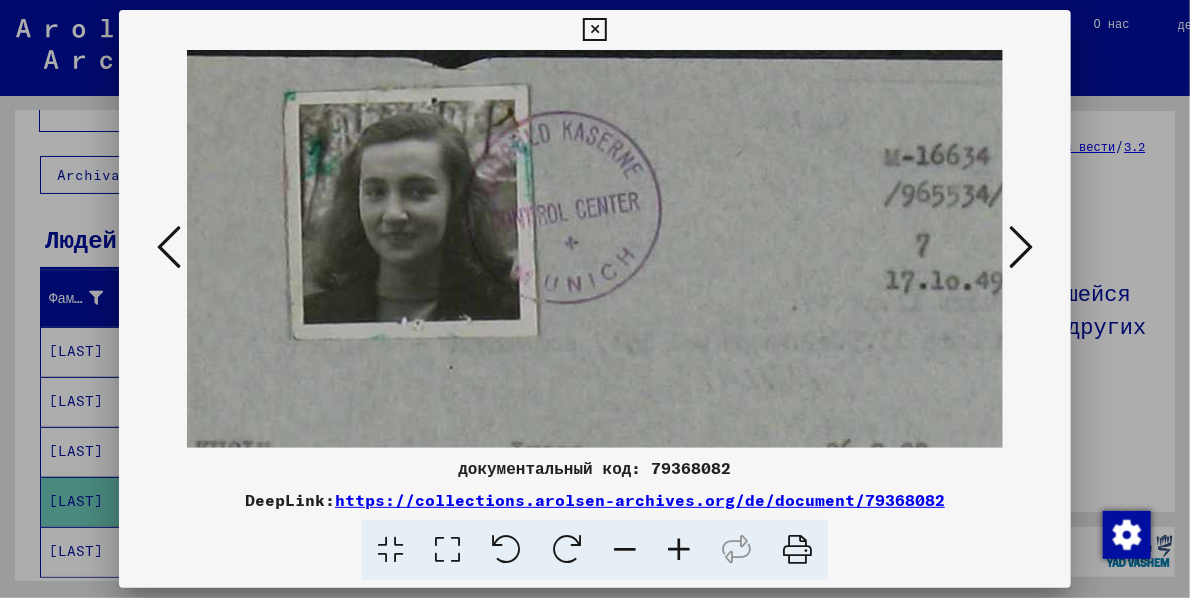 drag, startPoint x: 613, startPoint y: 428, endPoint x: 561, endPoint y: 579, distance: 159.70285 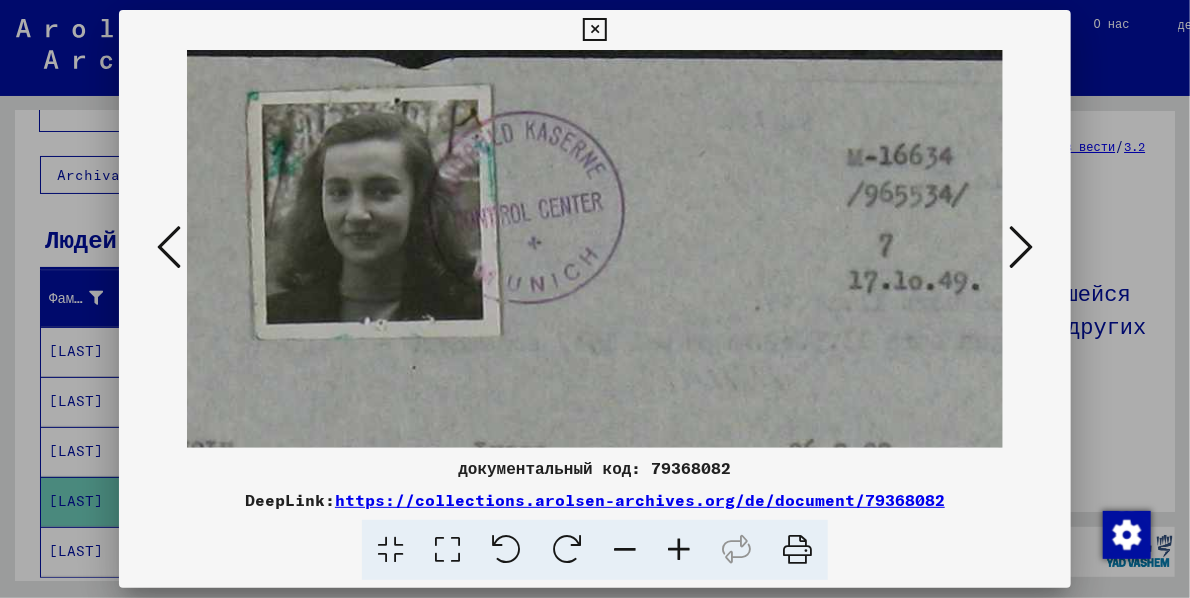 drag, startPoint x: 682, startPoint y: 366, endPoint x: 638, endPoint y: 425, distance: 73.60027 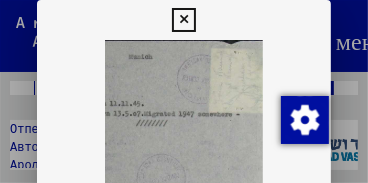 drag, startPoint x: 217, startPoint y: 126, endPoint x: 120, endPoint y: 128, distance: 97.020615 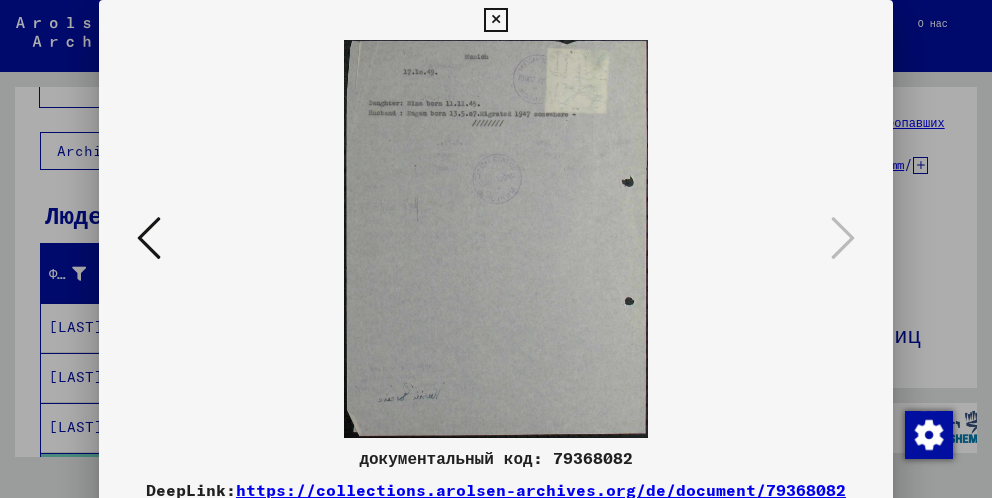click at bounding box center (495, 20) 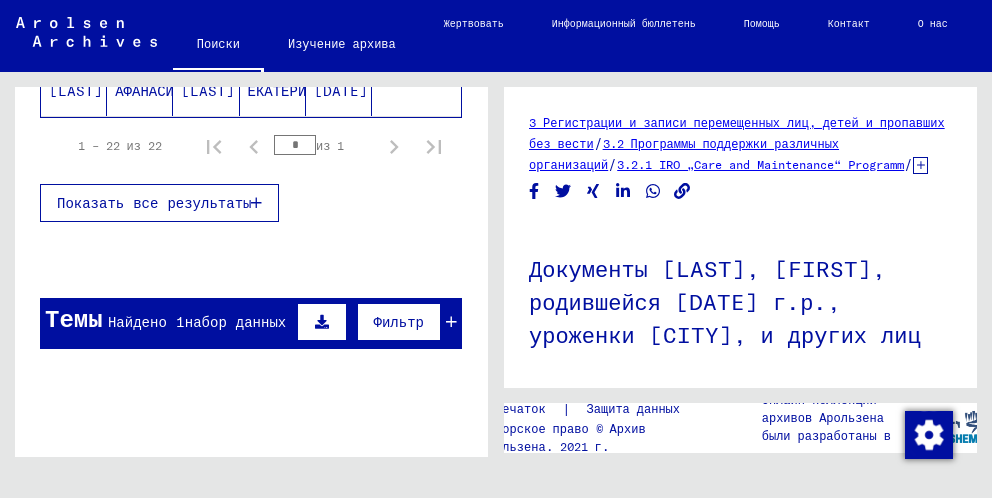 scroll, scrollTop: 564, scrollLeft: 0, axis: vertical 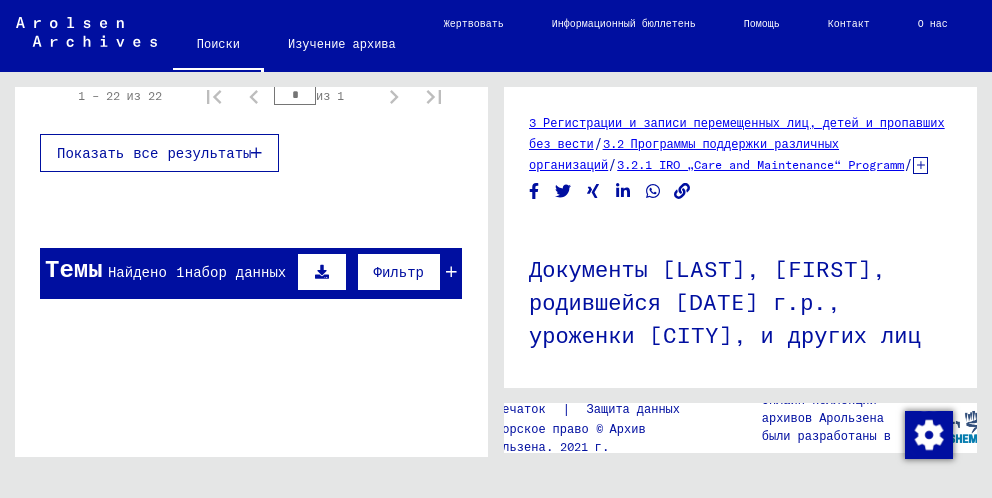 click at bounding box center (322, 272) 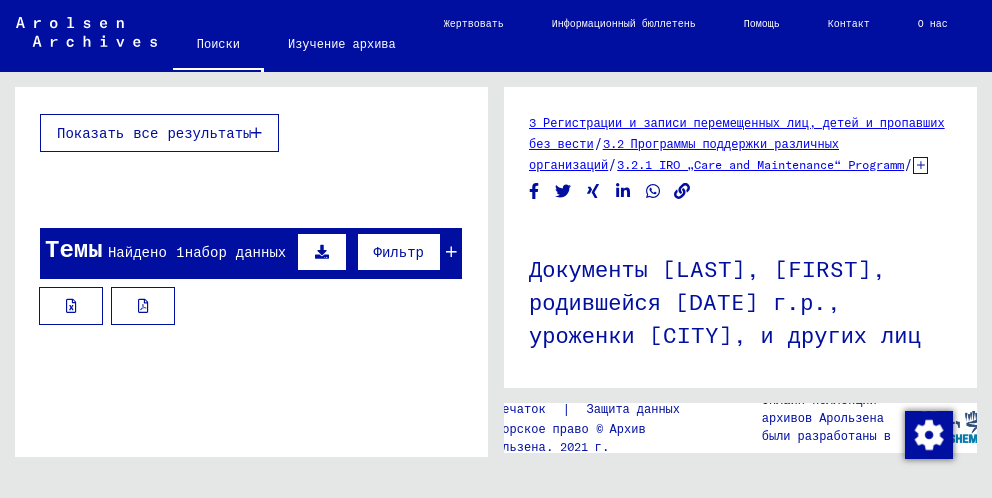scroll, scrollTop: 617, scrollLeft: 0, axis: vertical 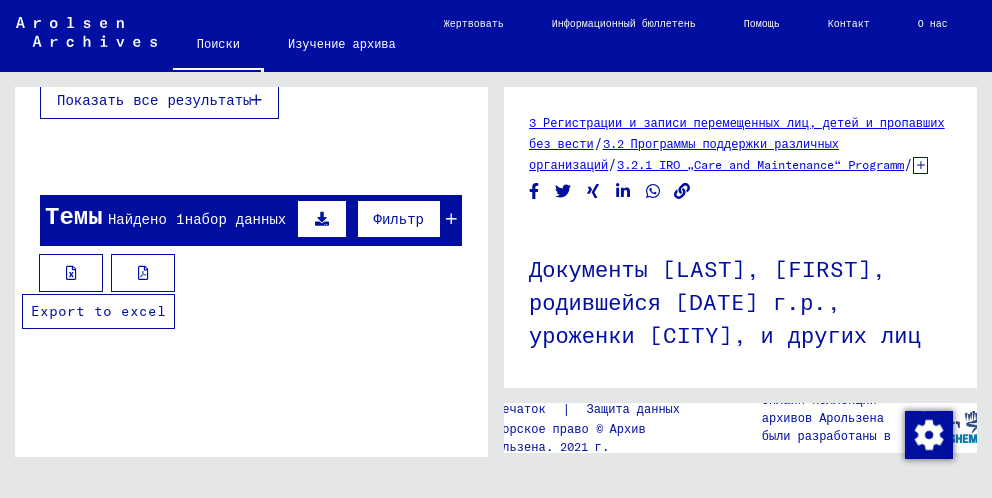 click at bounding box center [71, 273] 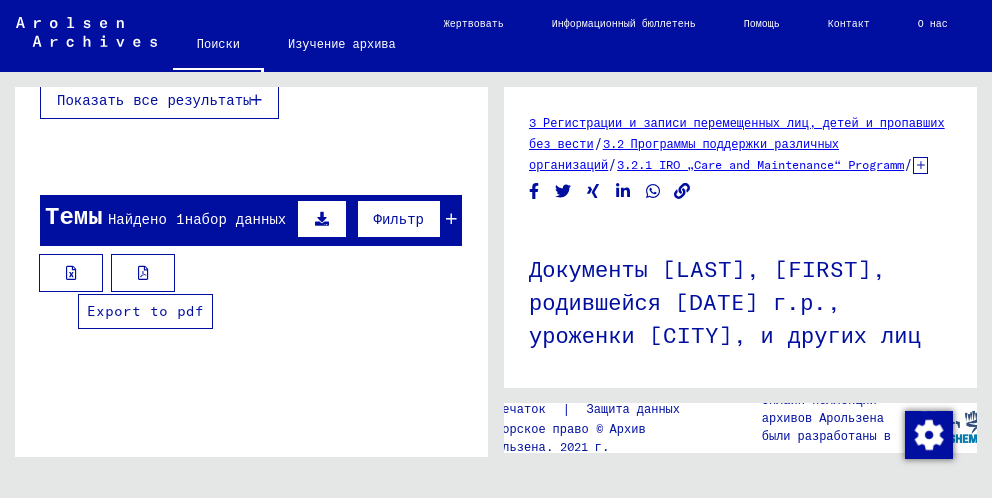 click at bounding box center [143, 273] 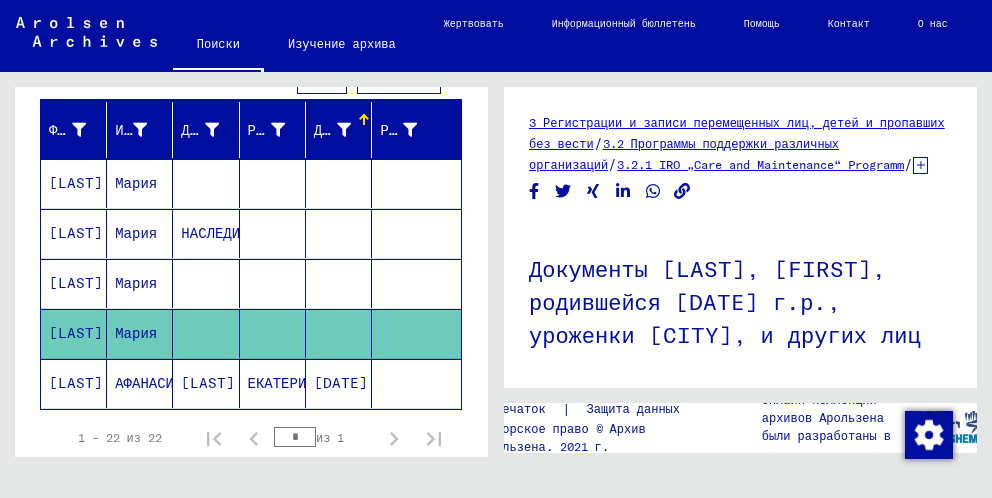 scroll, scrollTop: 217, scrollLeft: 0, axis: vertical 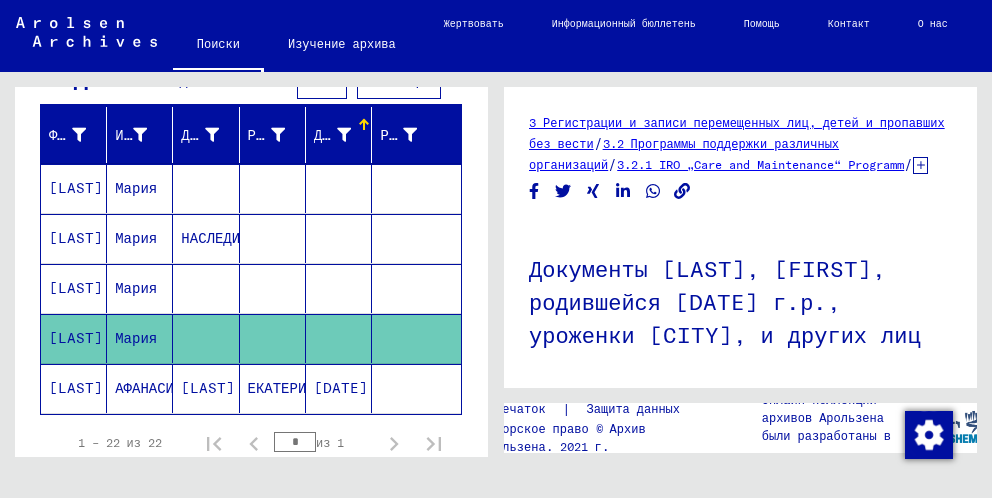 click on "НАСЛЕДИЕ" 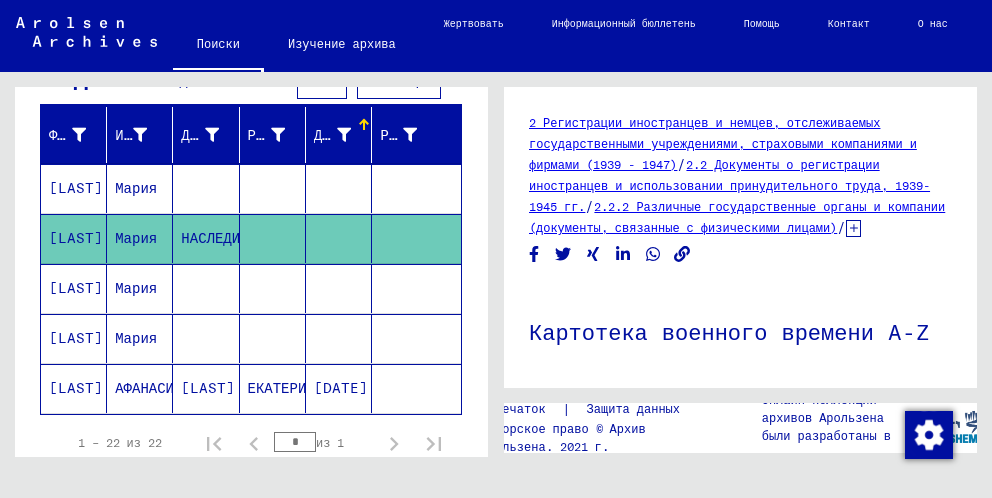 scroll, scrollTop: 146, scrollLeft: 0, axis: vertical 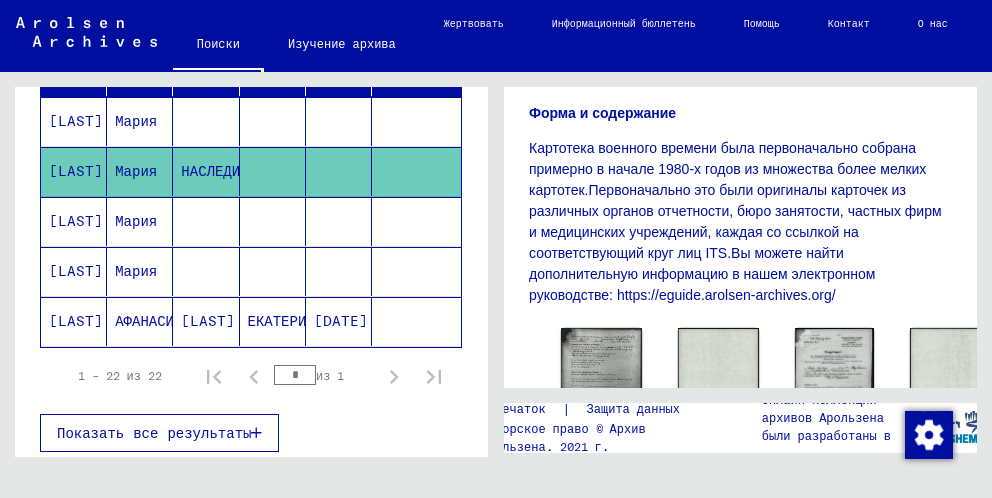 click 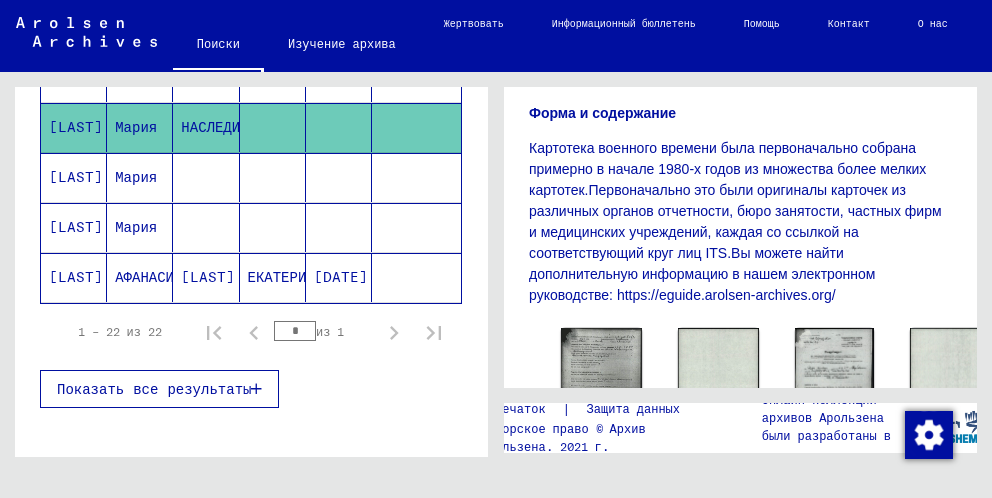 scroll, scrollTop: 550, scrollLeft: 0, axis: vertical 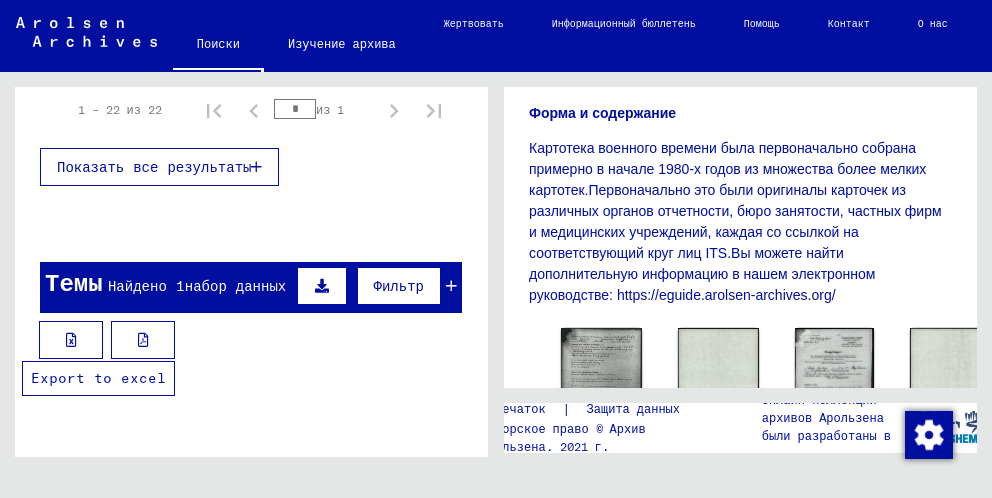 click at bounding box center (71, 340) 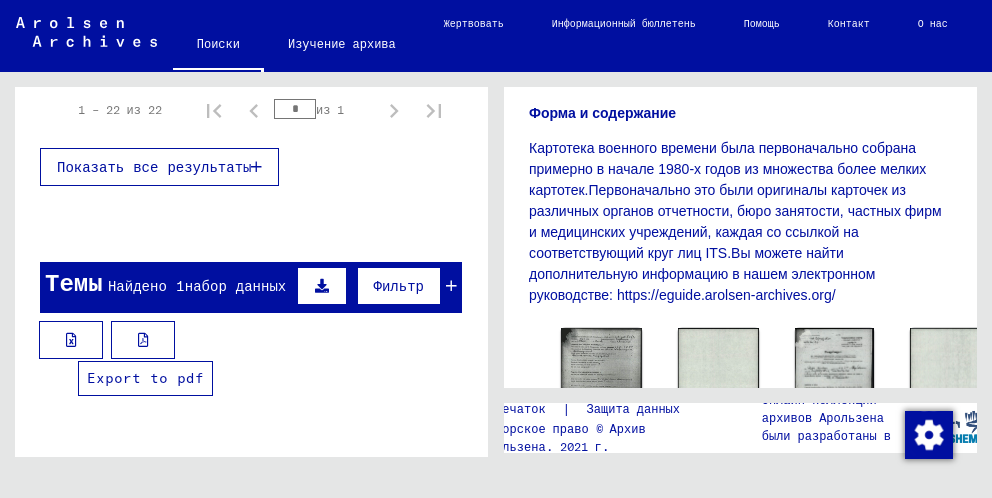 click at bounding box center [143, 340] 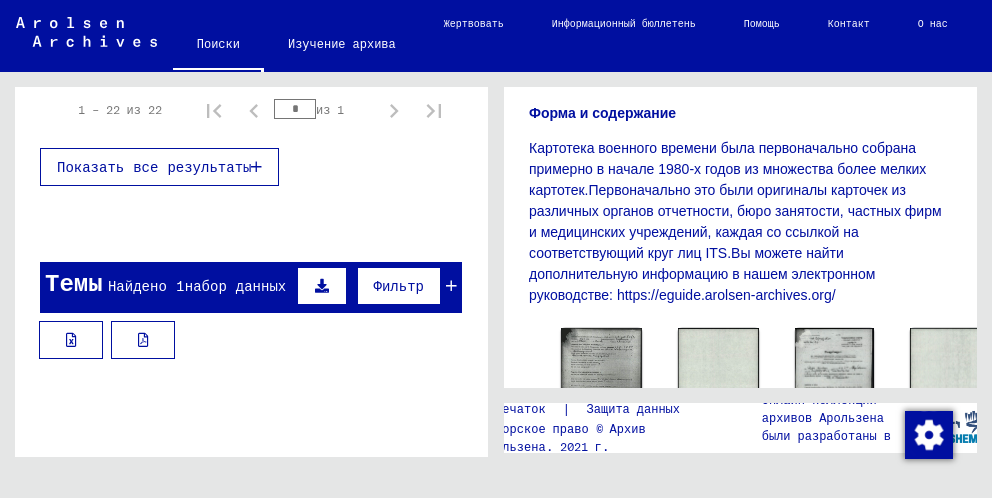 click on "Фильтр" at bounding box center [399, 286] 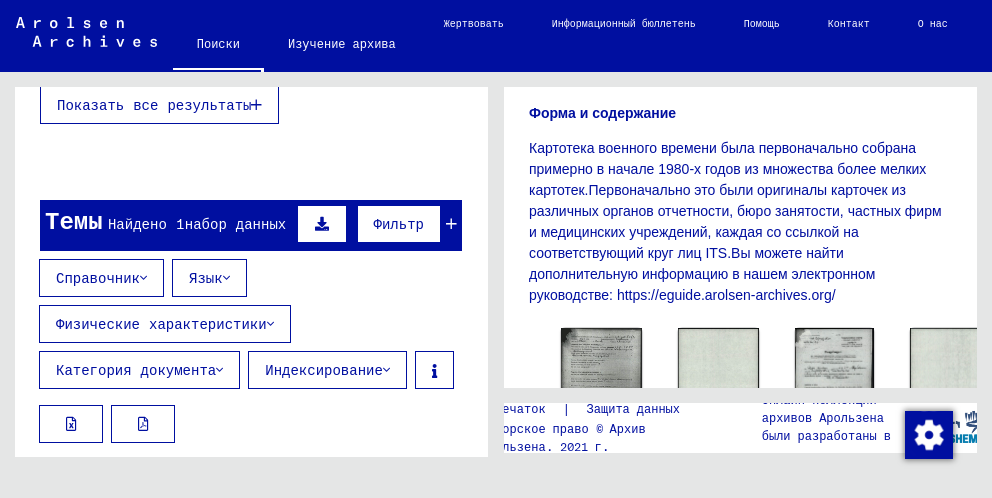 scroll, scrollTop: 617, scrollLeft: 0, axis: vertical 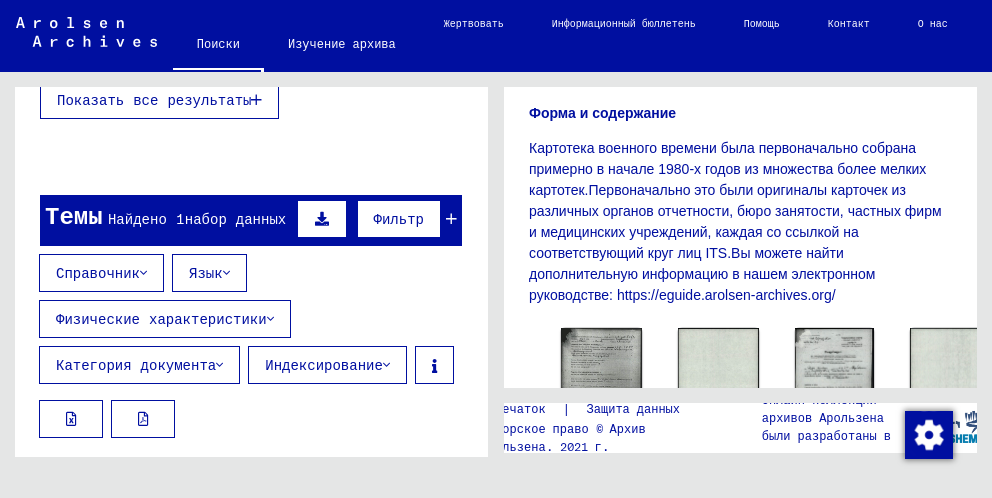 click on "Категория документа" at bounding box center [139, 365] 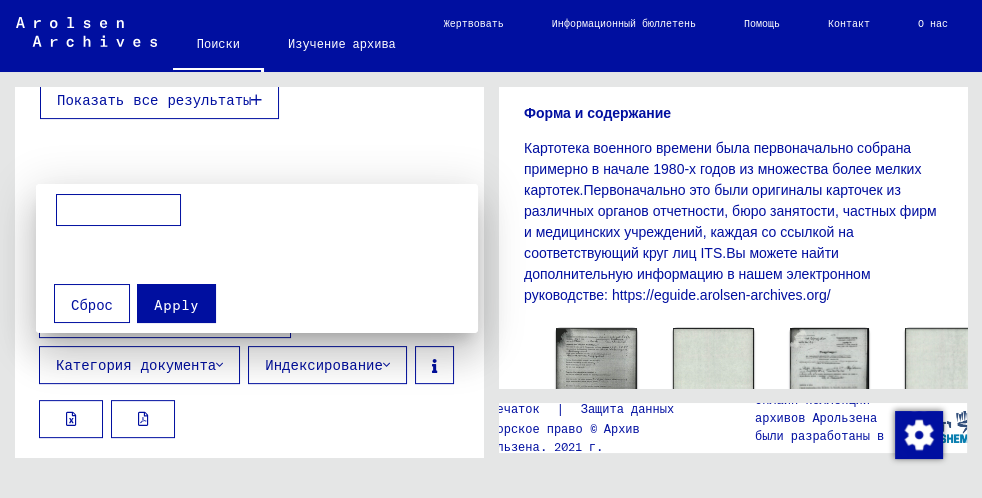 click at bounding box center [491, 249] 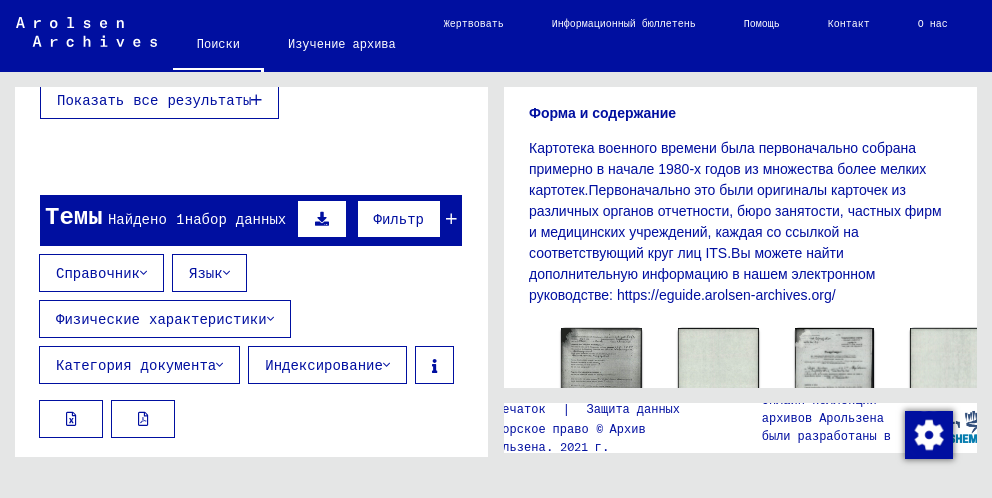 click on "Справочник" at bounding box center [101, 273] 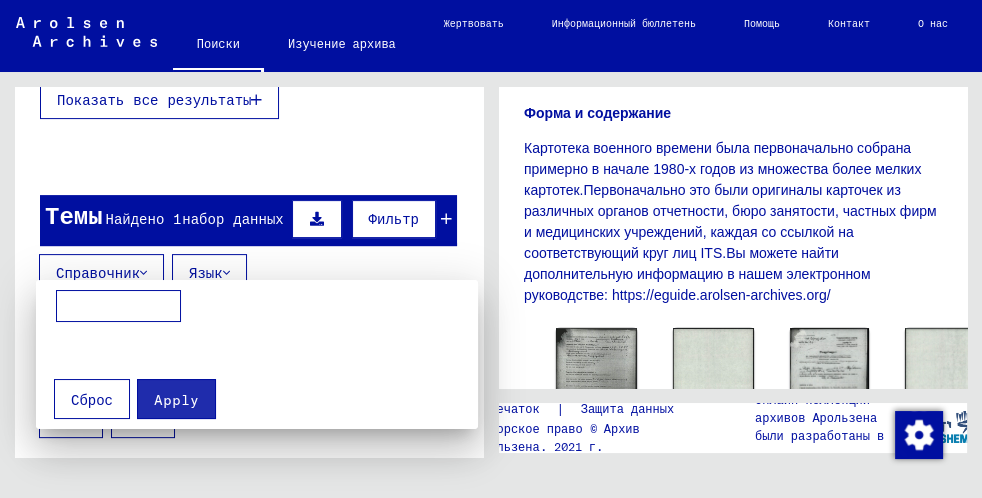 click on "Сброс" at bounding box center [92, 400] 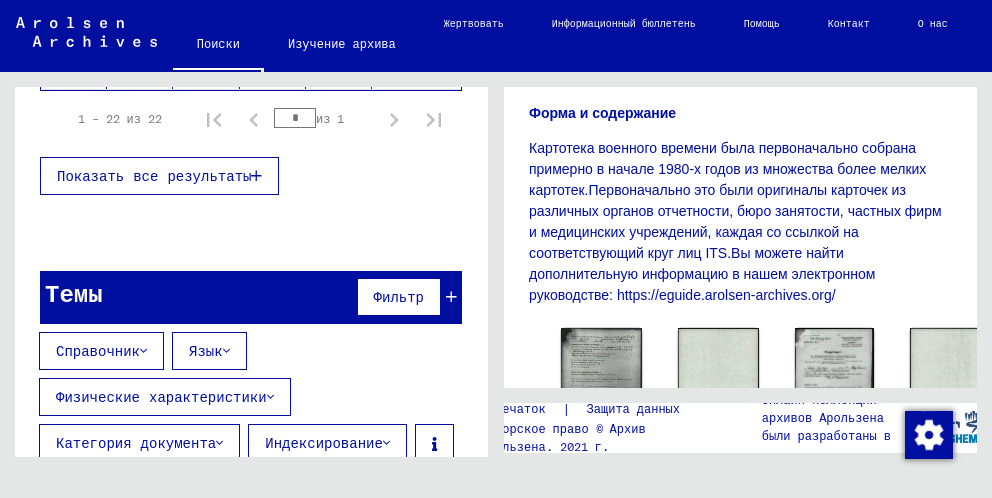 scroll, scrollTop: 617, scrollLeft: 0, axis: vertical 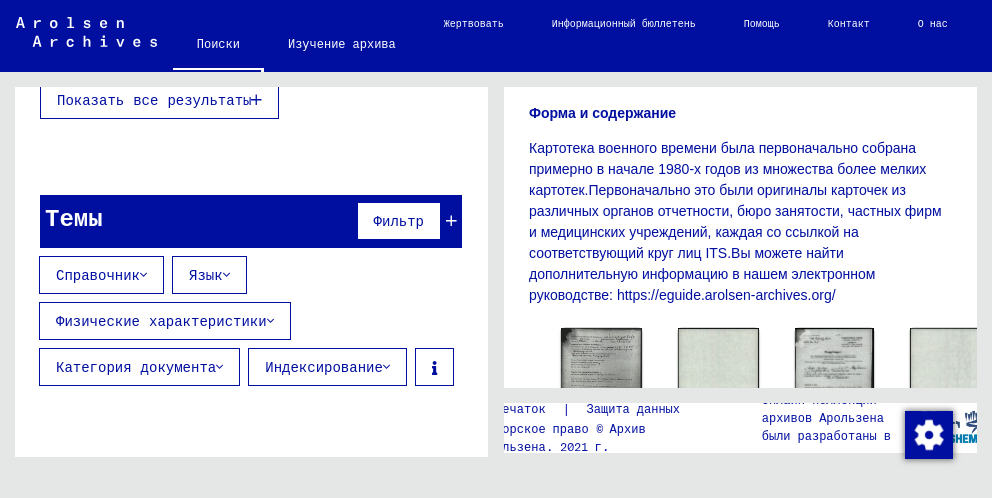 click on "Язык" at bounding box center (209, 275) 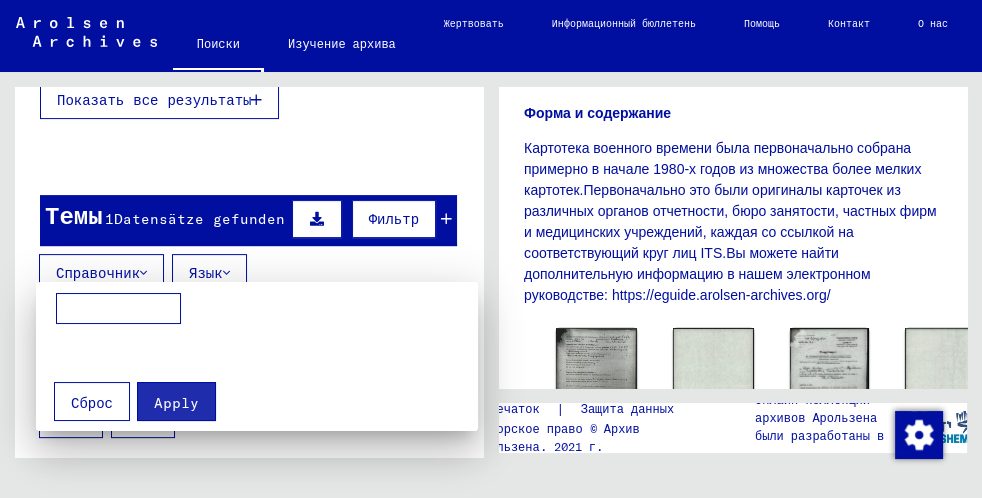 click at bounding box center (491, 249) 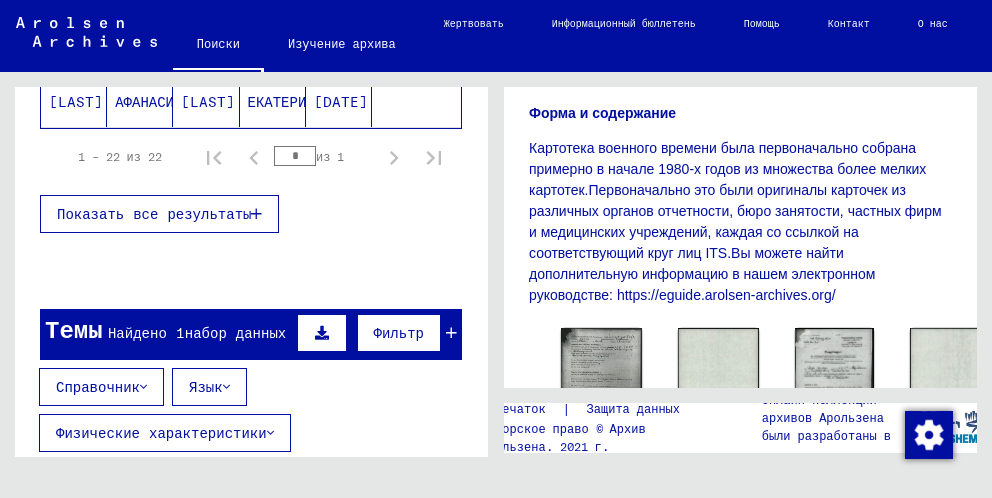 scroll, scrollTop: 484, scrollLeft: 0, axis: vertical 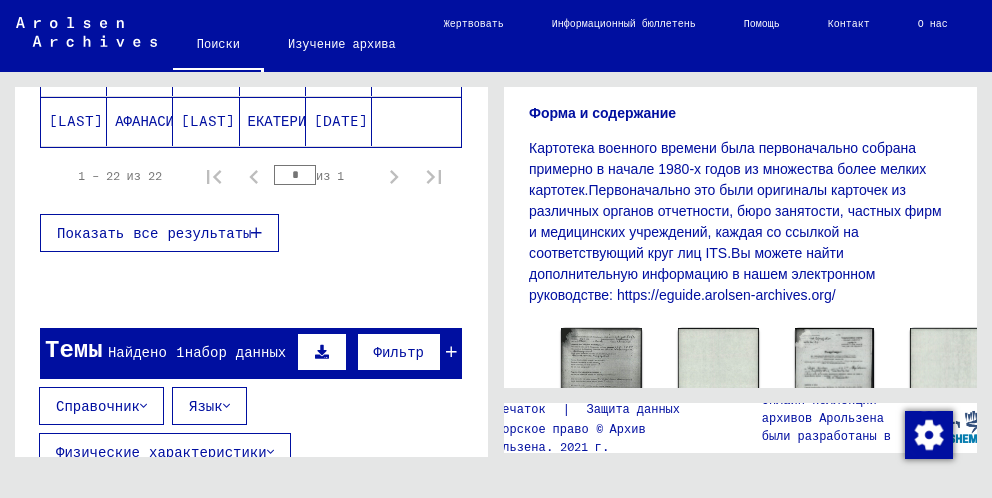 click at bounding box center [451, 352] 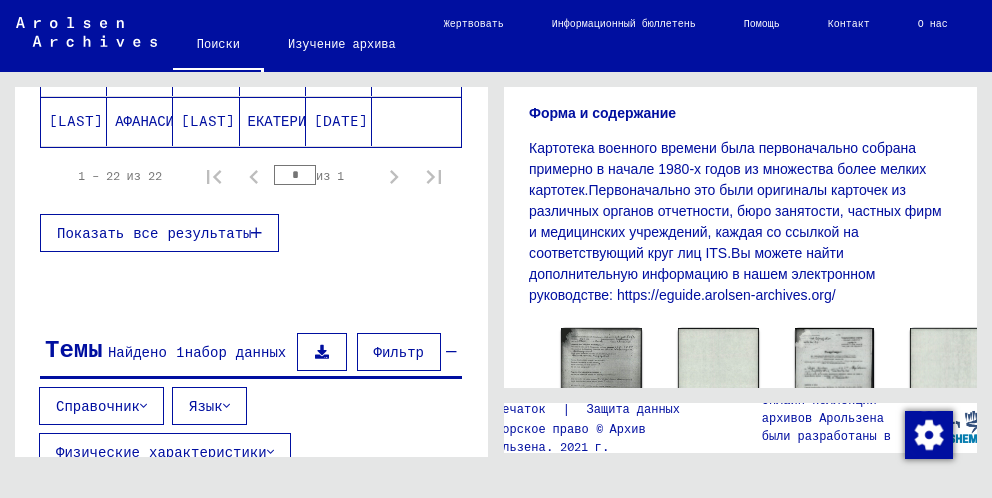 click at bounding box center (451, 352) 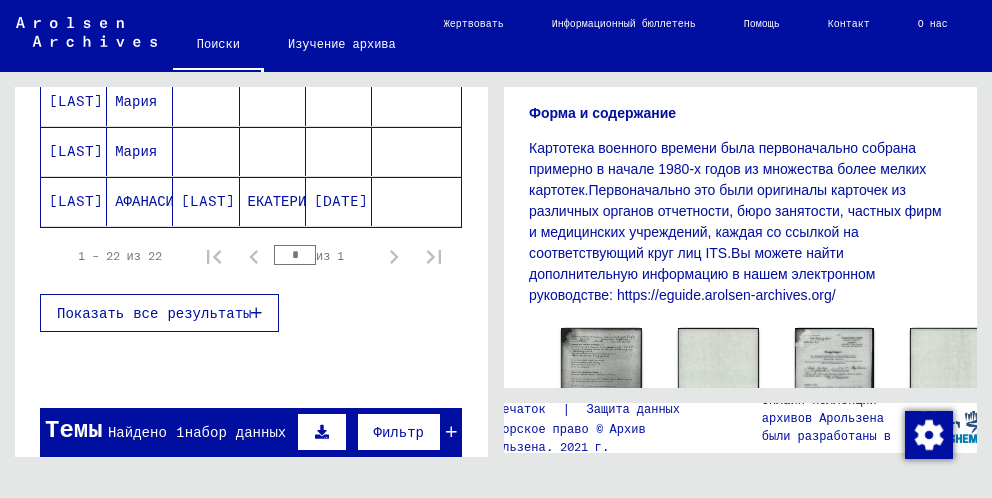 scroll, scrollTop: 350, scrollLeft: 0, axis: vertical 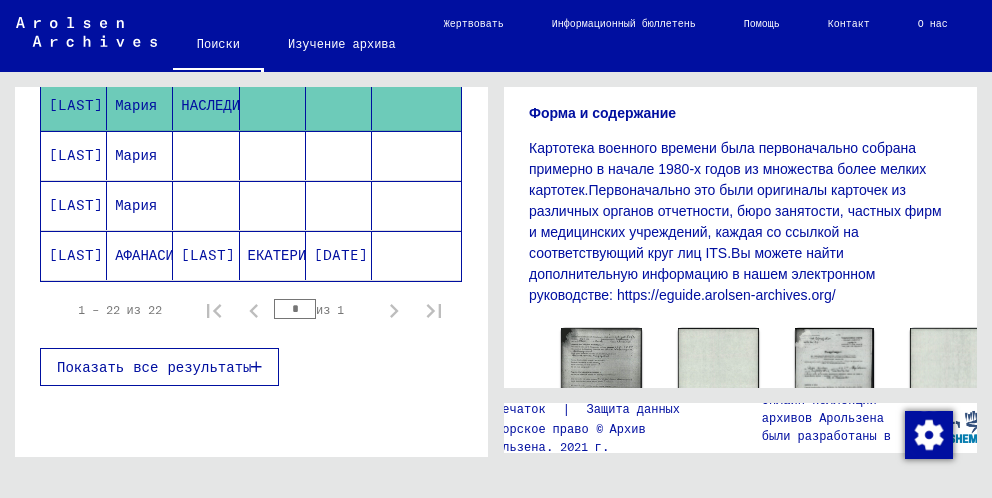 click at bounding box center (643, 239) 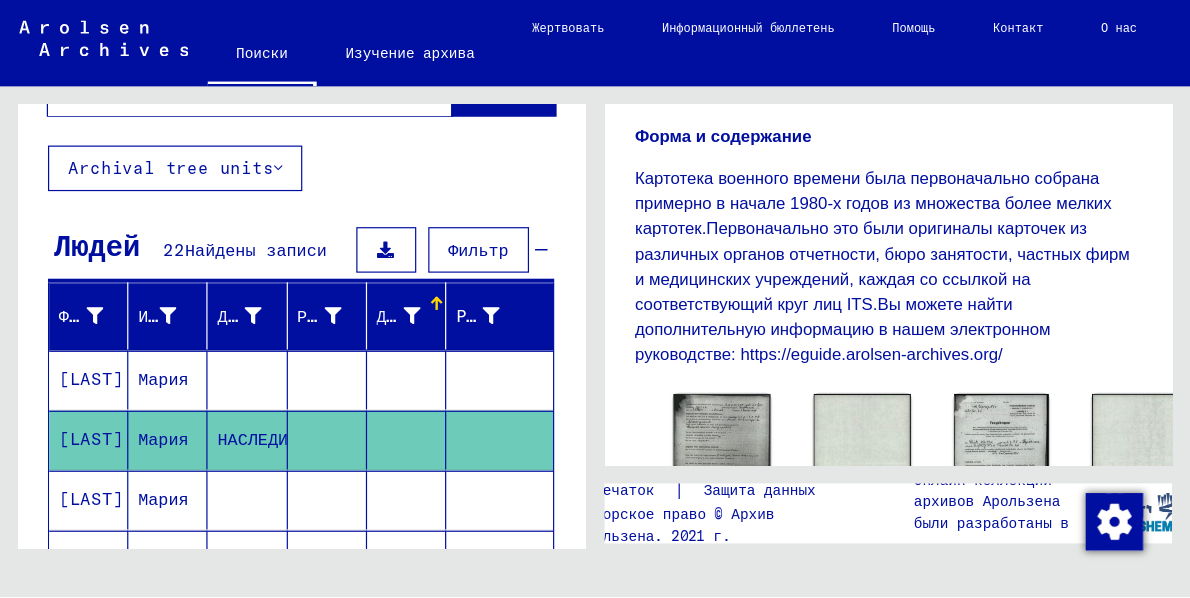 scroll, scrollTop: 84, scrollLeft: 0, axis: vertical 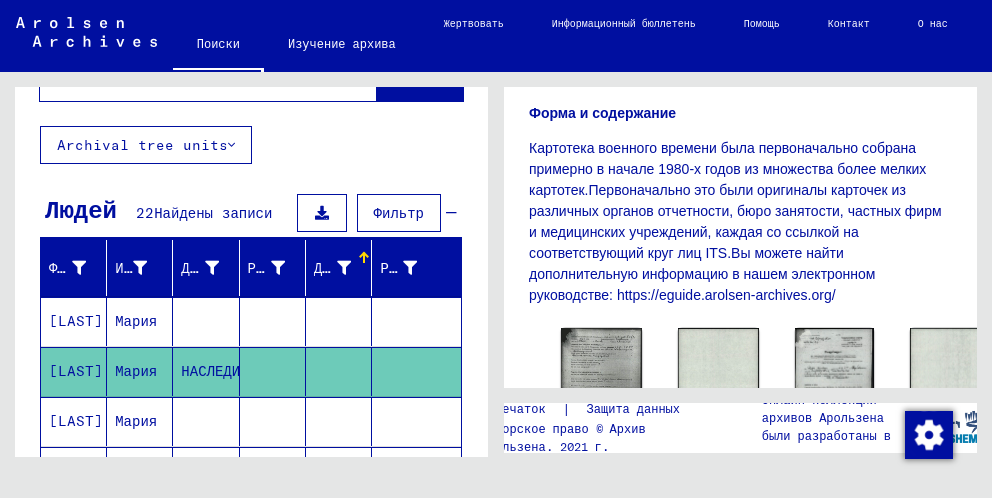 drag, startPoint x: 362, startPoint y: 238, endPoint x: 395, endPoint y: 237, distance: 33.01515 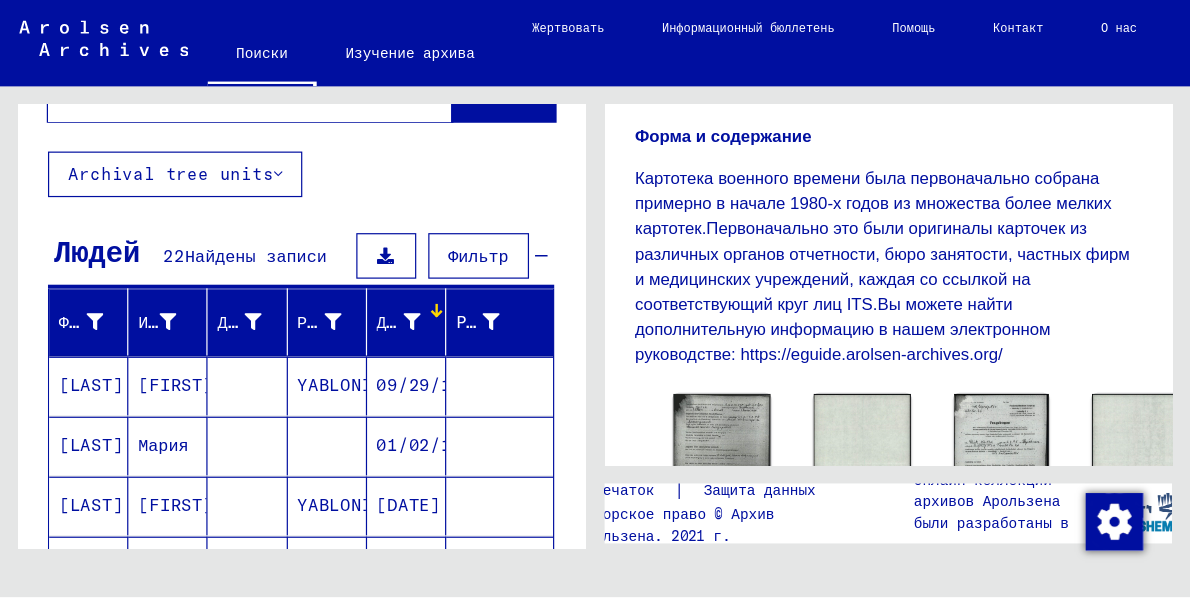scroll, scrollTop: 84, scrollLeft: 0, axis: vertical 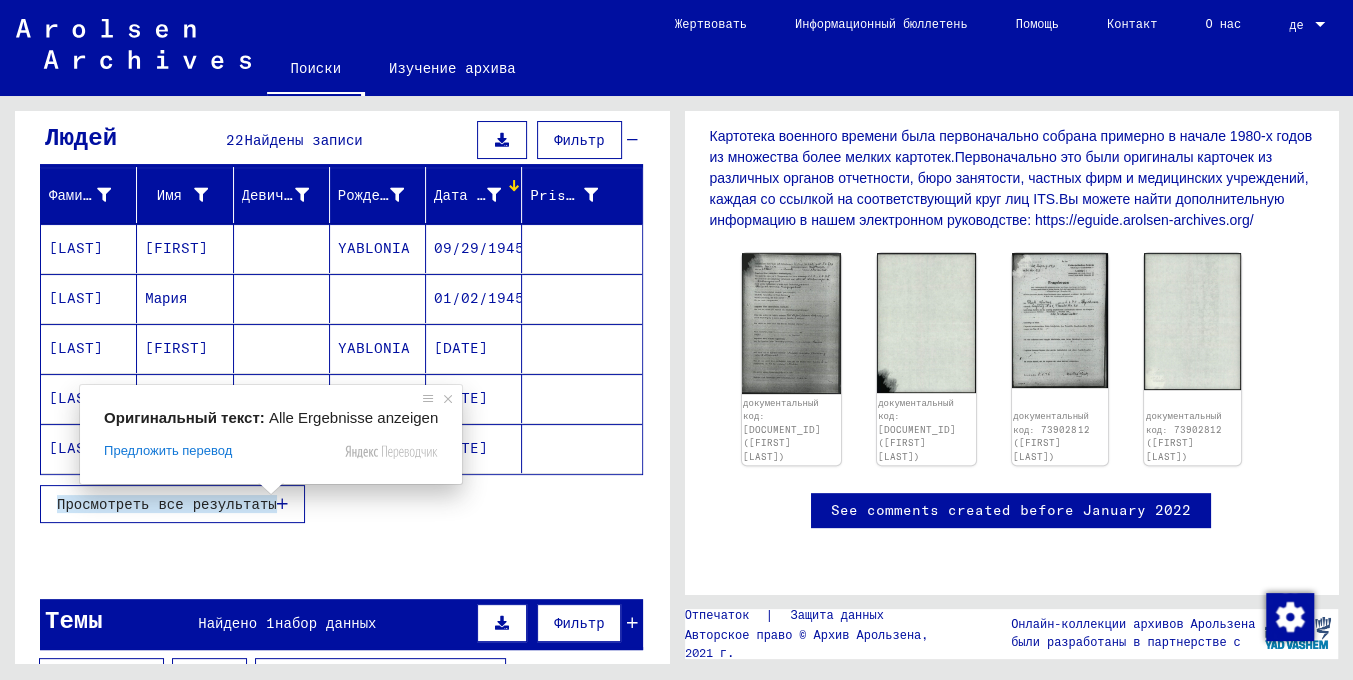 click at bounding box center (271, 489) 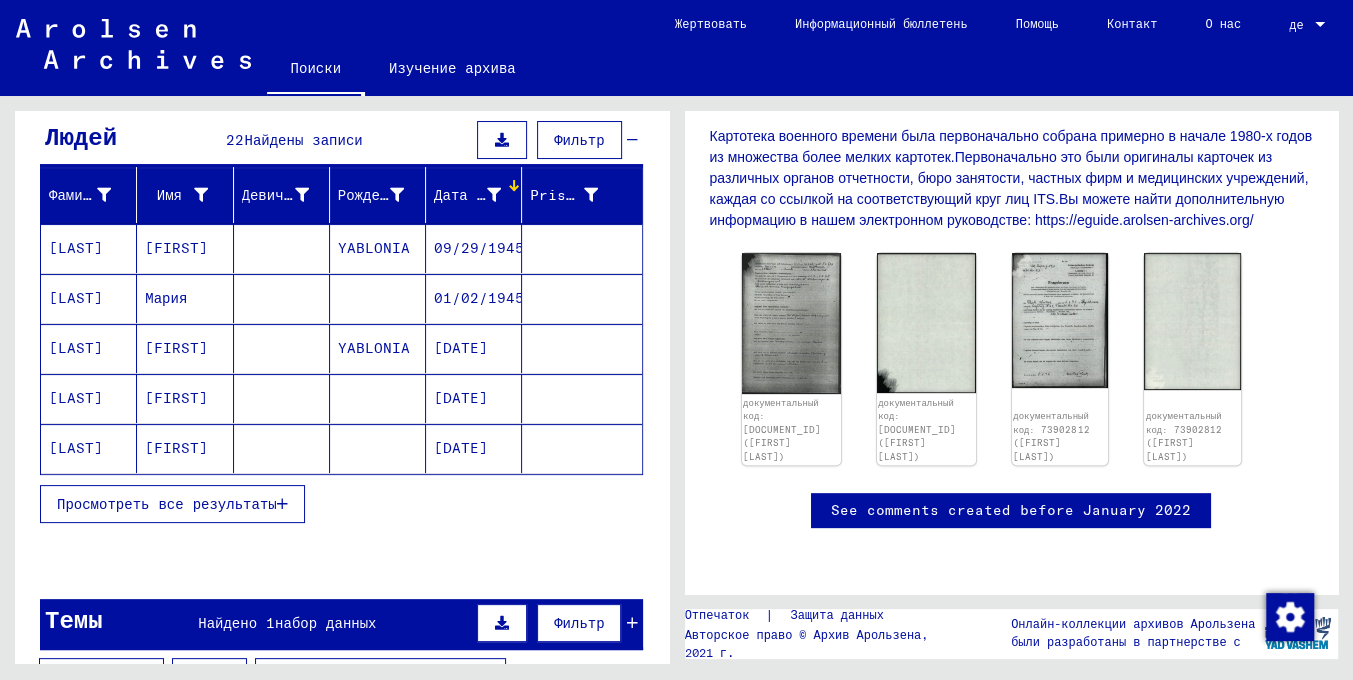 click on "[DATE]" 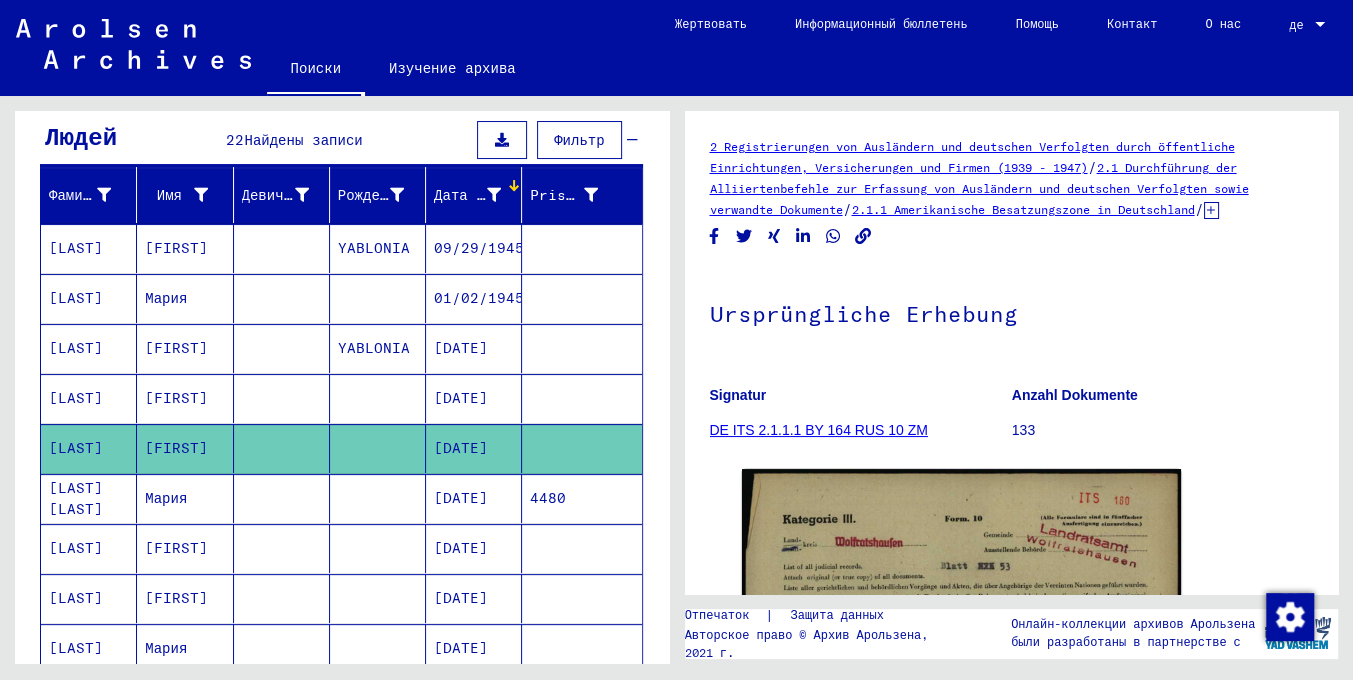 scroll, scrollTop: 0, scrollLeft: 0, axis: both 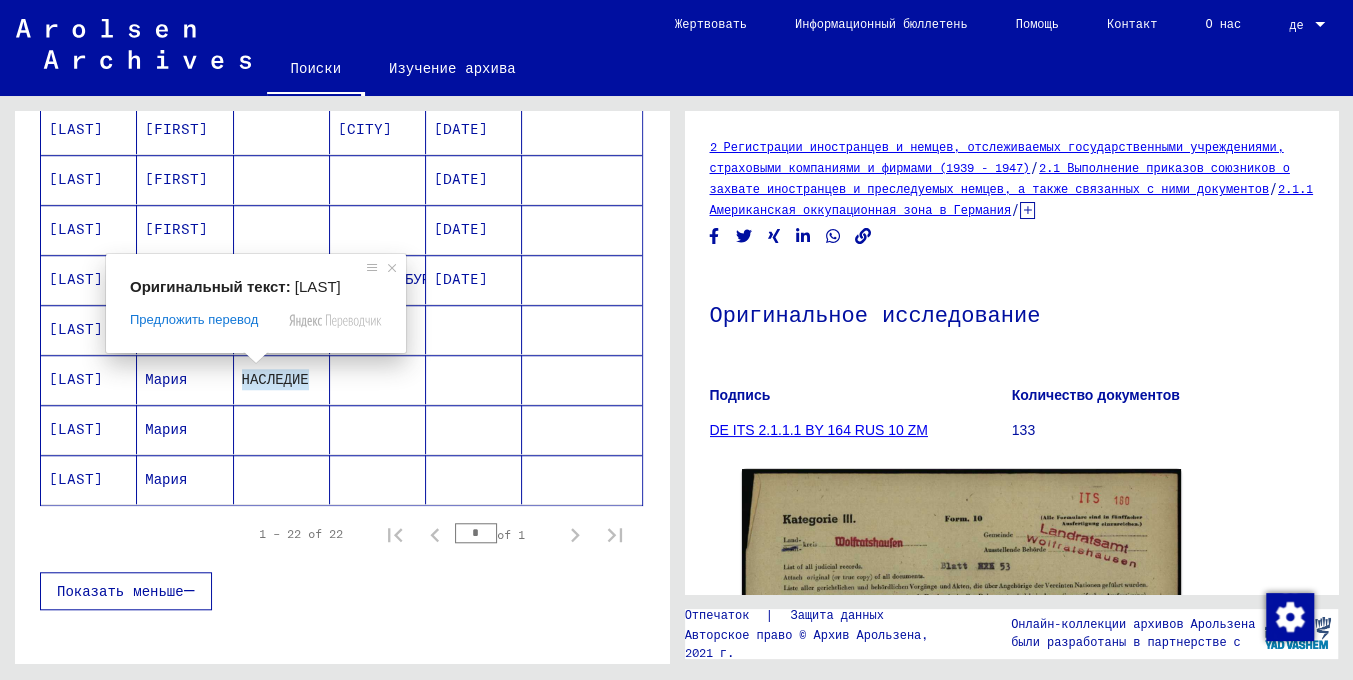 click on "НАСЛЕДИЕ" 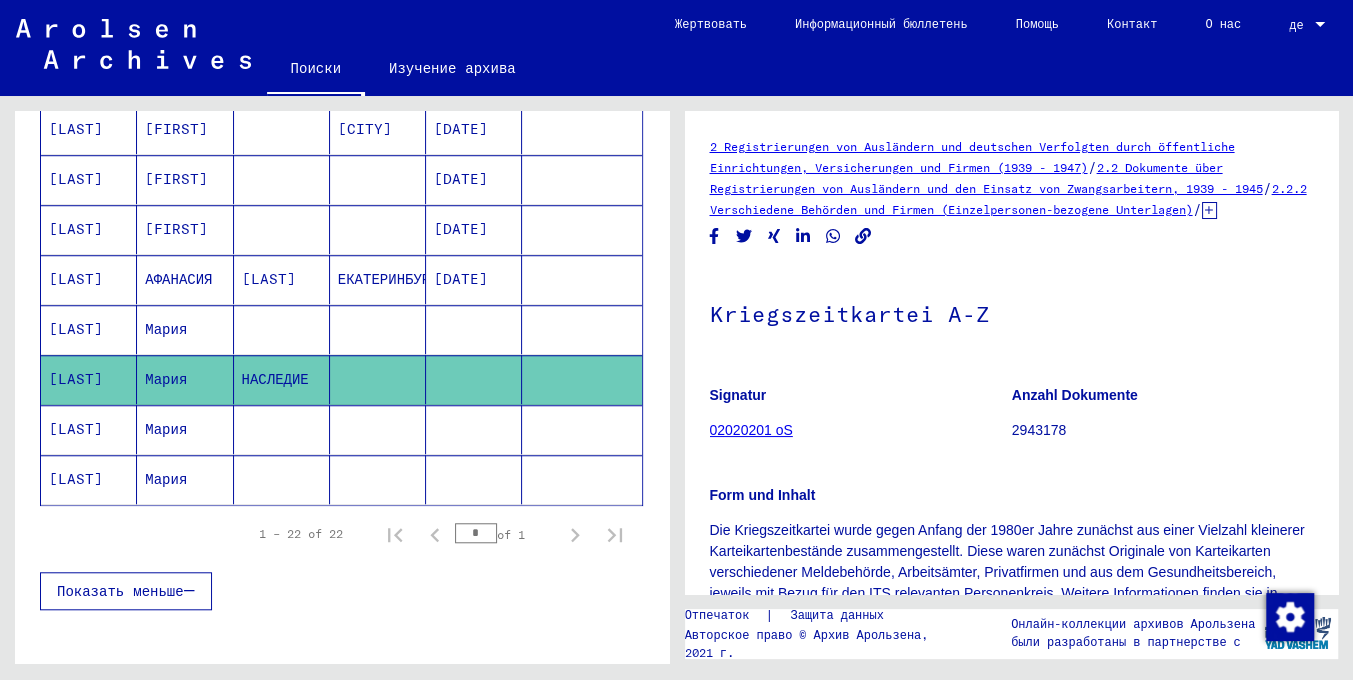 scroll, scrollTop: 0, scrollLeft: 0, axis: both 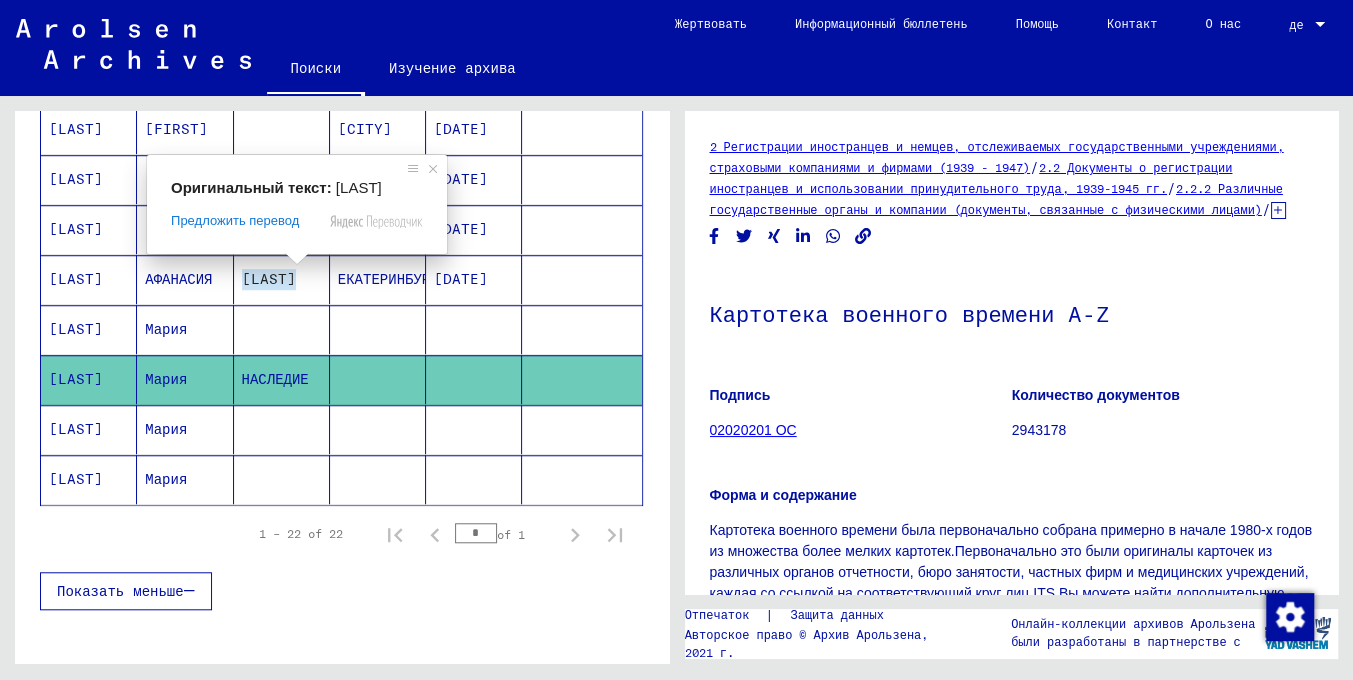 click on "[LAST]" 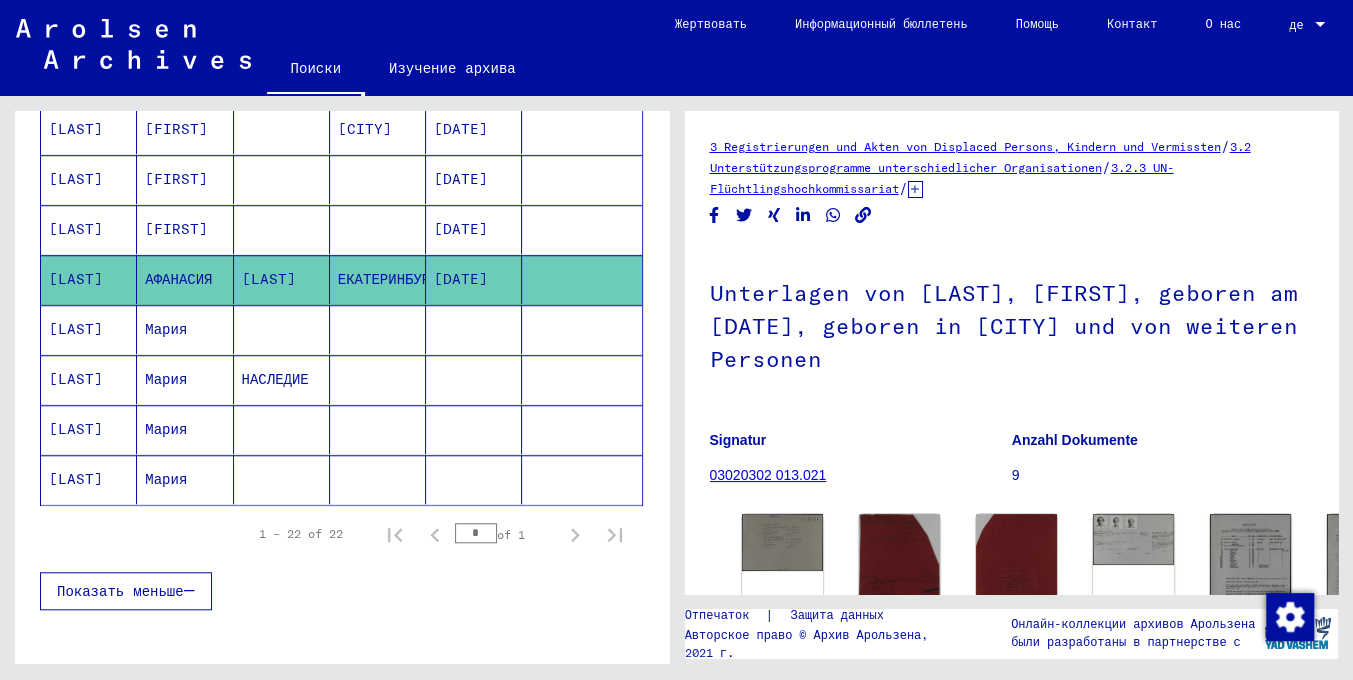 scroll, scrollTop: 0, scrollLeft: 0, axis: both 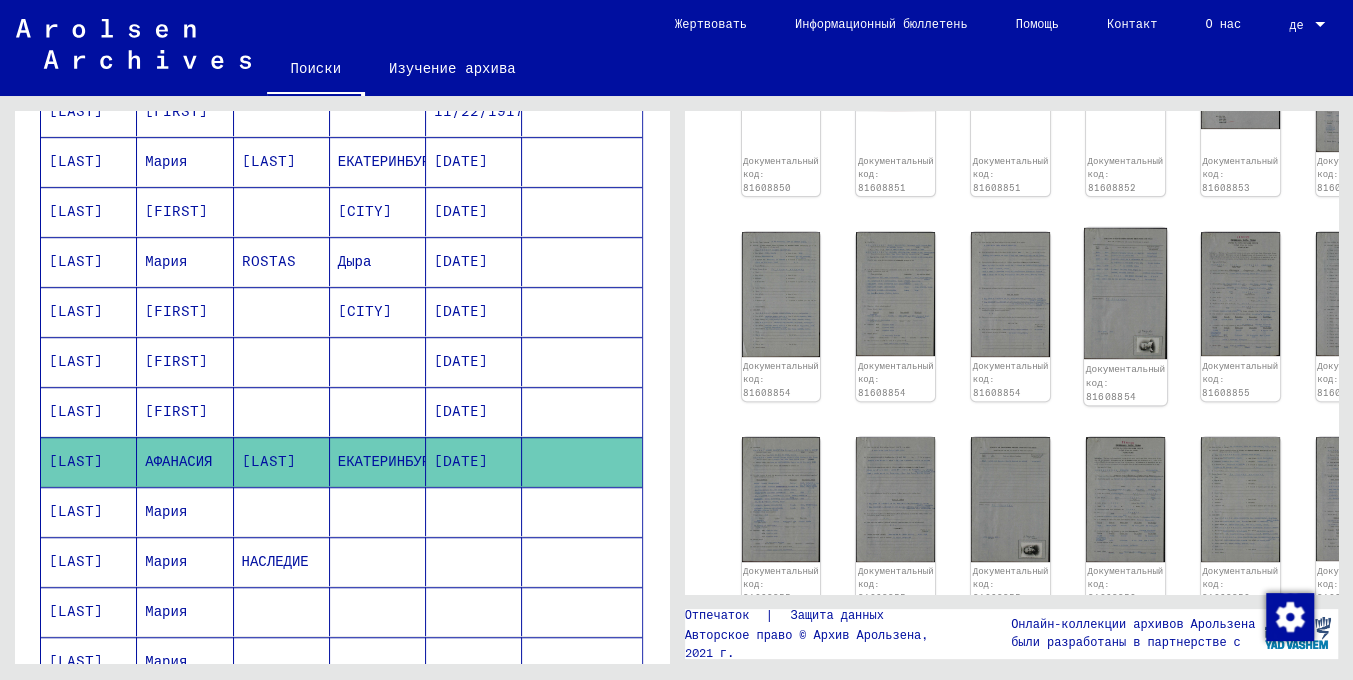click 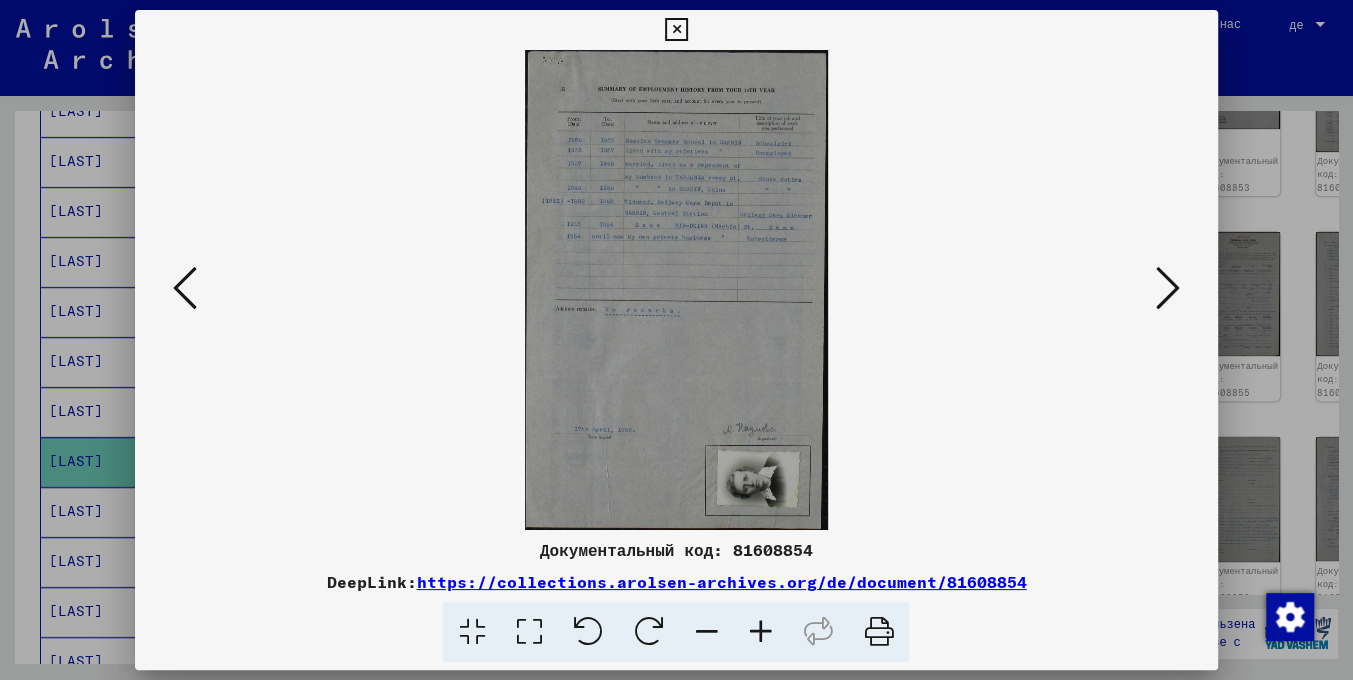 type 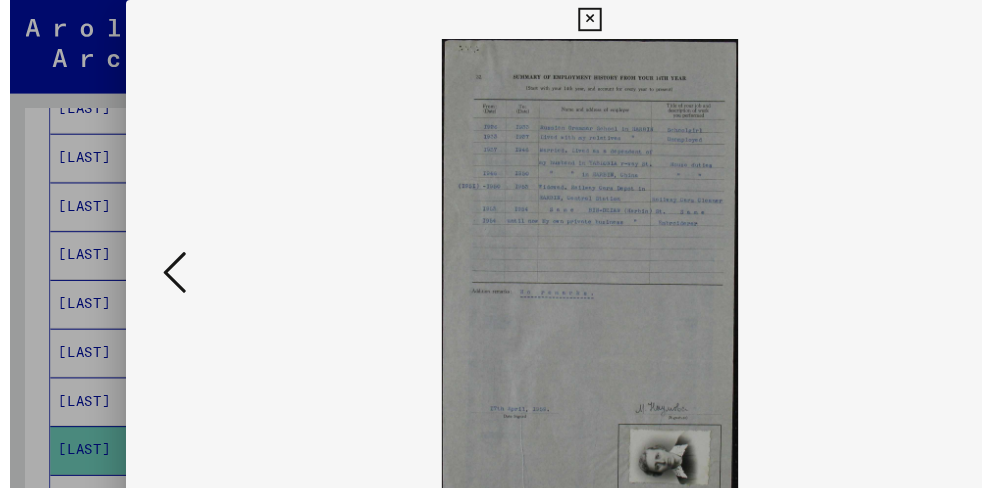 scroll, scrollTop: 818, scrollLeft: 0, axis: vertical 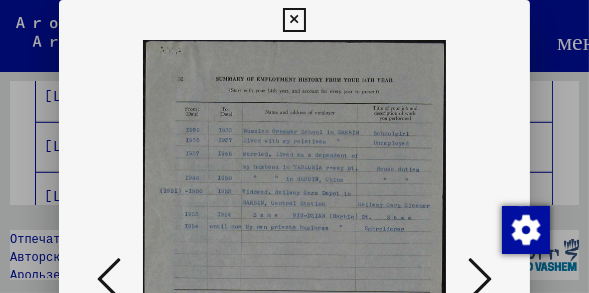 drag, startPoint x: 370, startPoint y: 238, endPoint x: 358, endPoint y: 157, distance: 81.88406 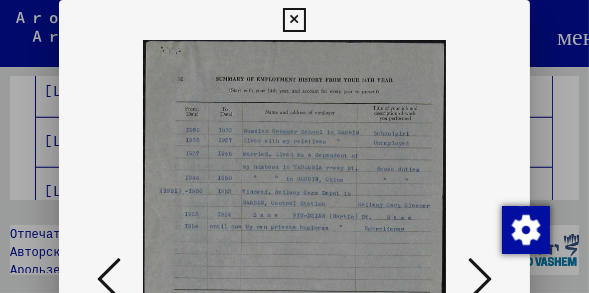 scroll, scrollTop: 40, scrollLeft: 0, axis: vertical 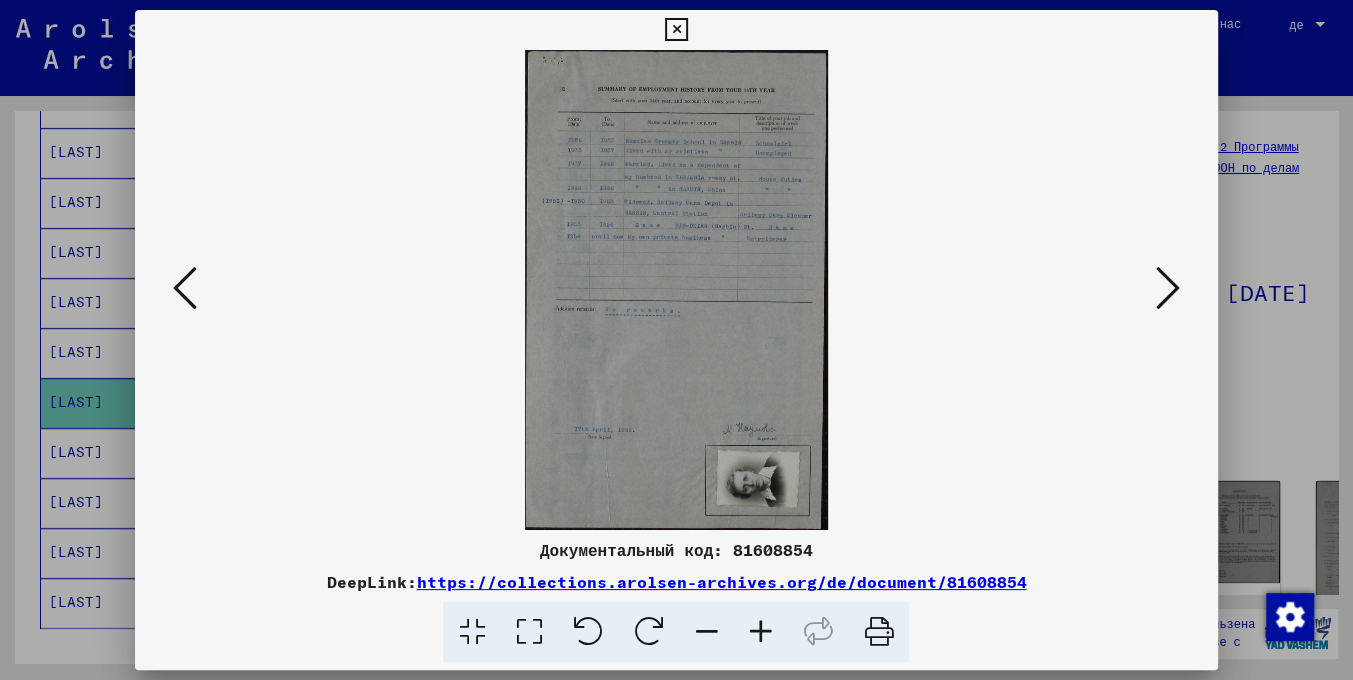 click at bounding box center (760, 632) 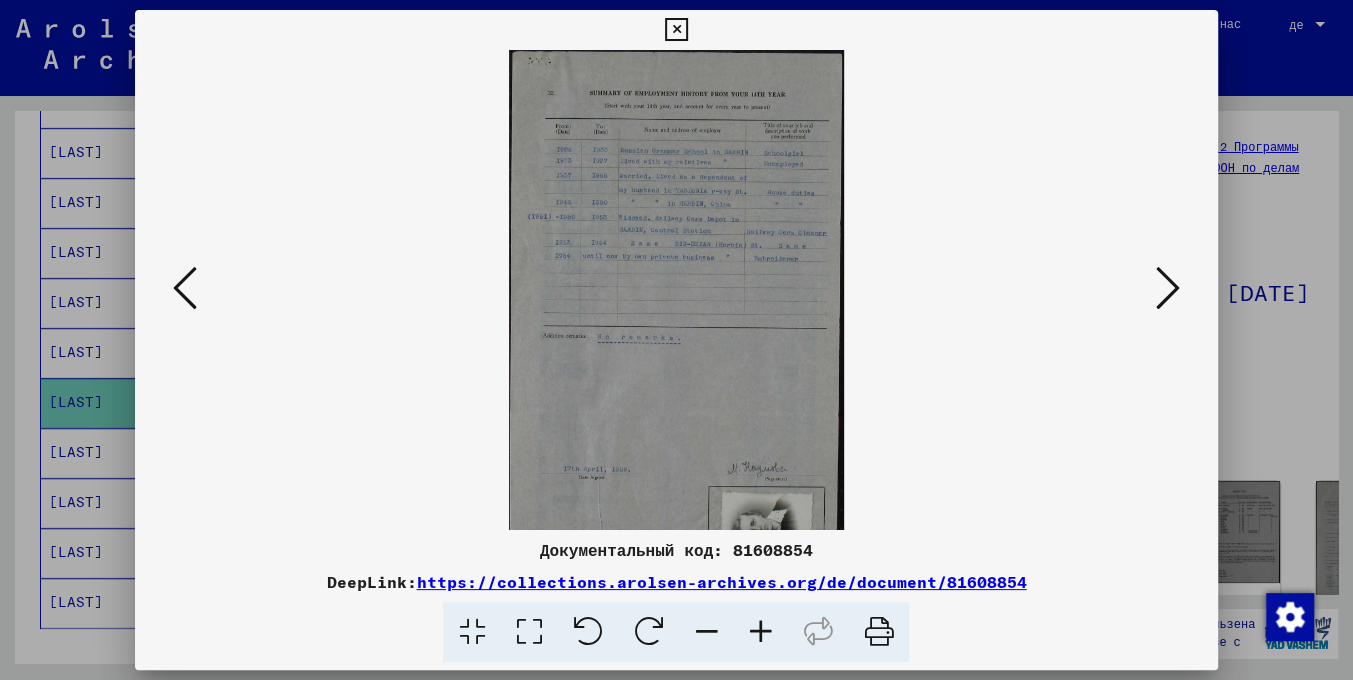 click at bounding box center (760, 632) 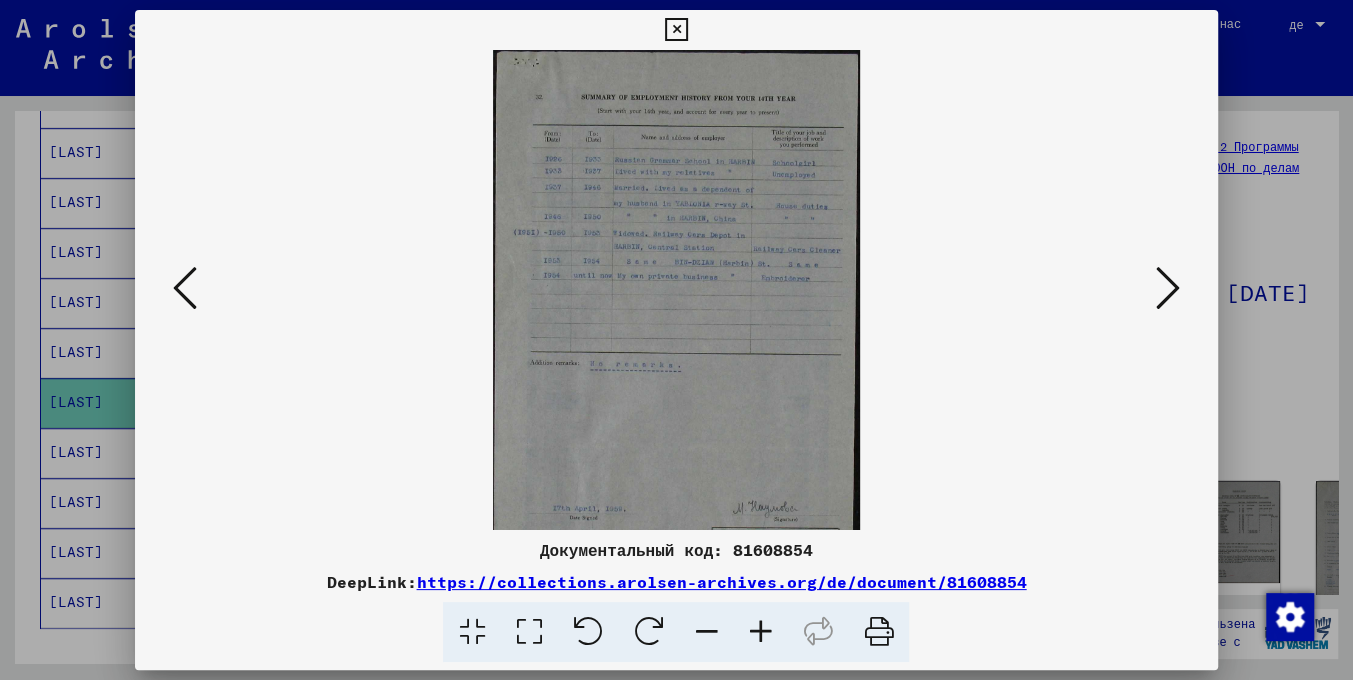 click at bounding box center (760, 632) 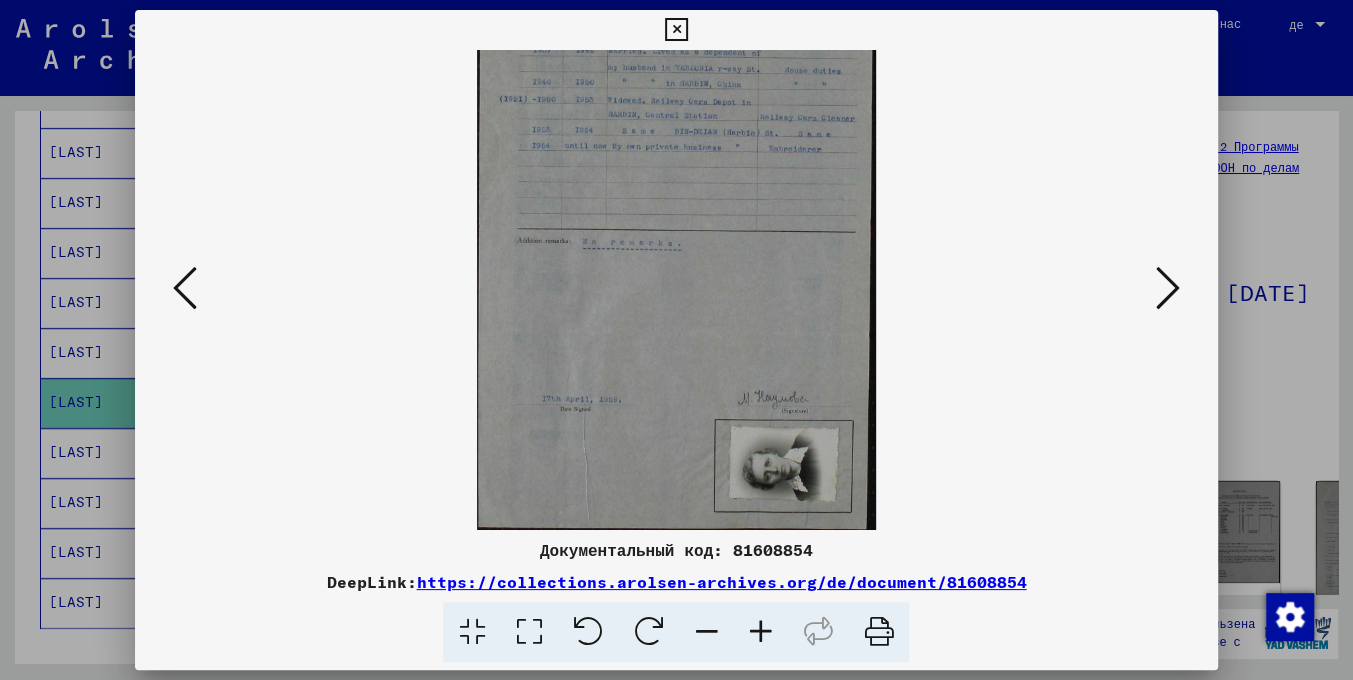 drag, startPoint x: 800, startPoint y: 501, endPoint x: 717, endPoint y: 266, distance: 249.2268 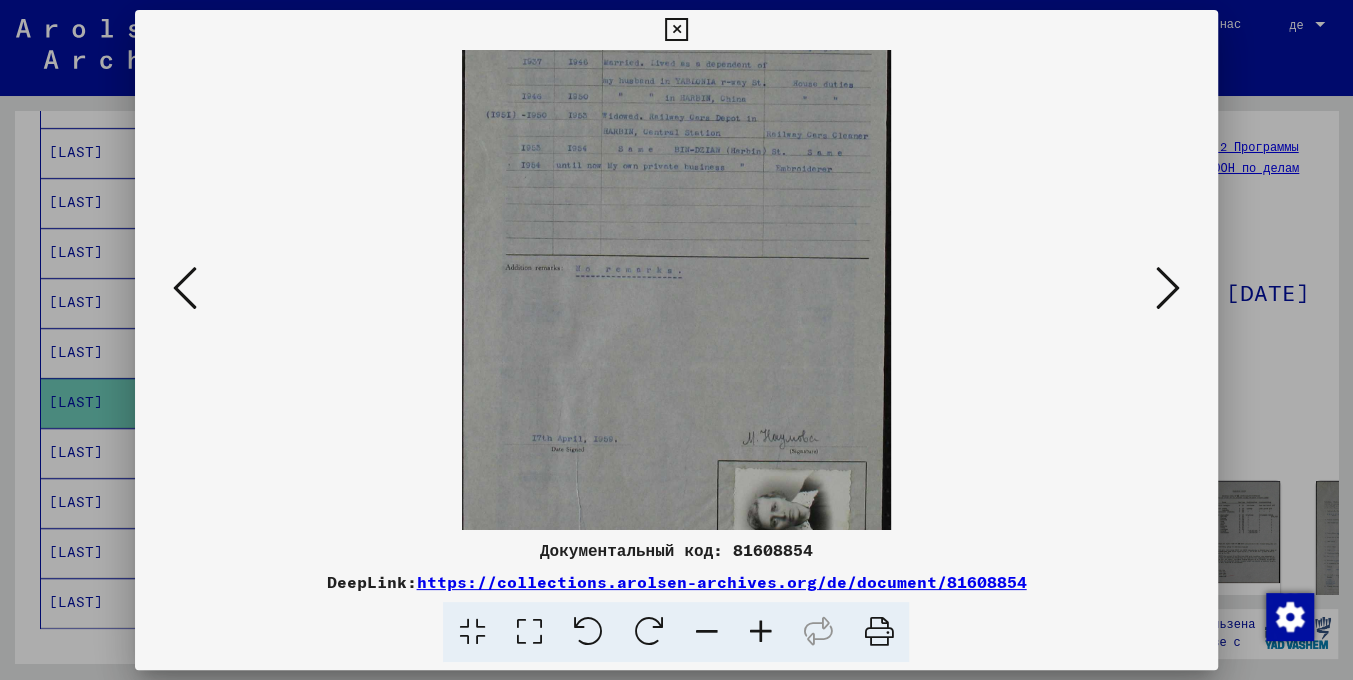 click at bounding box center (760, 632) 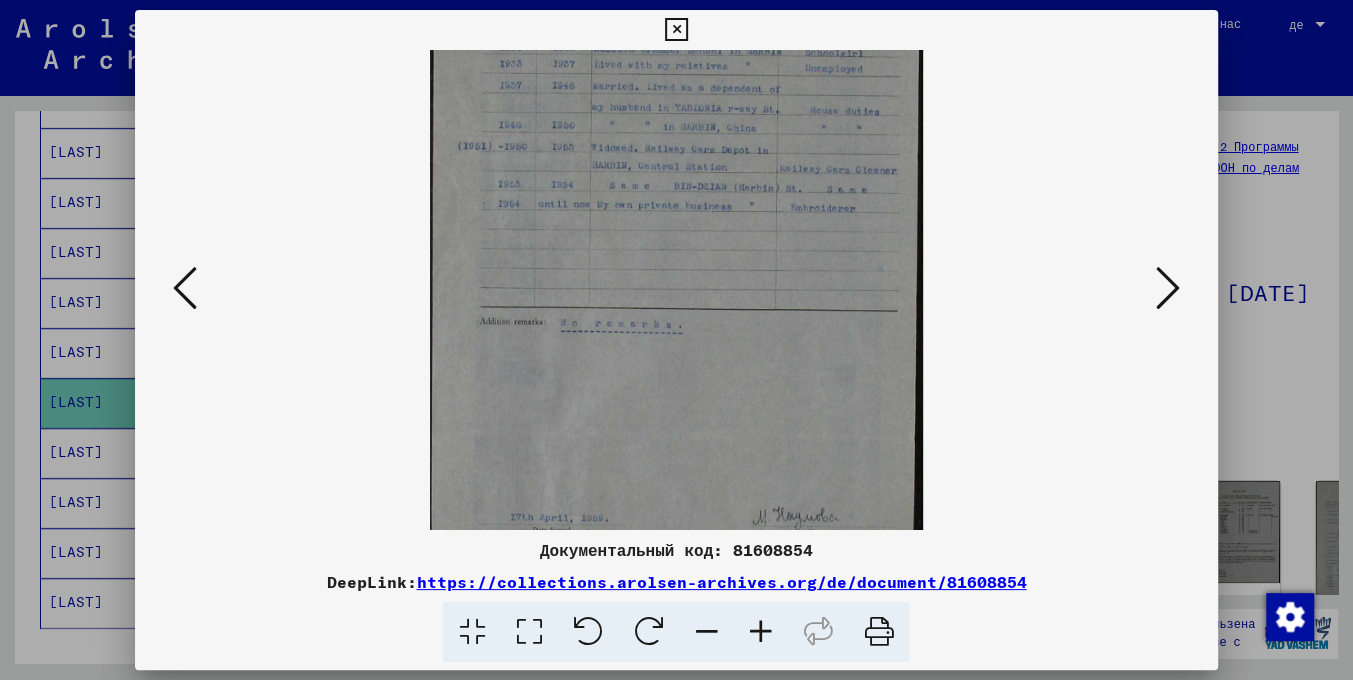 click at bounding box center [760, 632] 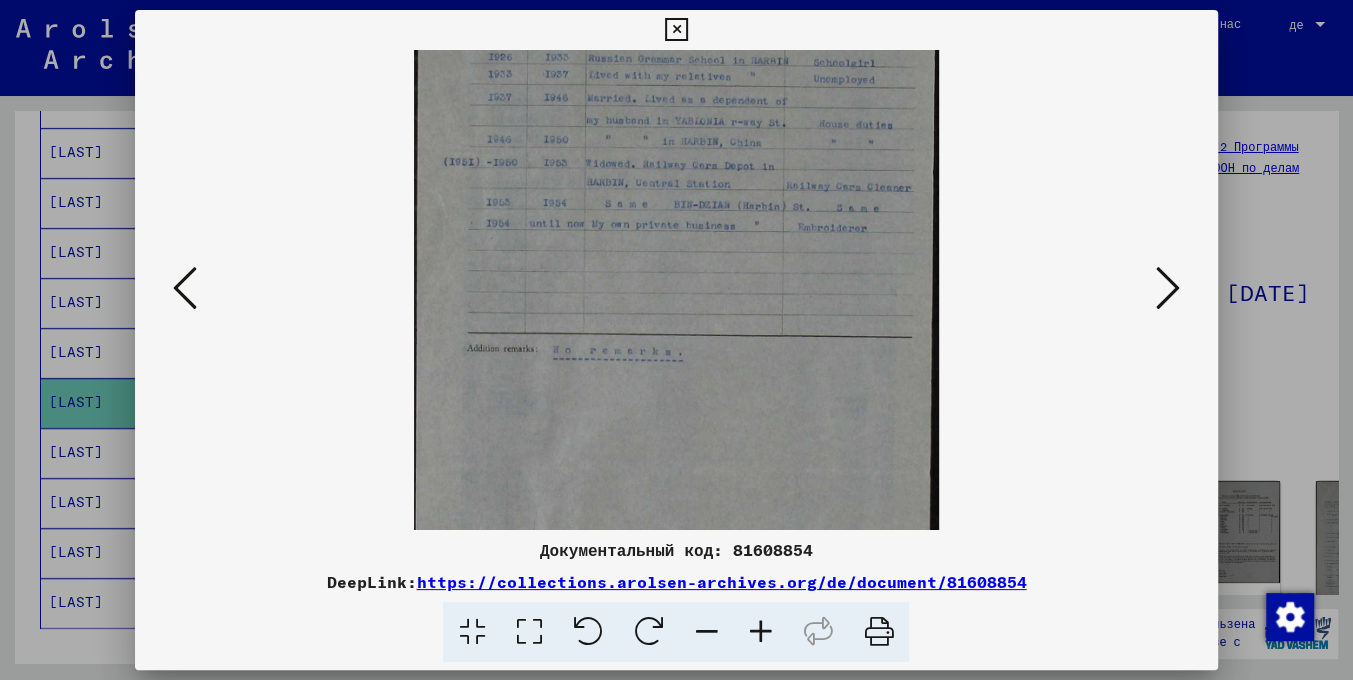 click at bounding box center [760, 632] 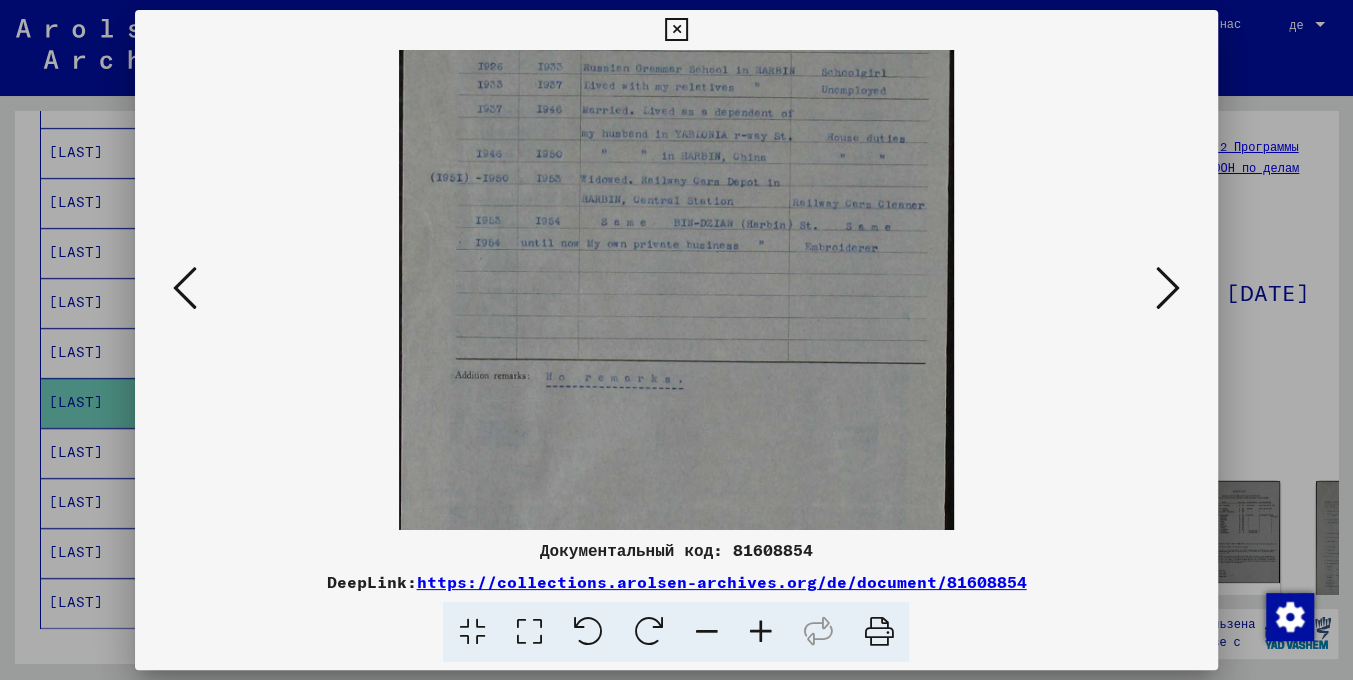 click at bounding box center (760, 632) 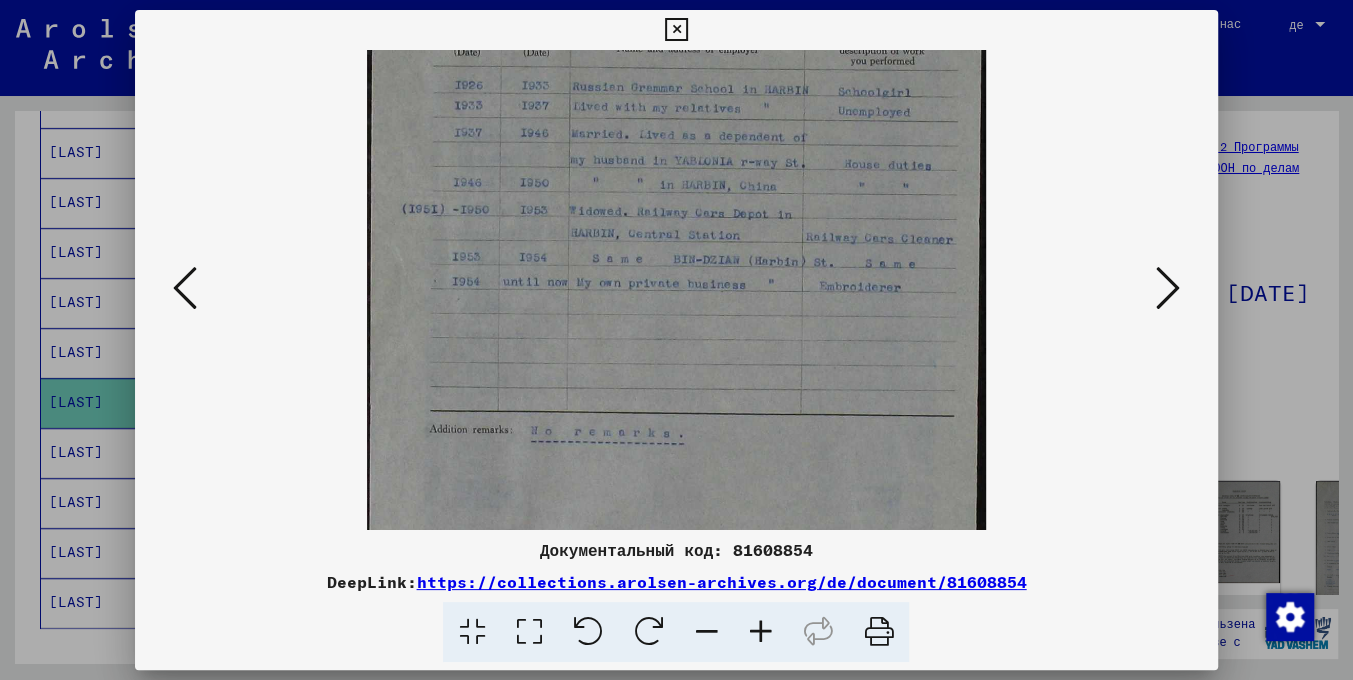 click at bounding box center (760, 632) 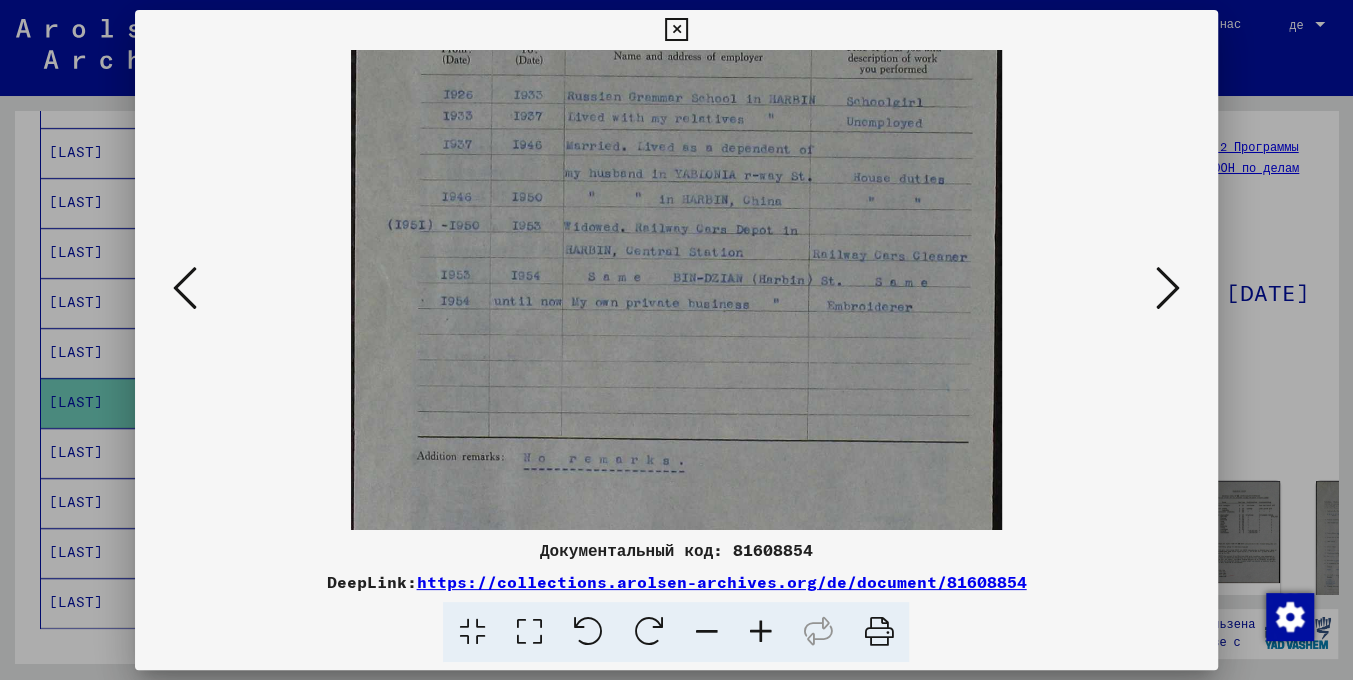 click at bounding box center (760, 632) 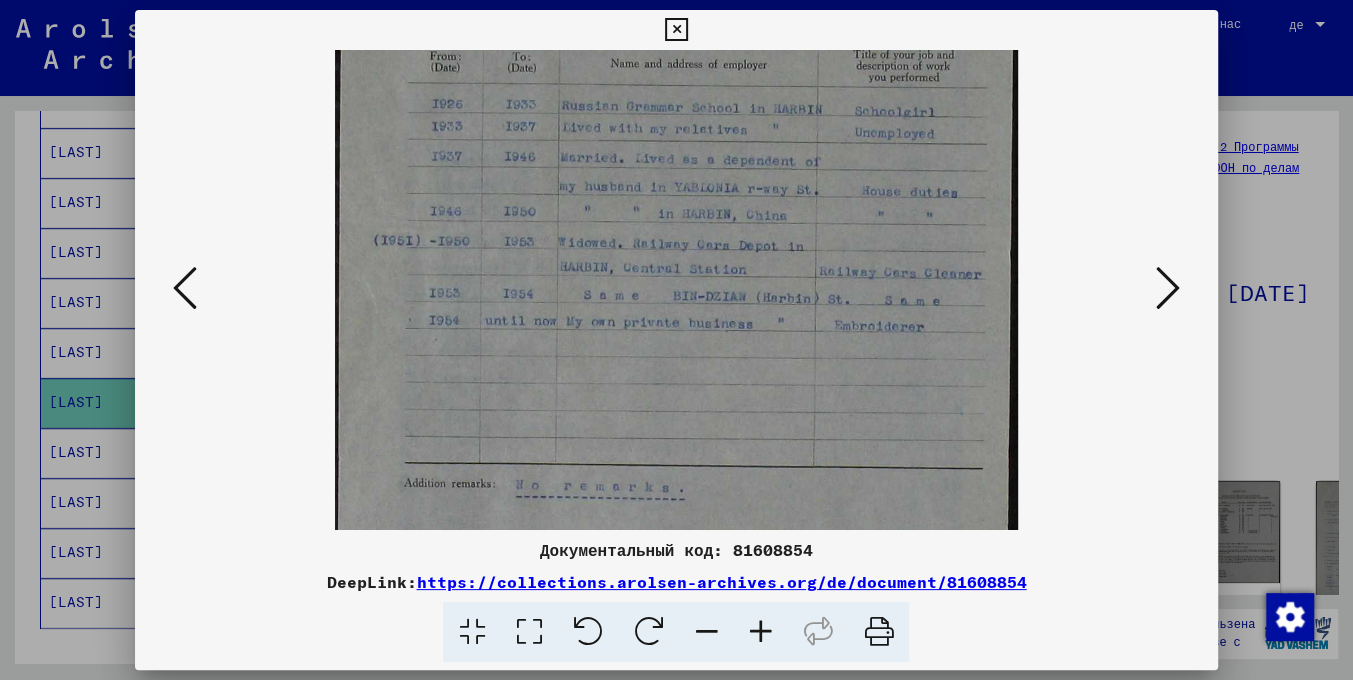 click at bounding box center [760, 632] 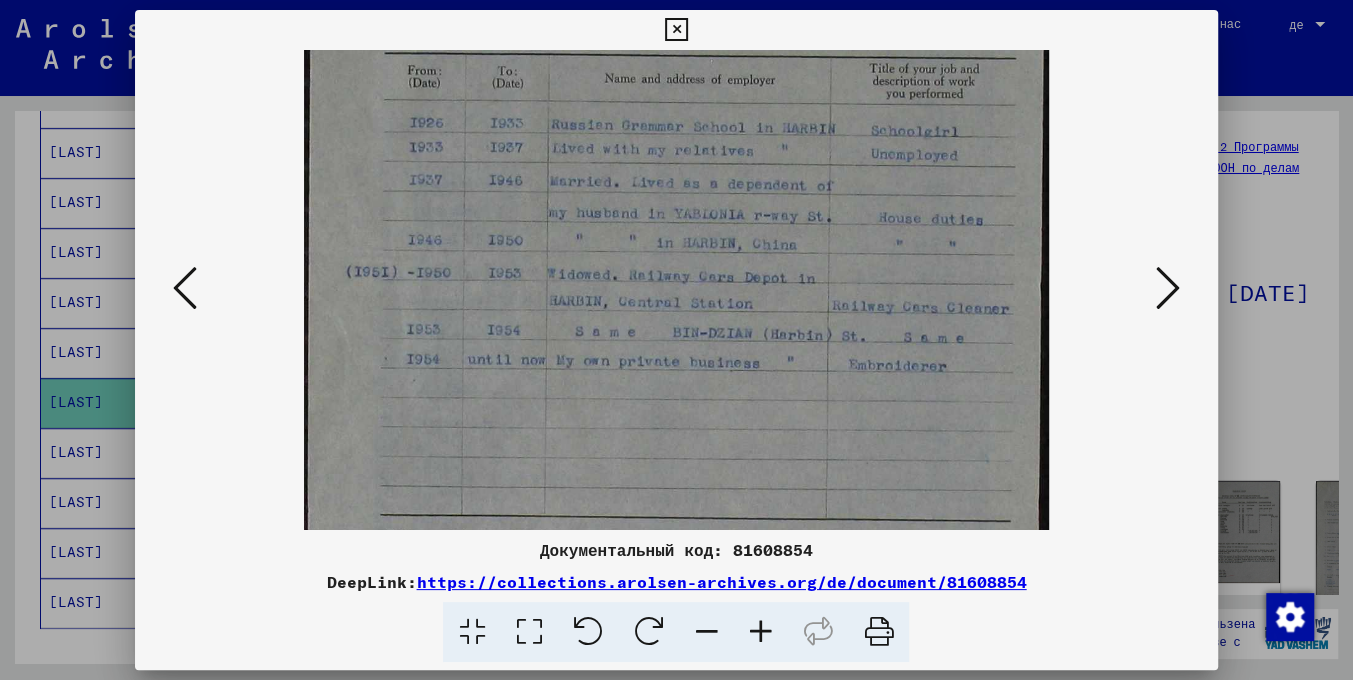 click at bounding box center [760, 632] 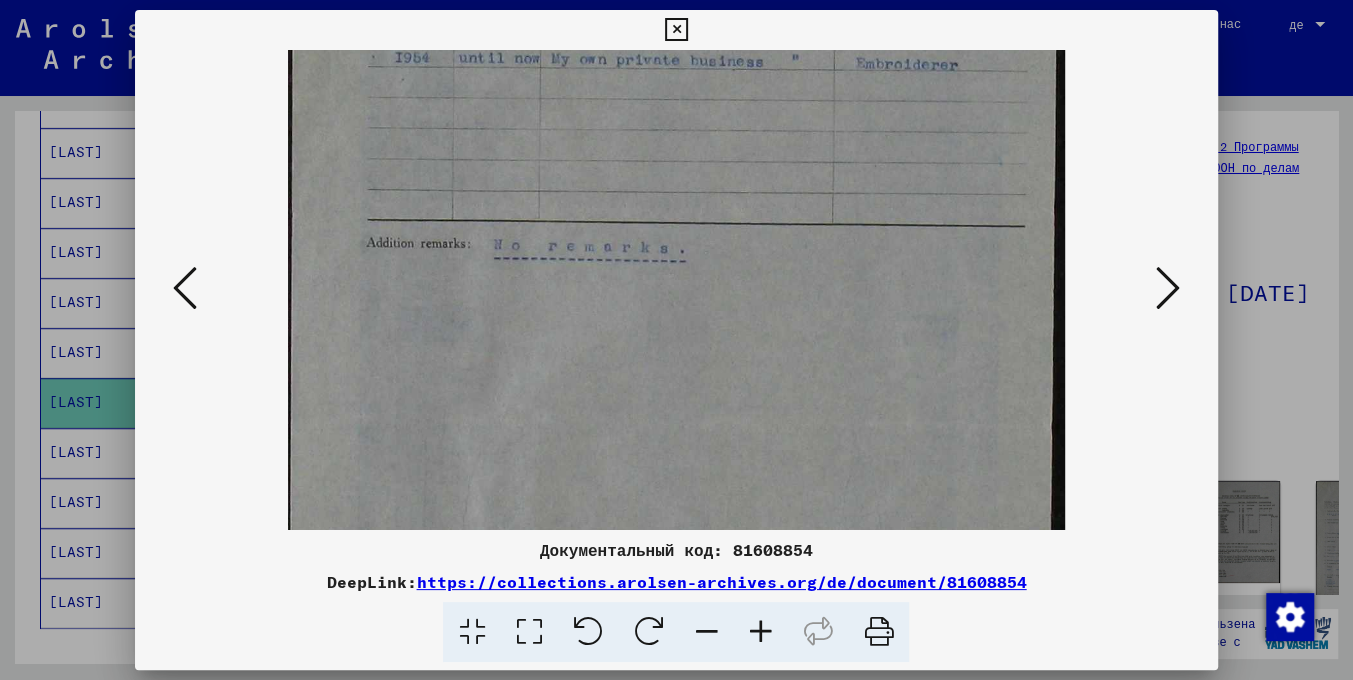 drag, startPoint x: 854, startPoint y: 447, endPoint x: 715, endPoint y: 148, distance: 329.7302 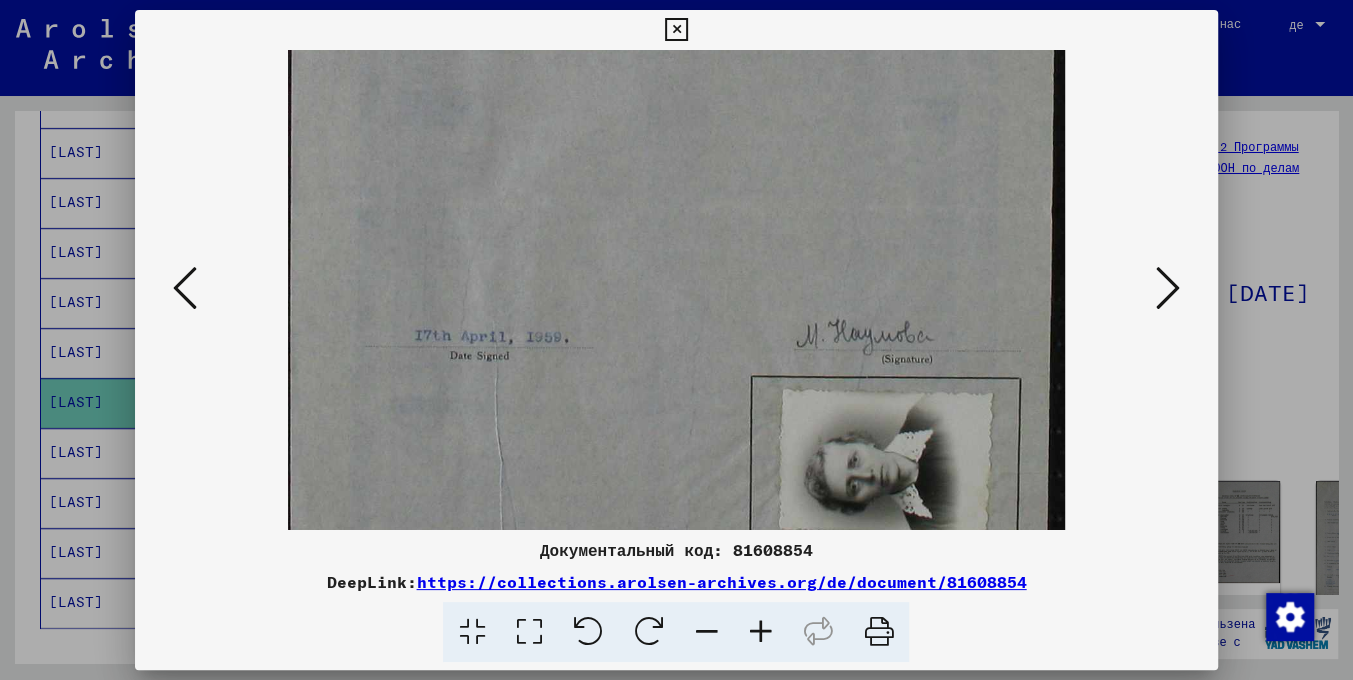drag, startPoint x: 838, startPoint y: 254, endPoint x: 824, endPoint y: 152, distance: 102.9563 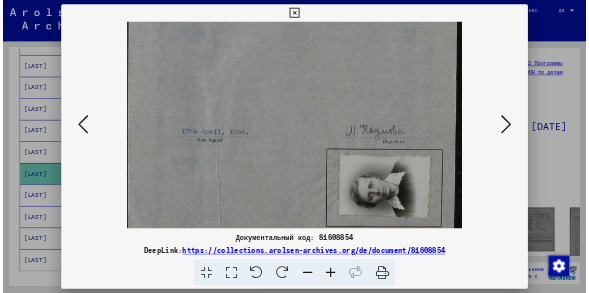 scroll, scrollTop: 749, scrollLeft: 0, axis: vertical 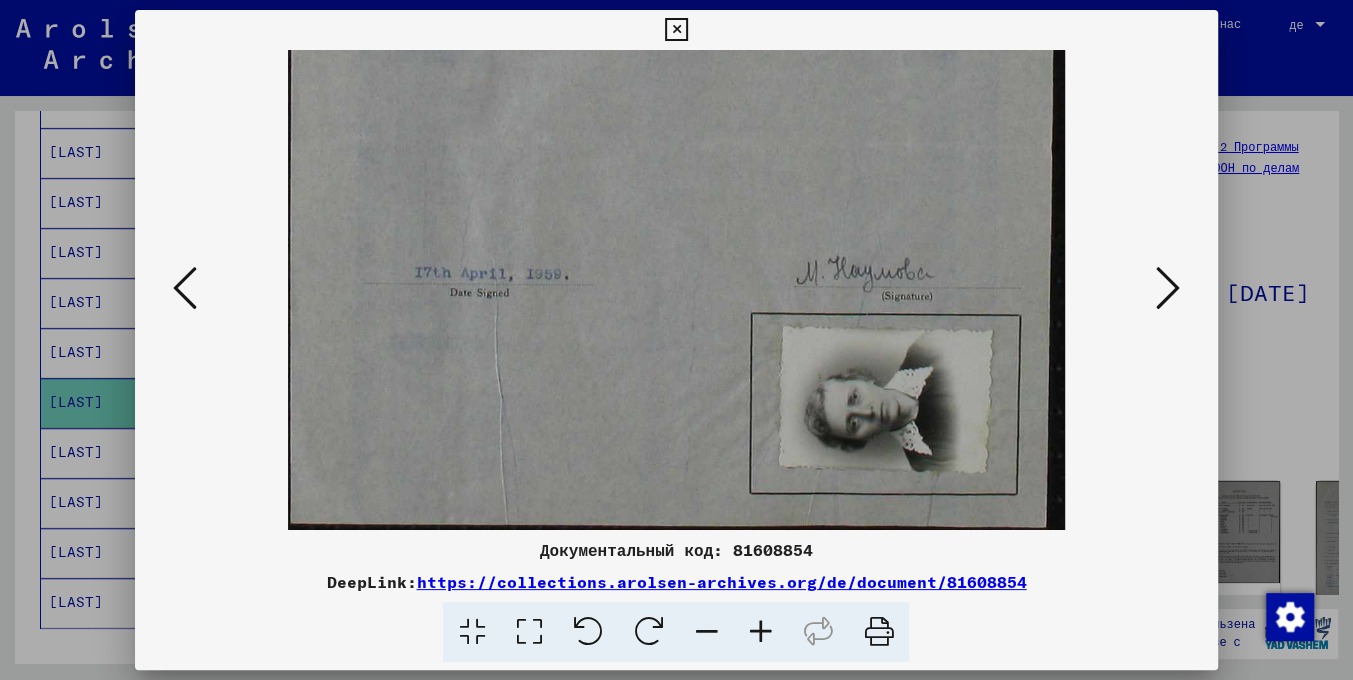 drag, startPoint x: 810, startPoint y: 328, endPoint x: 808, endPoint y: 264, distance: 64.03124 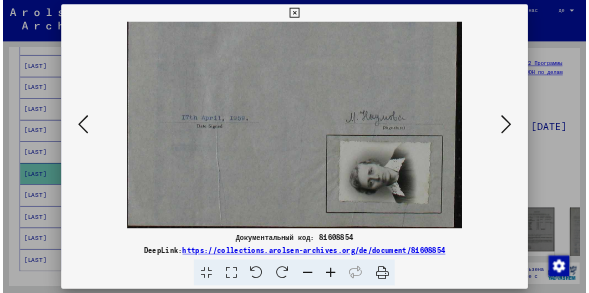 scroll, scrollTop: 939, scrollLeft: 0, axis: vertical 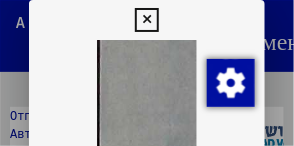 click at bounding box center (146, 20) 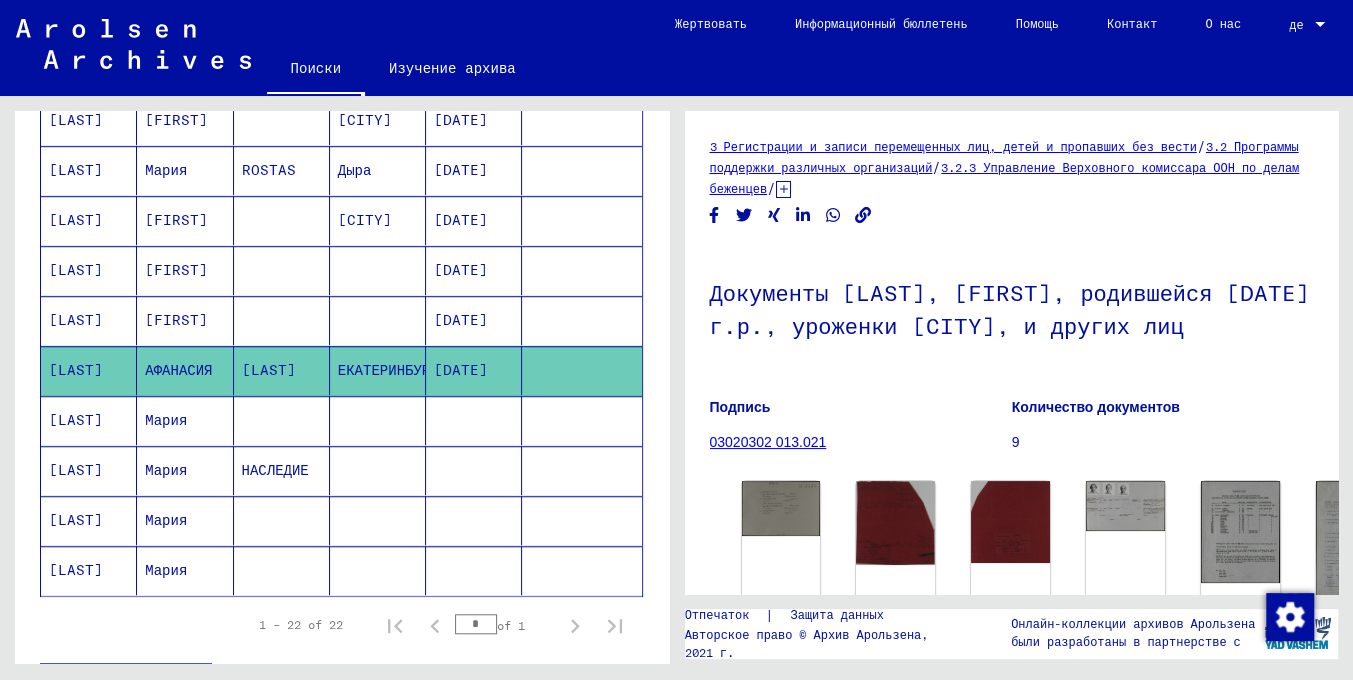 click on "НАСЛЕДИЕ" 